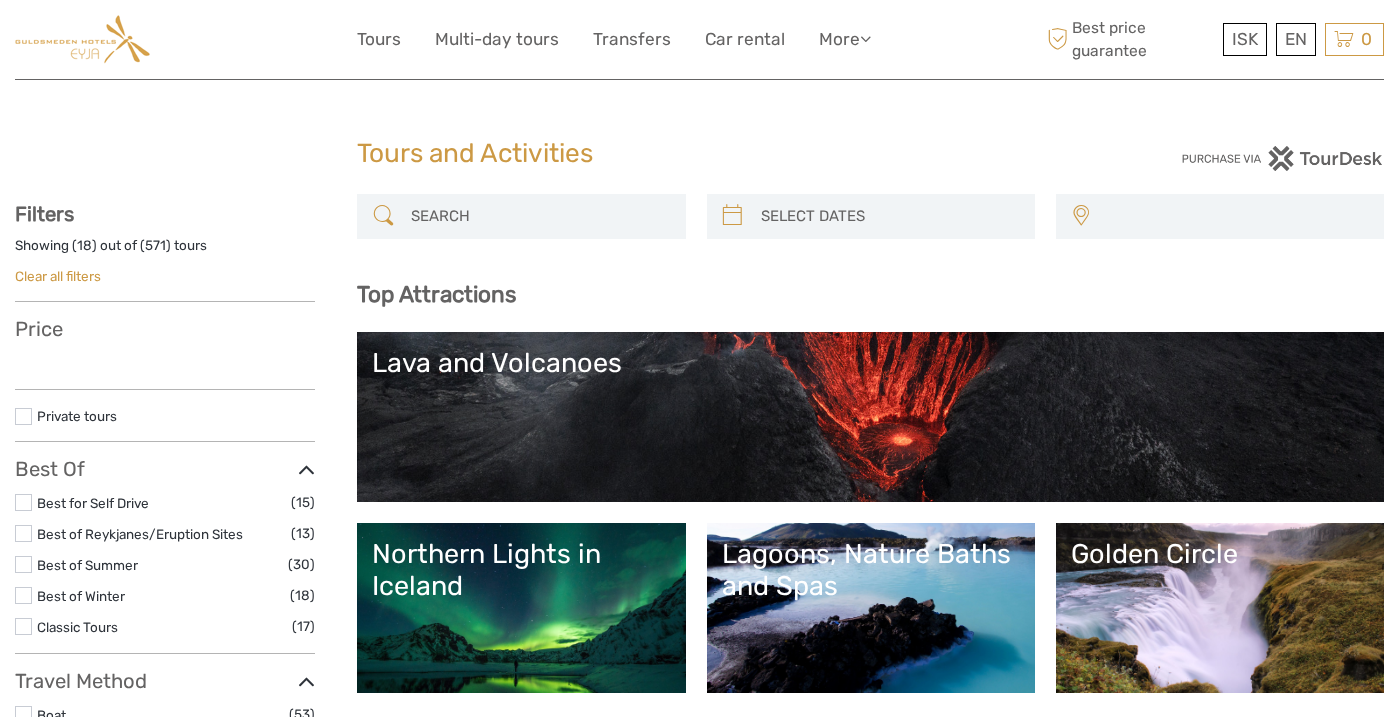 select 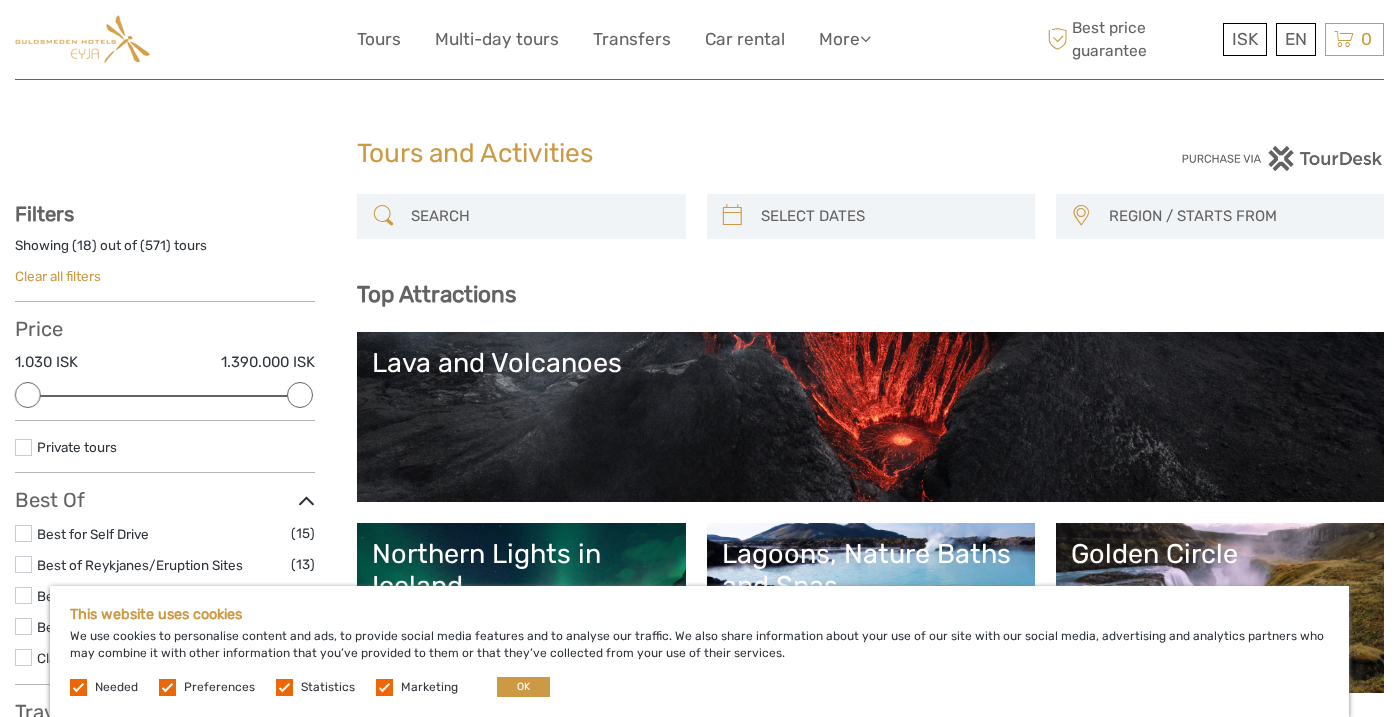 scroll, scrollTop: 0, scrollLeft: 0, axis: both 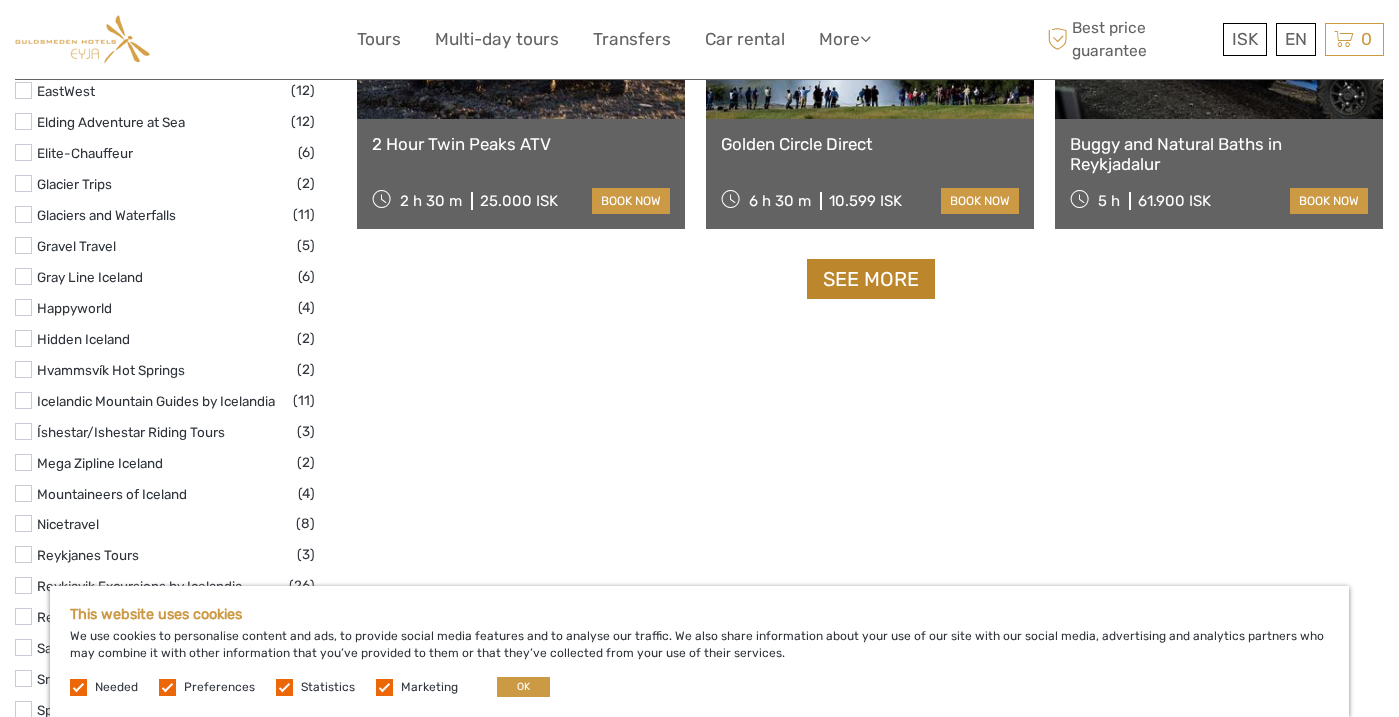 click on "See more" at bounding box center (871, 279) 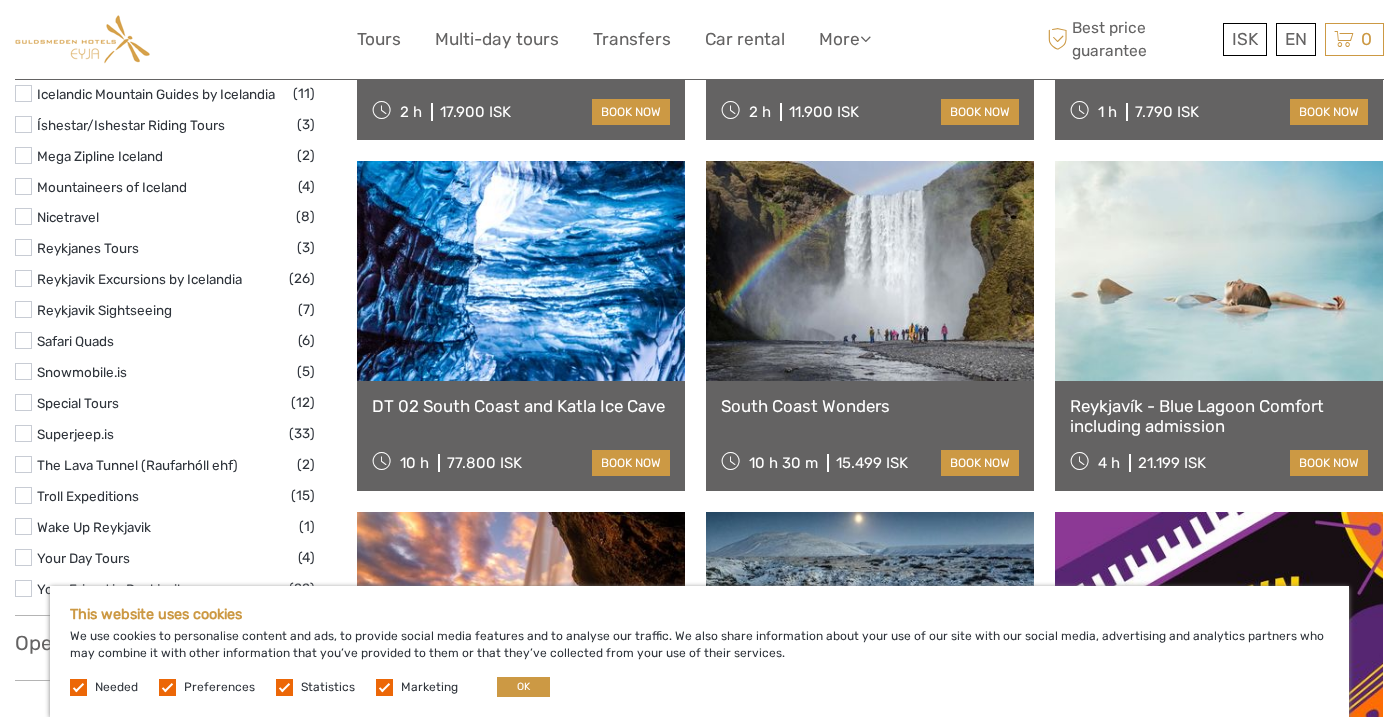 scroll, scrollTop: 2930, scrollLeft: 0, axis: vertical 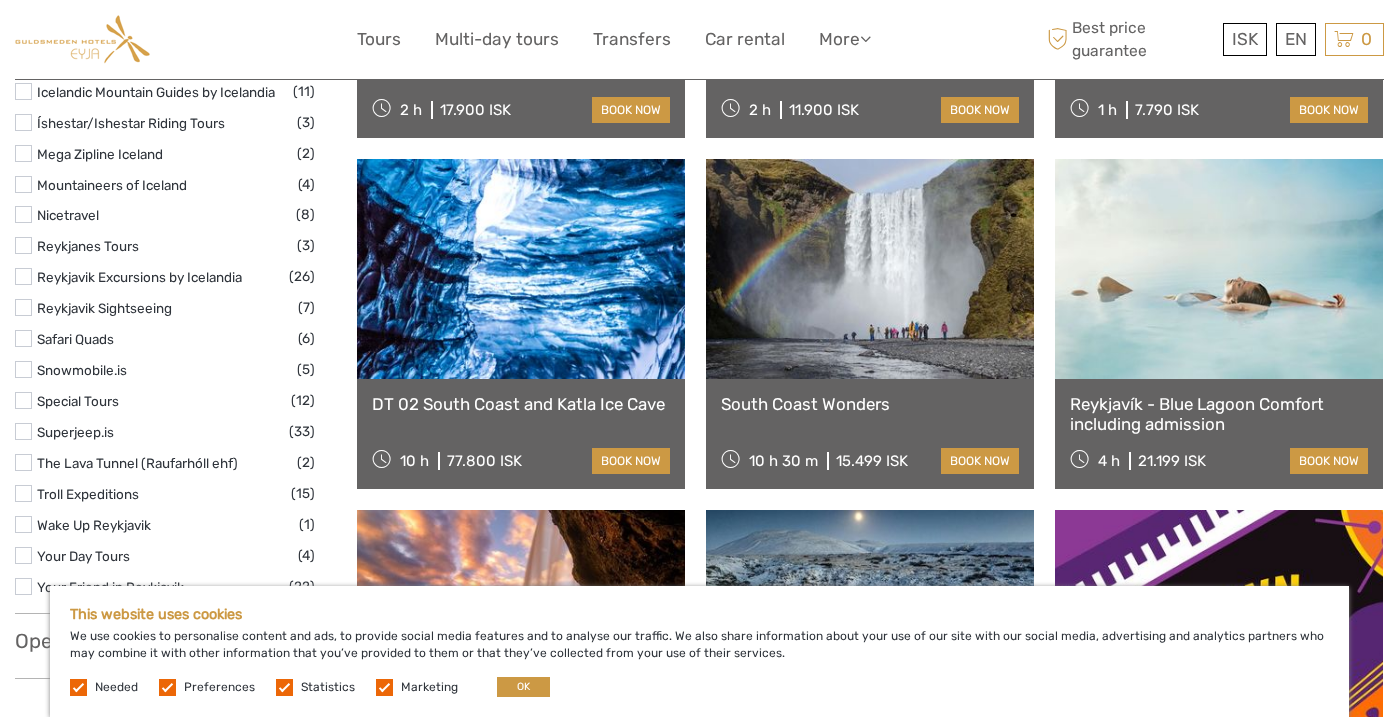 click on "Reykjavík - Blue Lagoon Comfort including admission" at bounding box center (1219, 414) 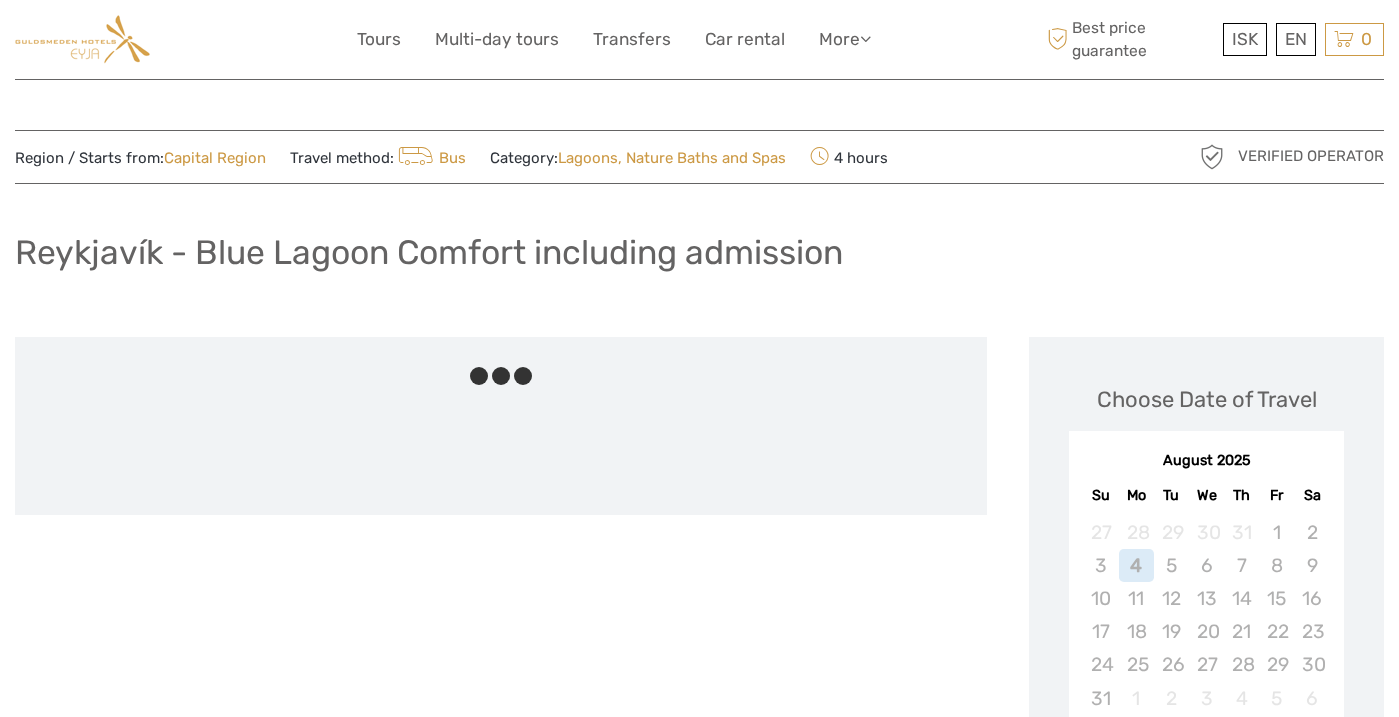 scroll, scrollTop: 0, scrollLeft: 0, axis: both 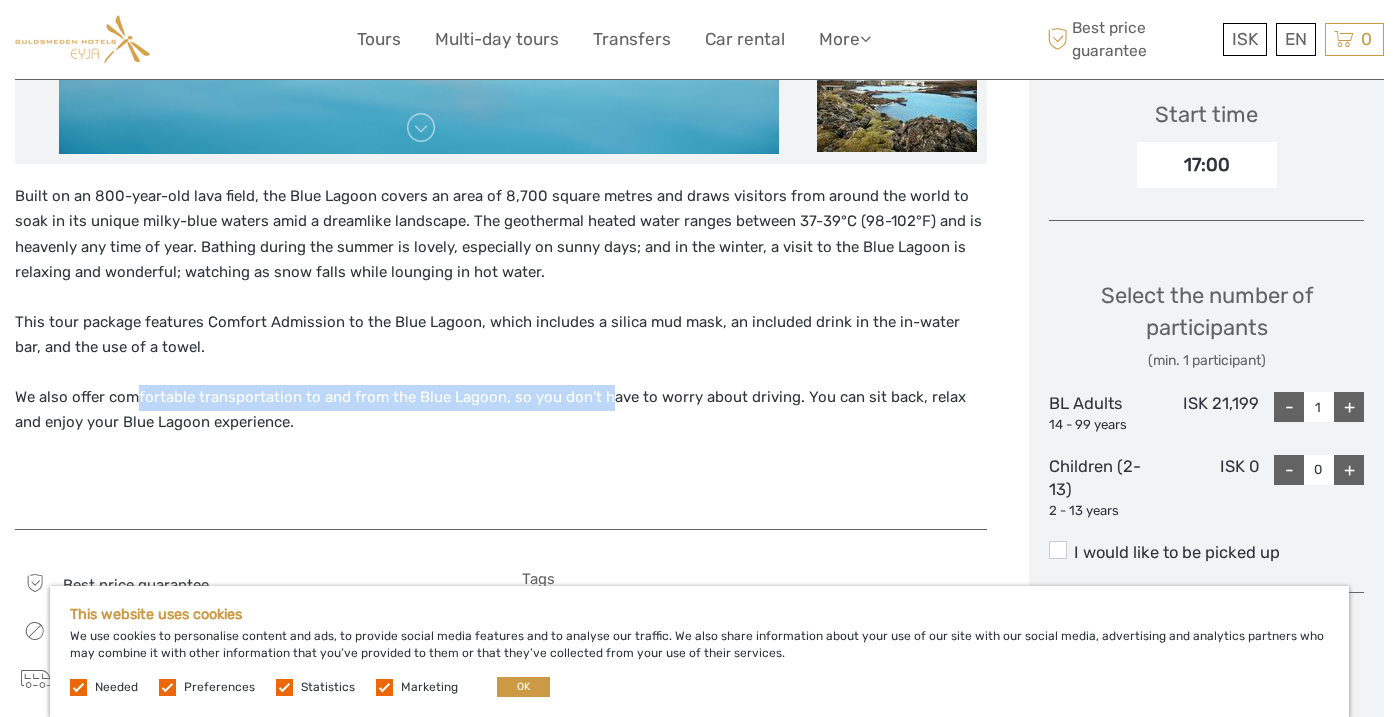 drag, startPoint x: 134, startPoint y: 403, endPoint x: 600, endPoint y: 398, distance: 466.02682 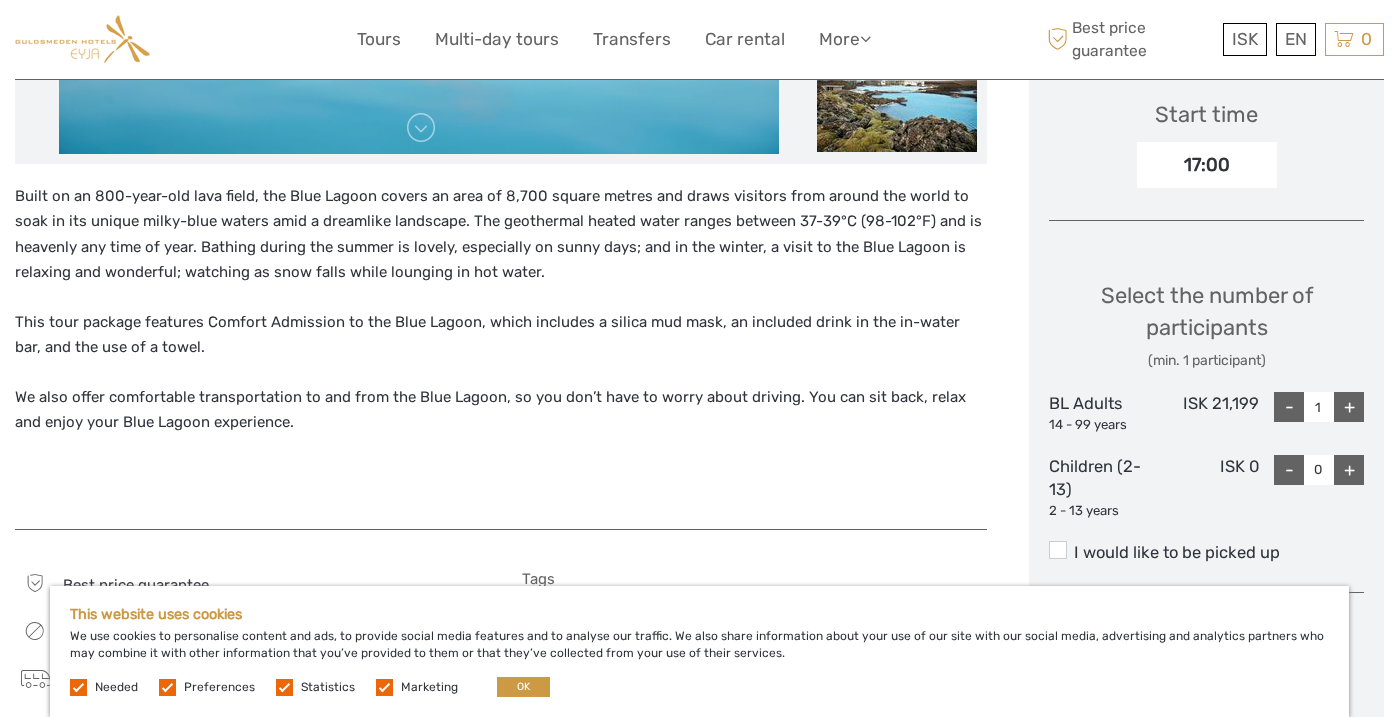 click on "We also offer comfortable transportation to and from the Blue Lagoon, so you don’t have to worry about driving. You can sit back, relax and enjoy your Blue Lagoon experience." at bounding box center (501, 410) 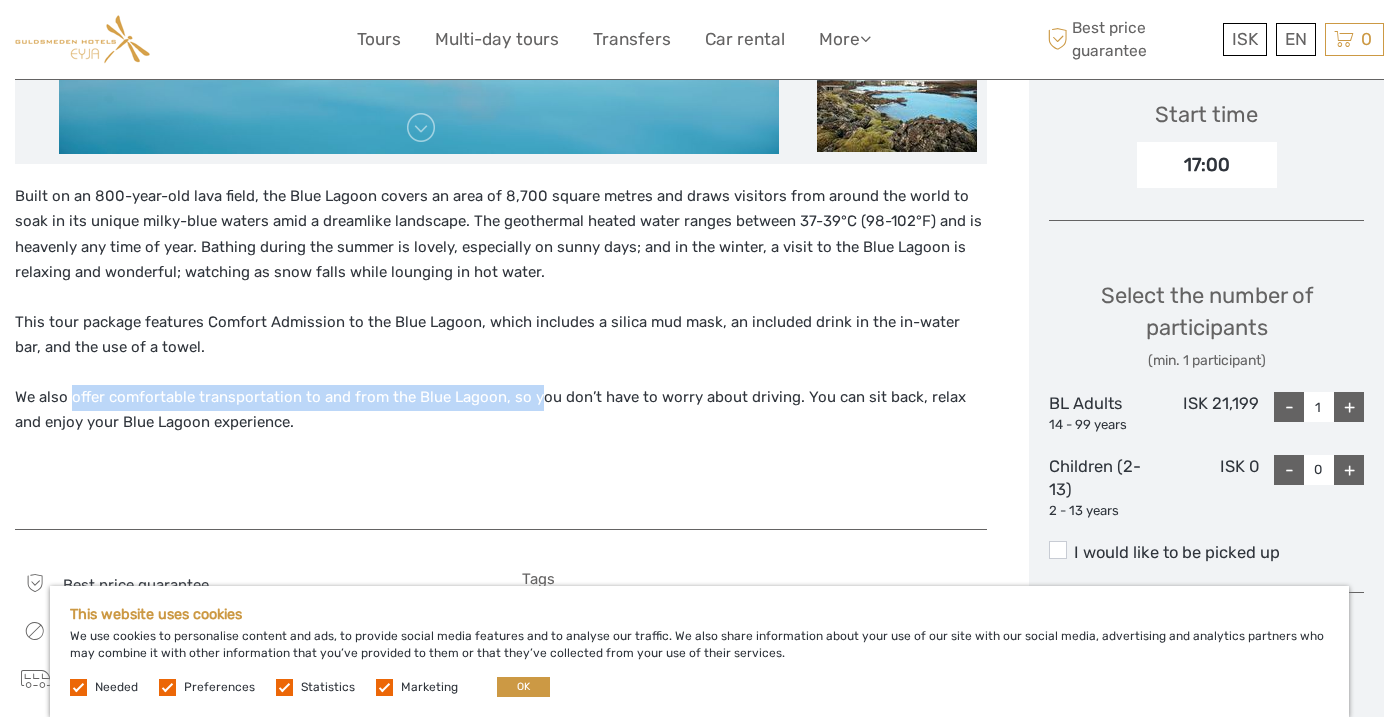 drag, startPoint x: 72, startPoint y: 403, endPoint x: 535, endPoint y: 407, distance: 463.01727 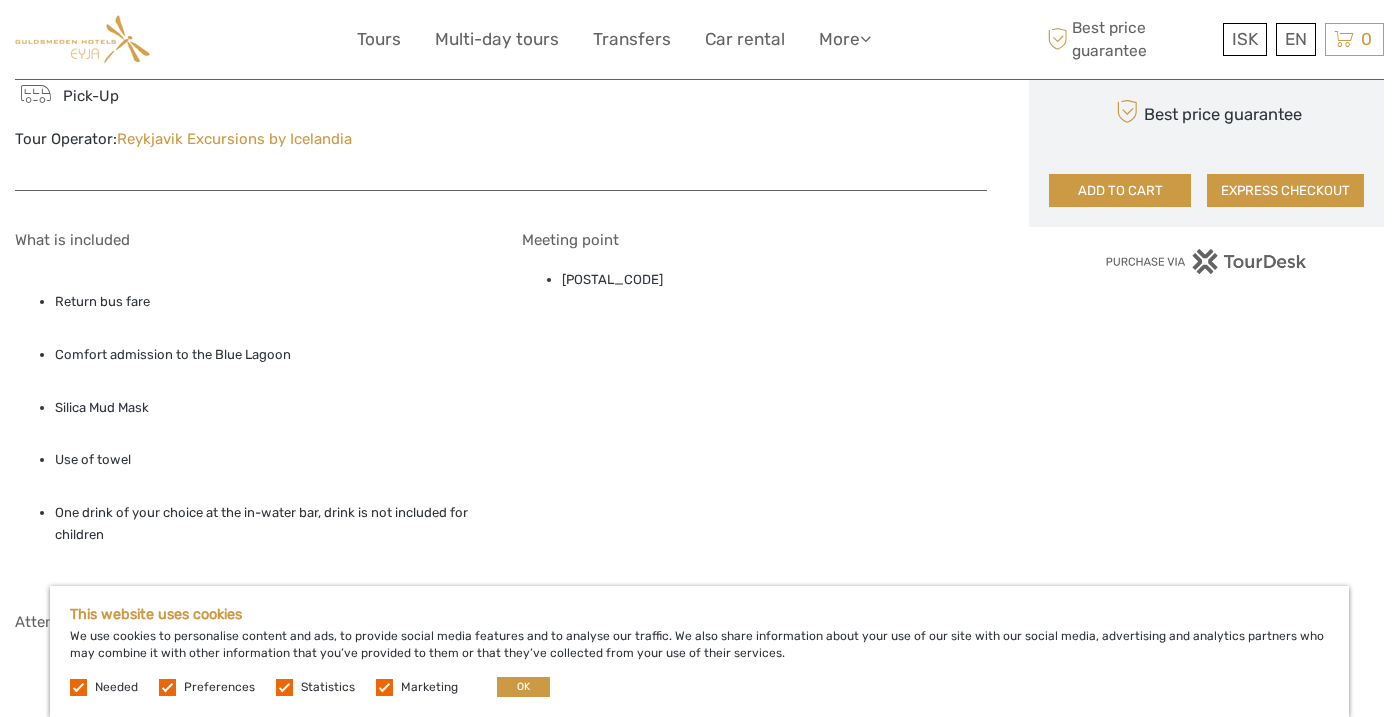 scroll, scrollTop: 1259, scrollLeft: 0, axis: vertical 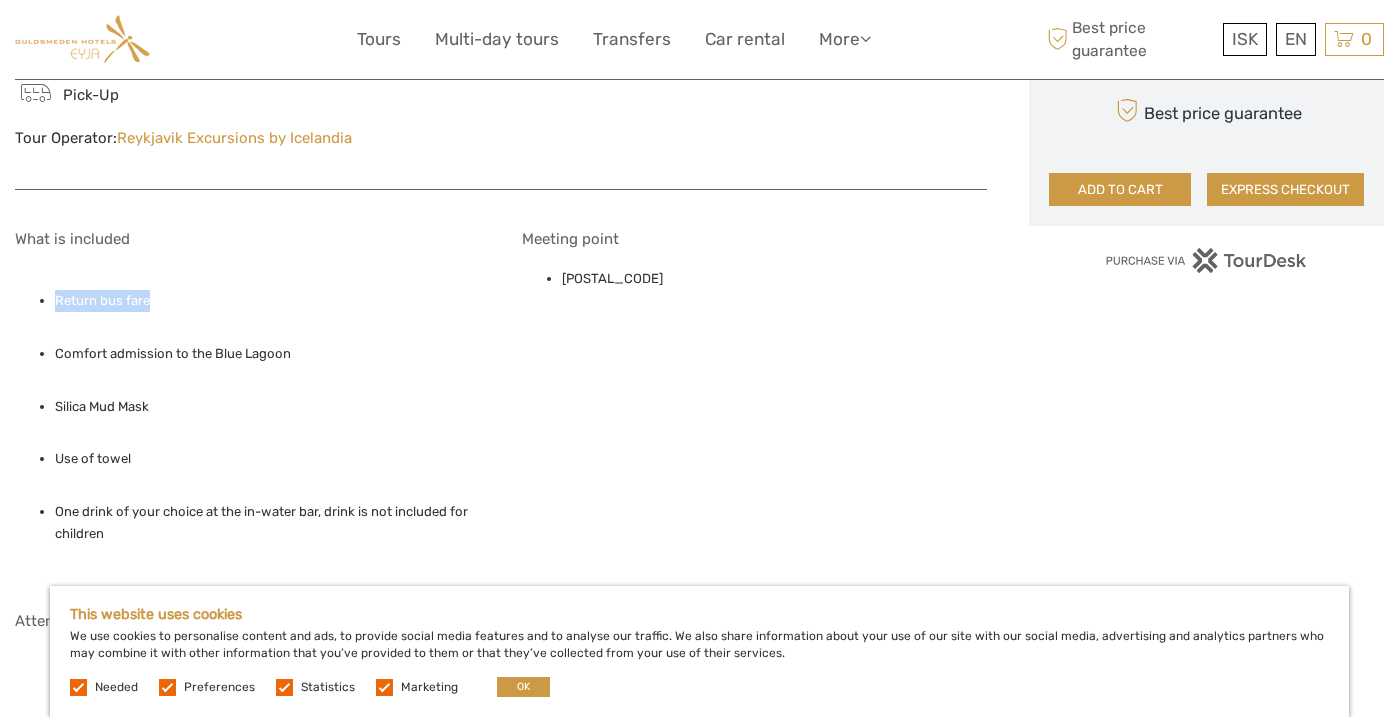 drag, startPoint x: 56, startPoint y: 308, endPoint x: 181, endPoint y: 310, distance: 125.016 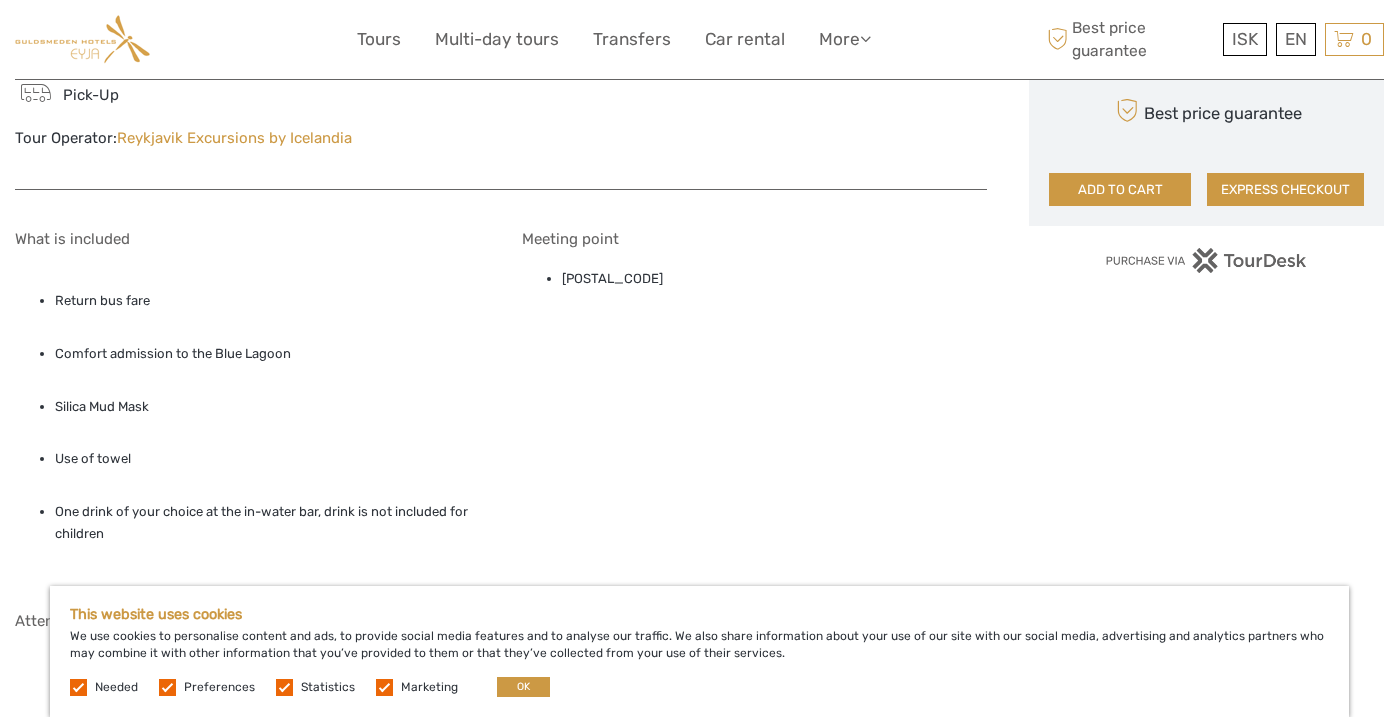 click on "Return bus fare Comfort admission to the Blue Lagoon Silica Mud Mask Use of towel One drink of your choice at the in-water bar, drink is not included for children" at bounding box center (247, 422) 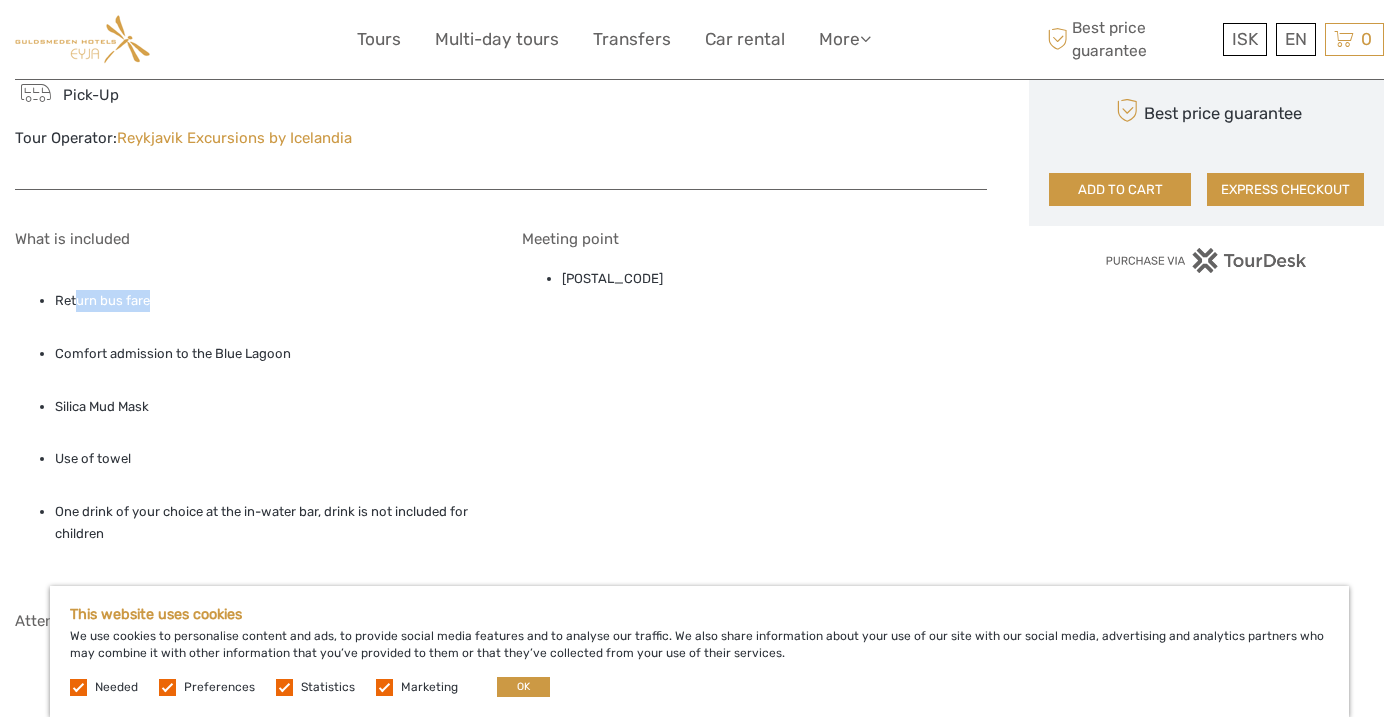 drag, startPoint x: 77, startPoint y: 306, endPoint x: 158, endPoint y: 309, distance: 81.055534 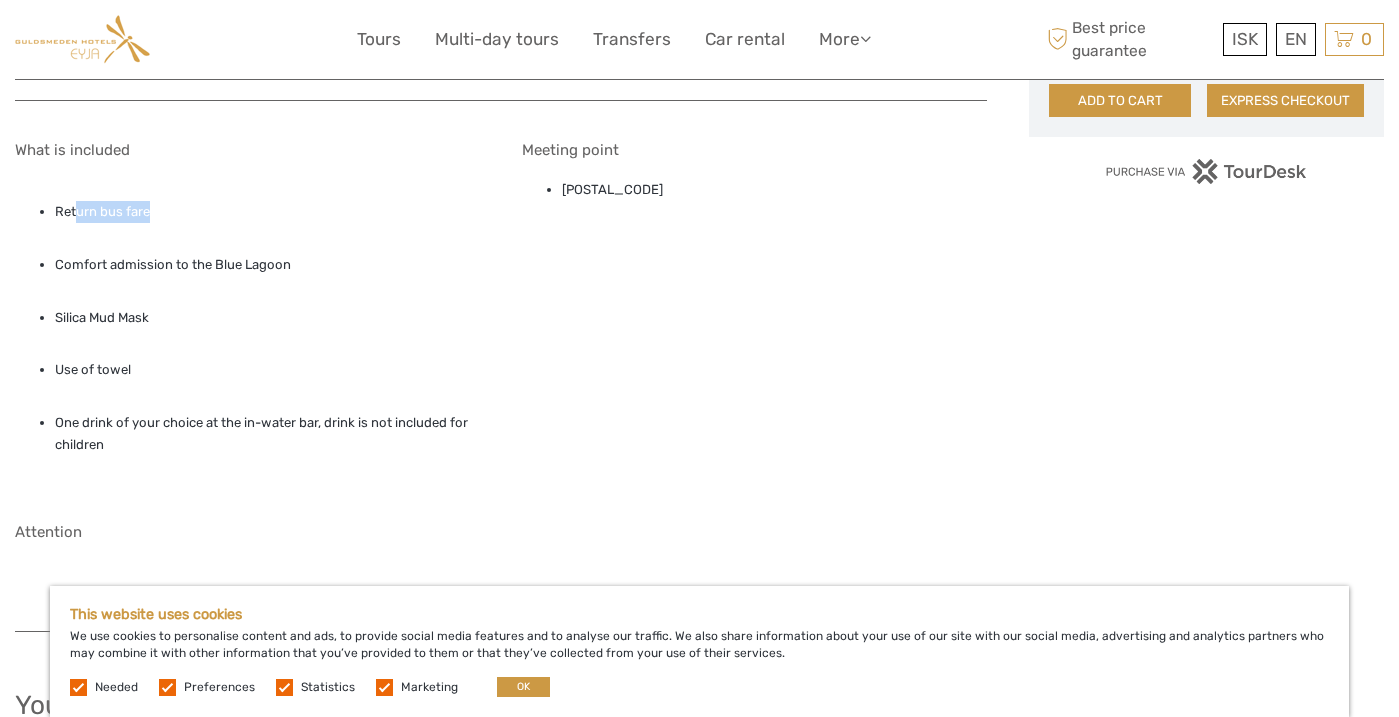 scroll, scrollTop: 1350, scrollLeft: 0, axis: vertical 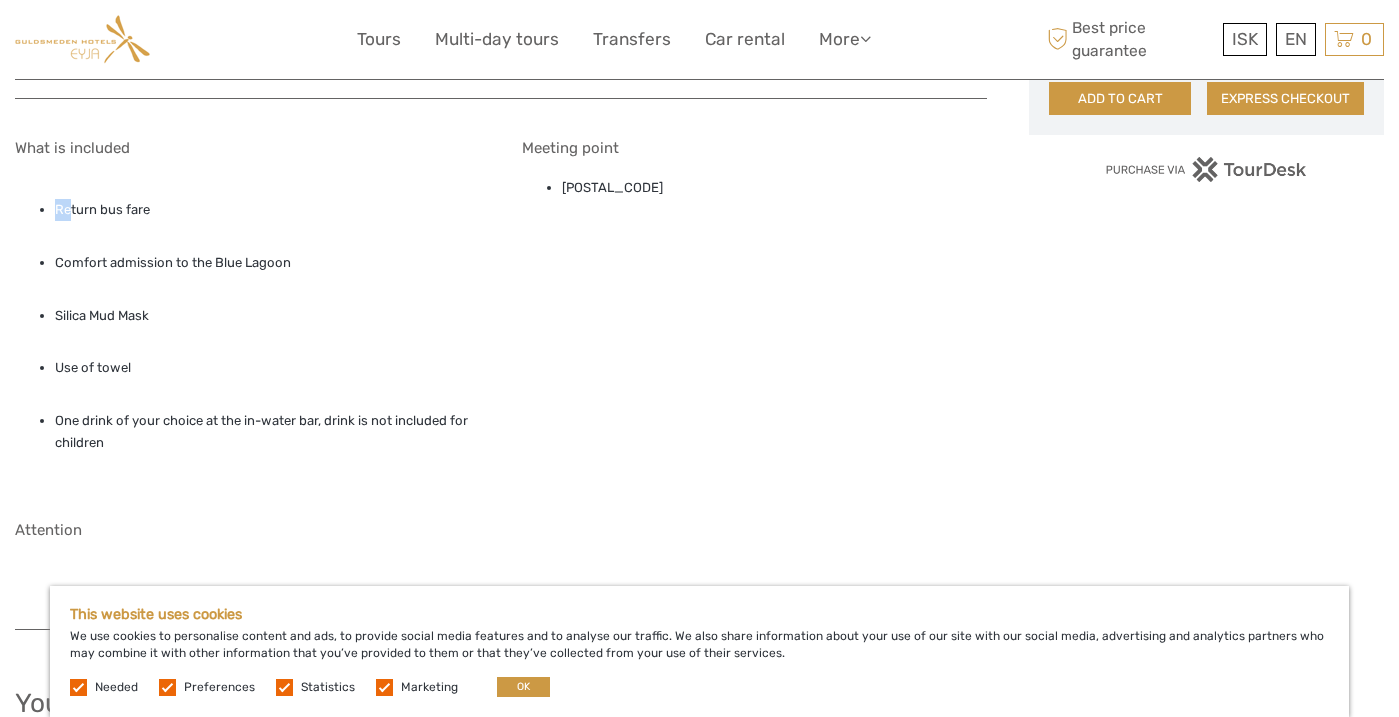 drag, startPoint x: 71, startPoint y: 219, endPoint x: 129, endPoint y: 222, distance: 58.077534 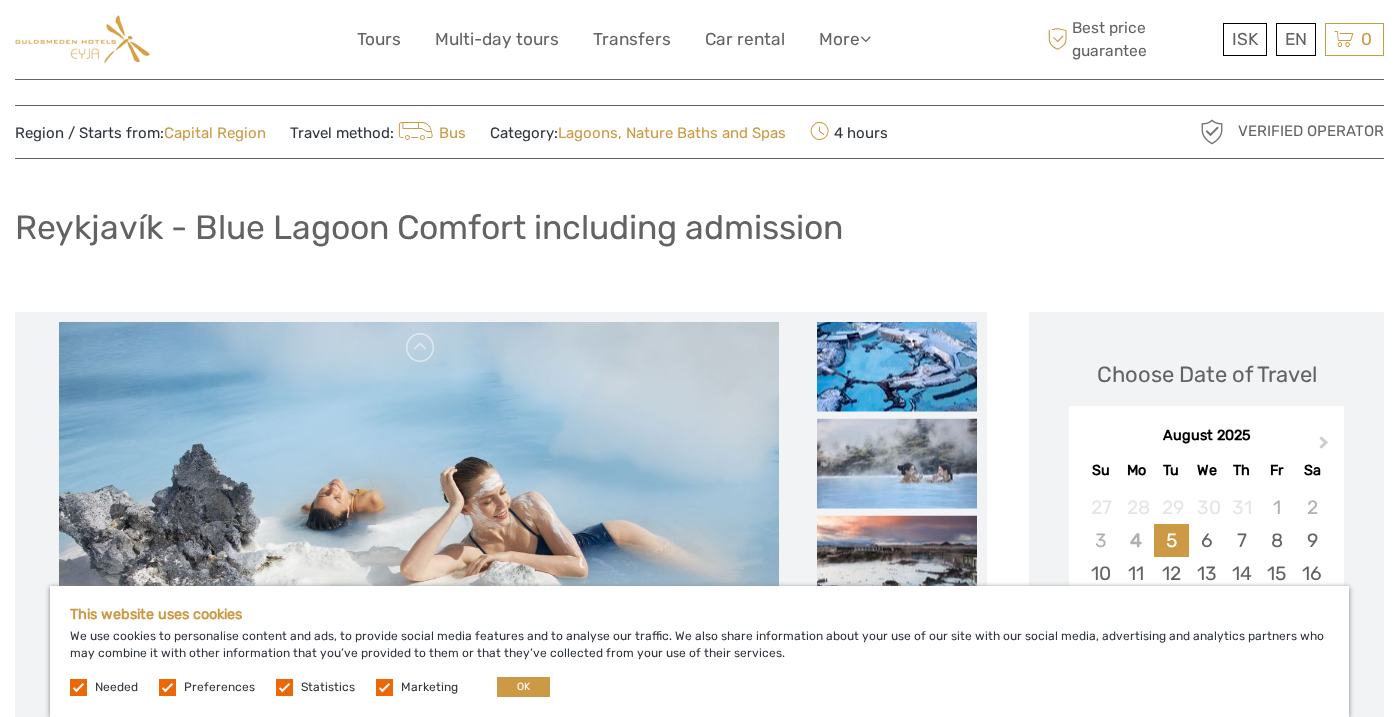 scroll, scrollTop: 0, scrollLeft: 0, axis: both 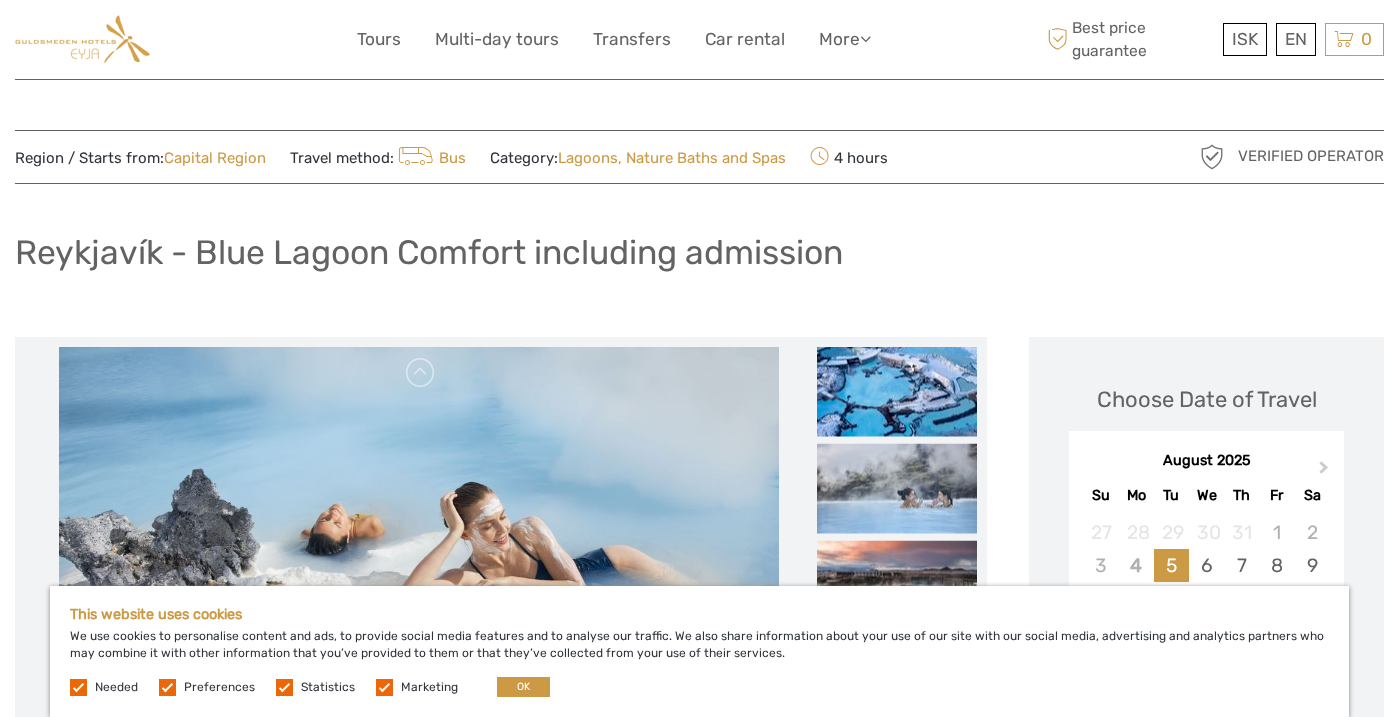 click on "Bus" at bounding box center (430, 158) 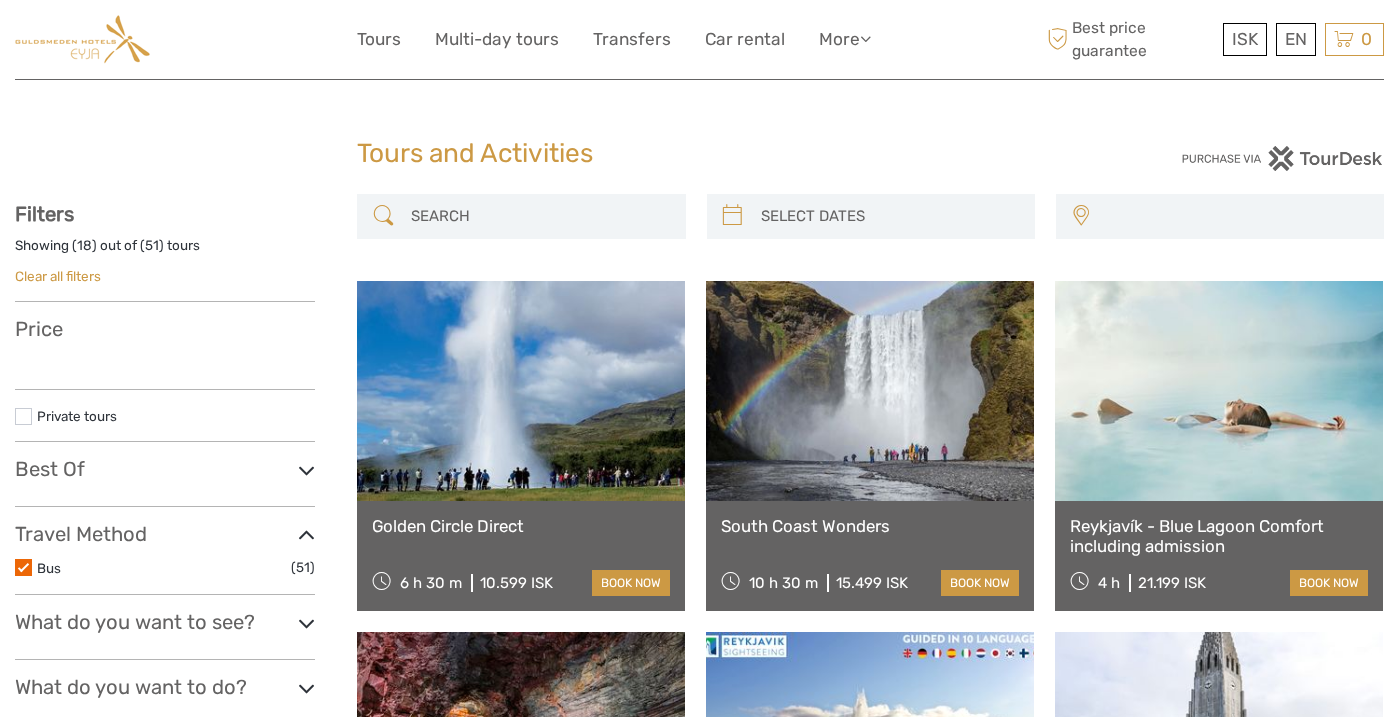 select 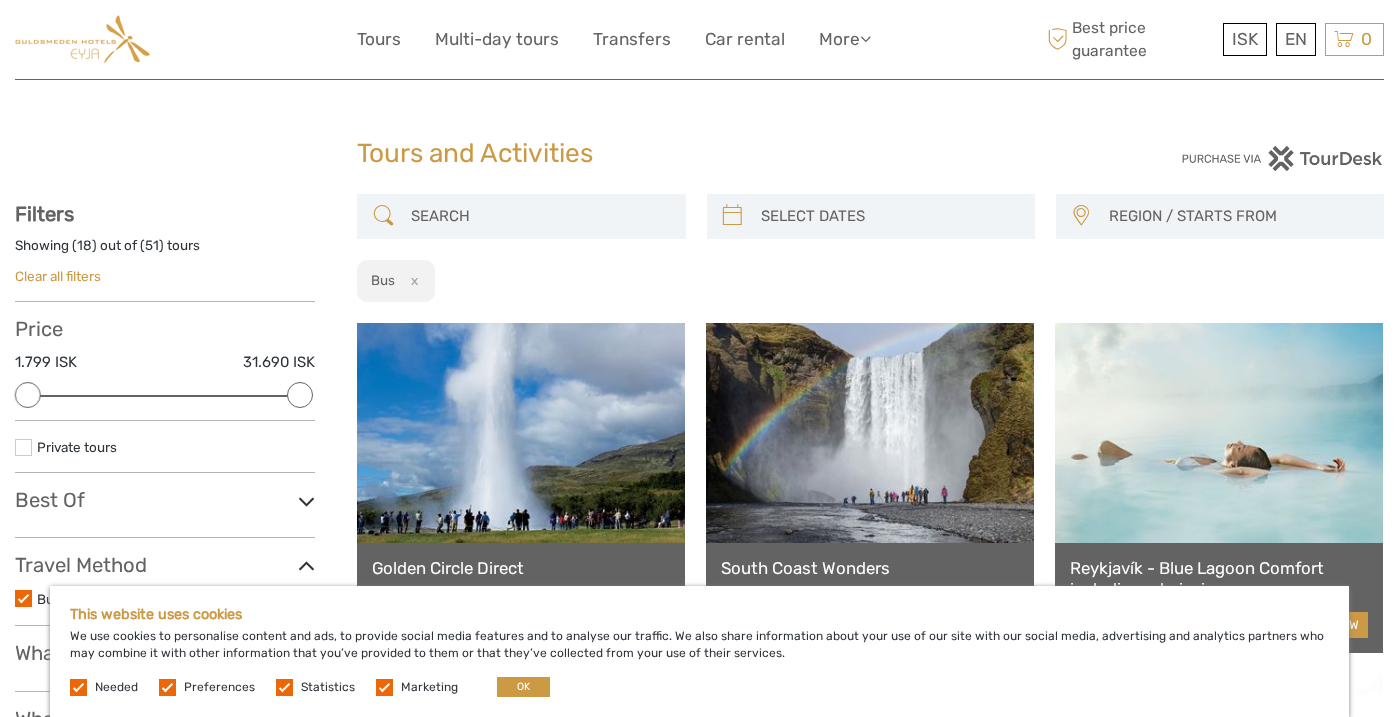 scroll, scrollTop: 0, scrollLeft: 0, axis: both 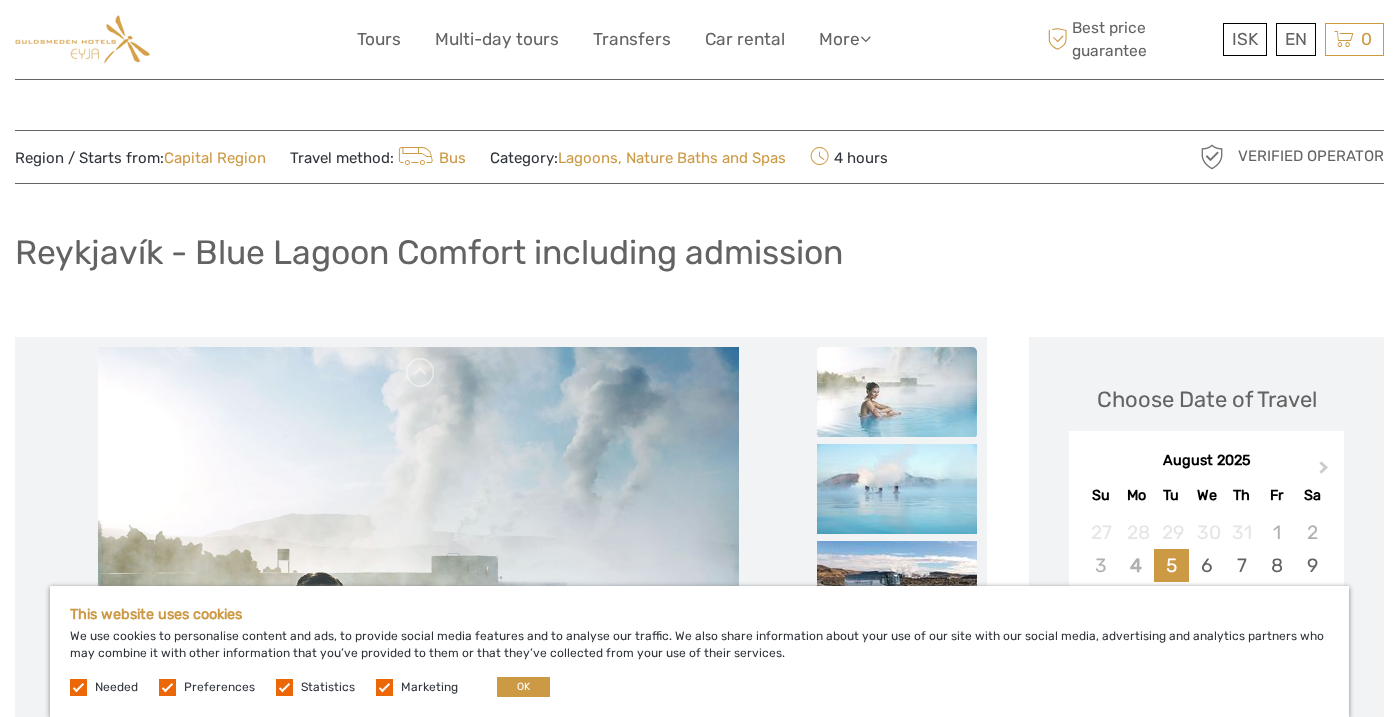 click on "Verified Operator" at bounding box center [1311, 156] 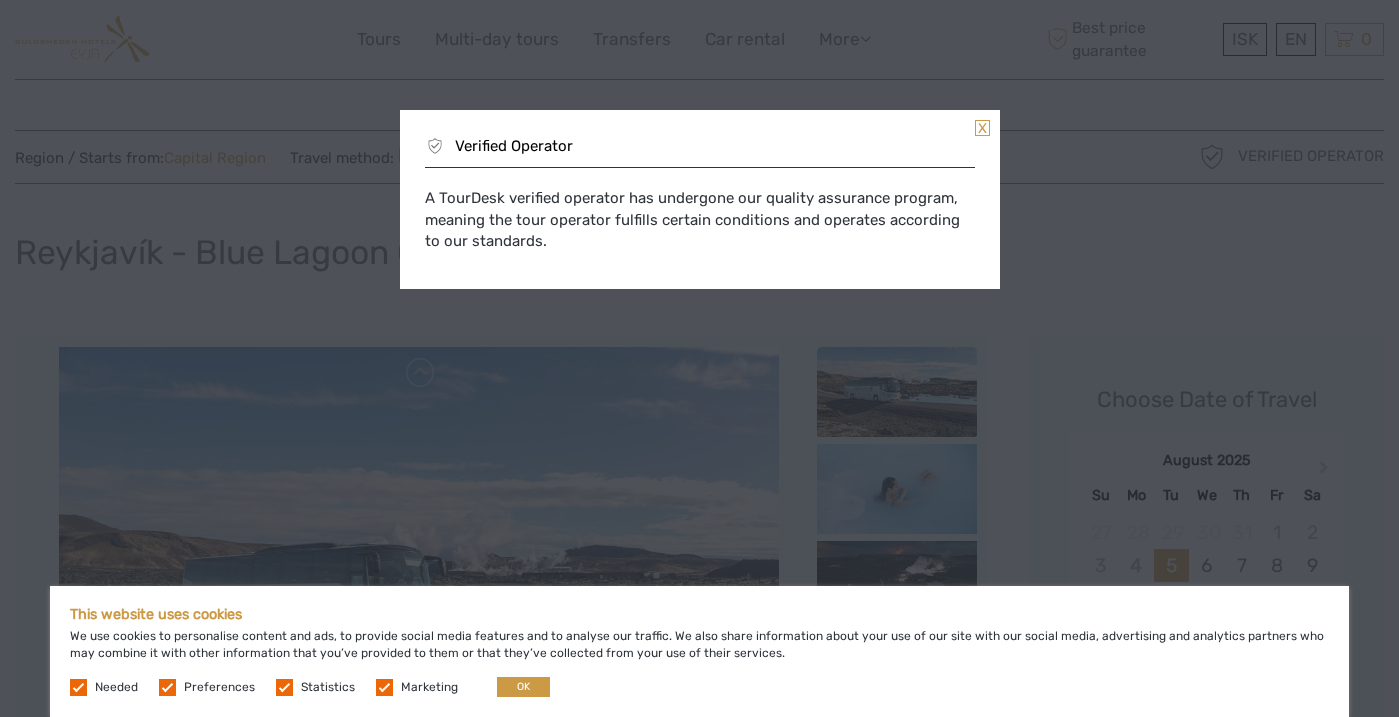 click at bounding box center (982, 128) 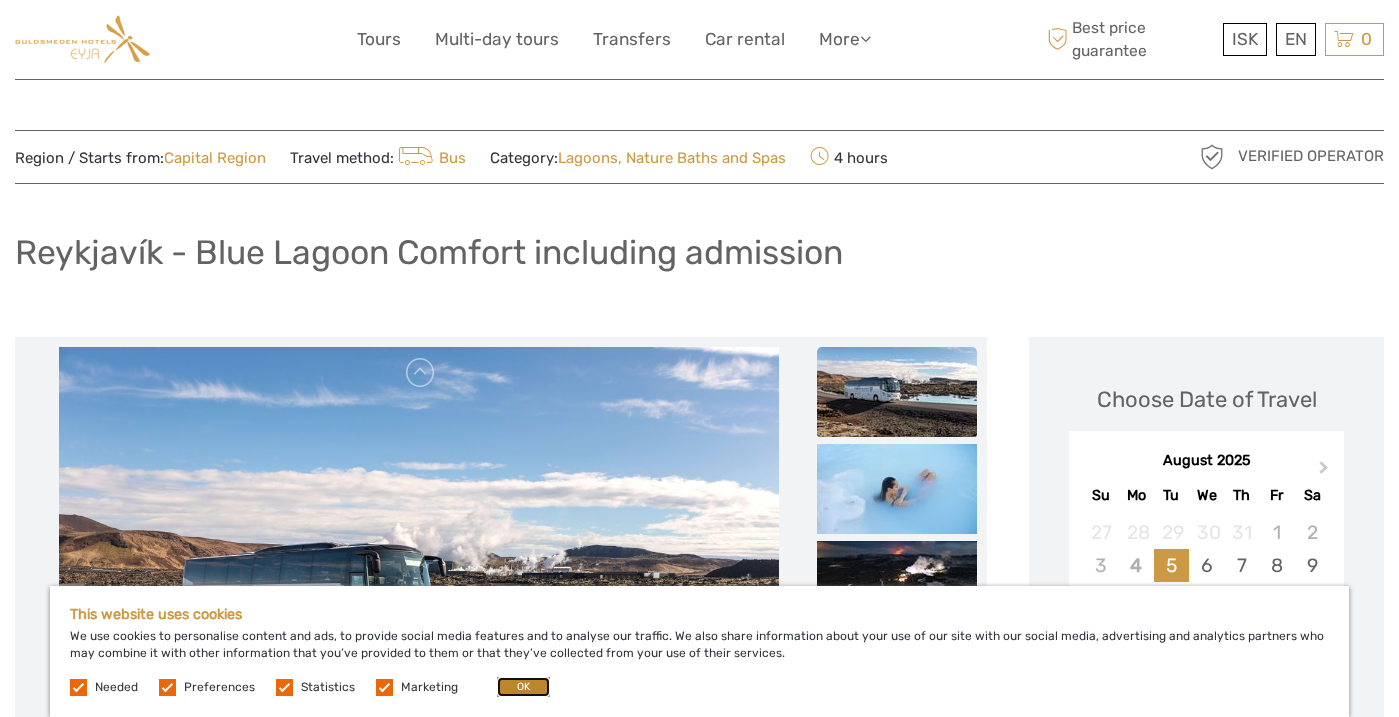 click on "OK" at bounding box center (523, 687) 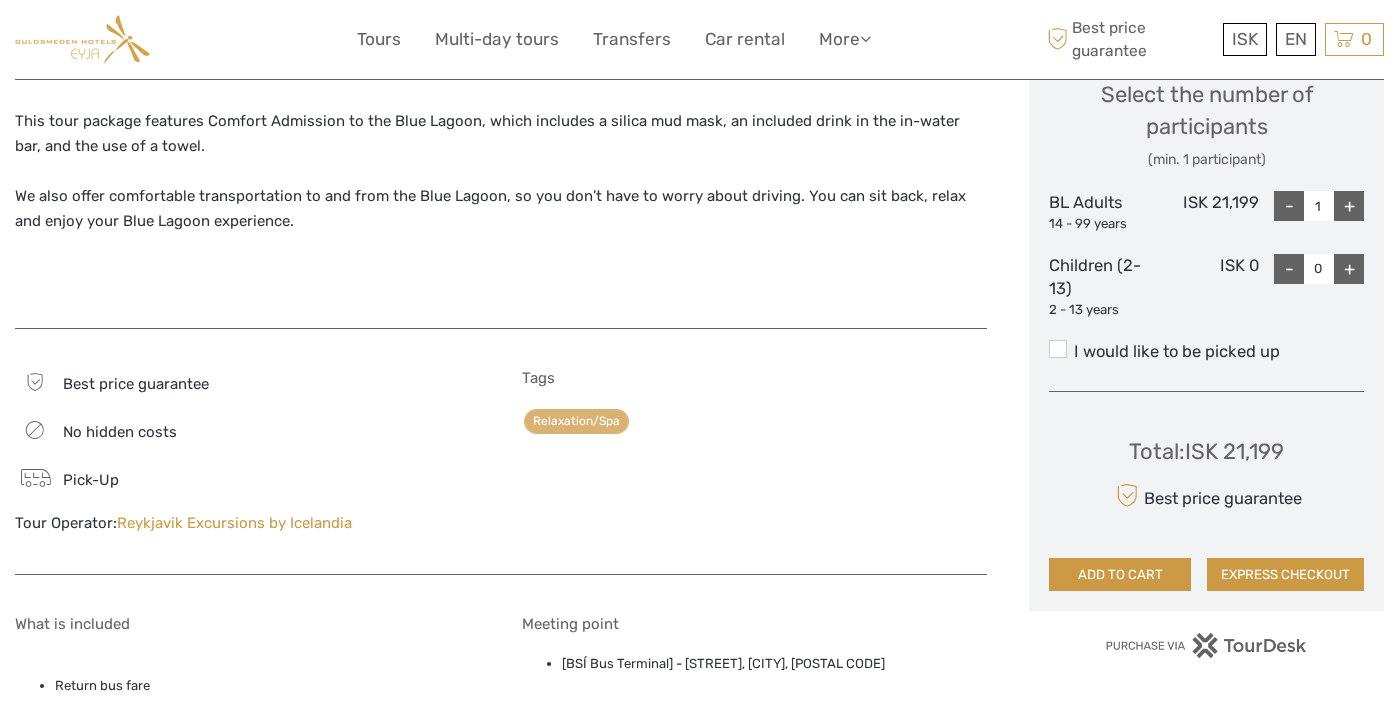 scroll, scrollTop: 885, scrollLeft: 0, axis: vertical 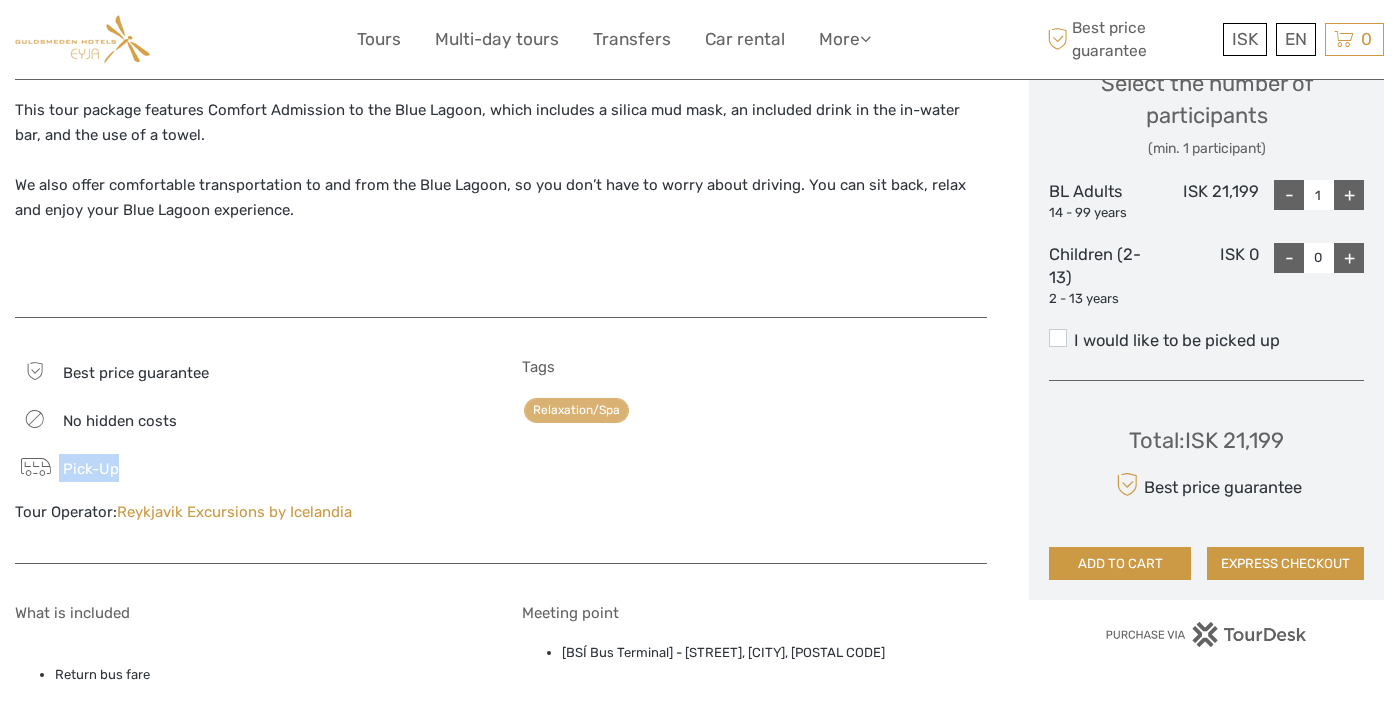 drag, startPoint x: 59, startPoint y: 467, endPoint x: 143, endPoint y: 473, distance: 84.21401 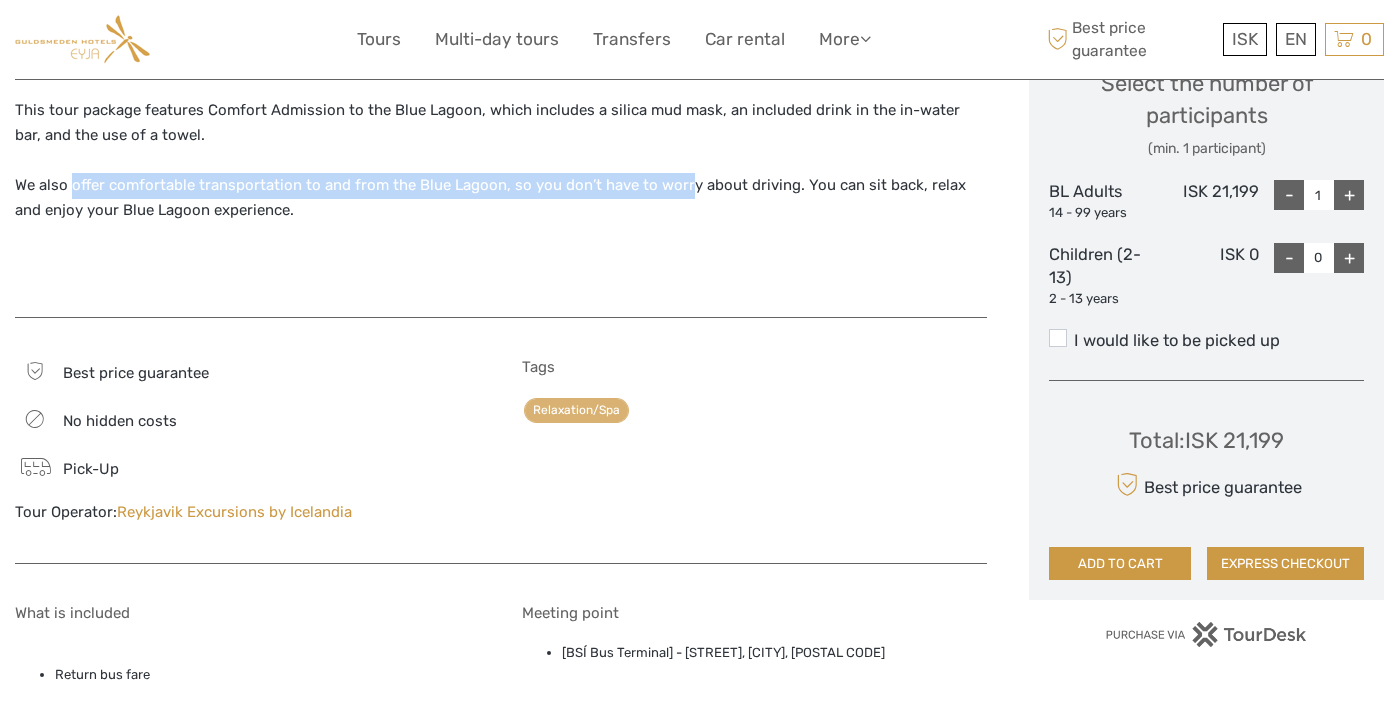 drag, startPoint x: 69, startPoint y: 190, endPoint x: 681, endPoint y: 186, distance: 612.01306 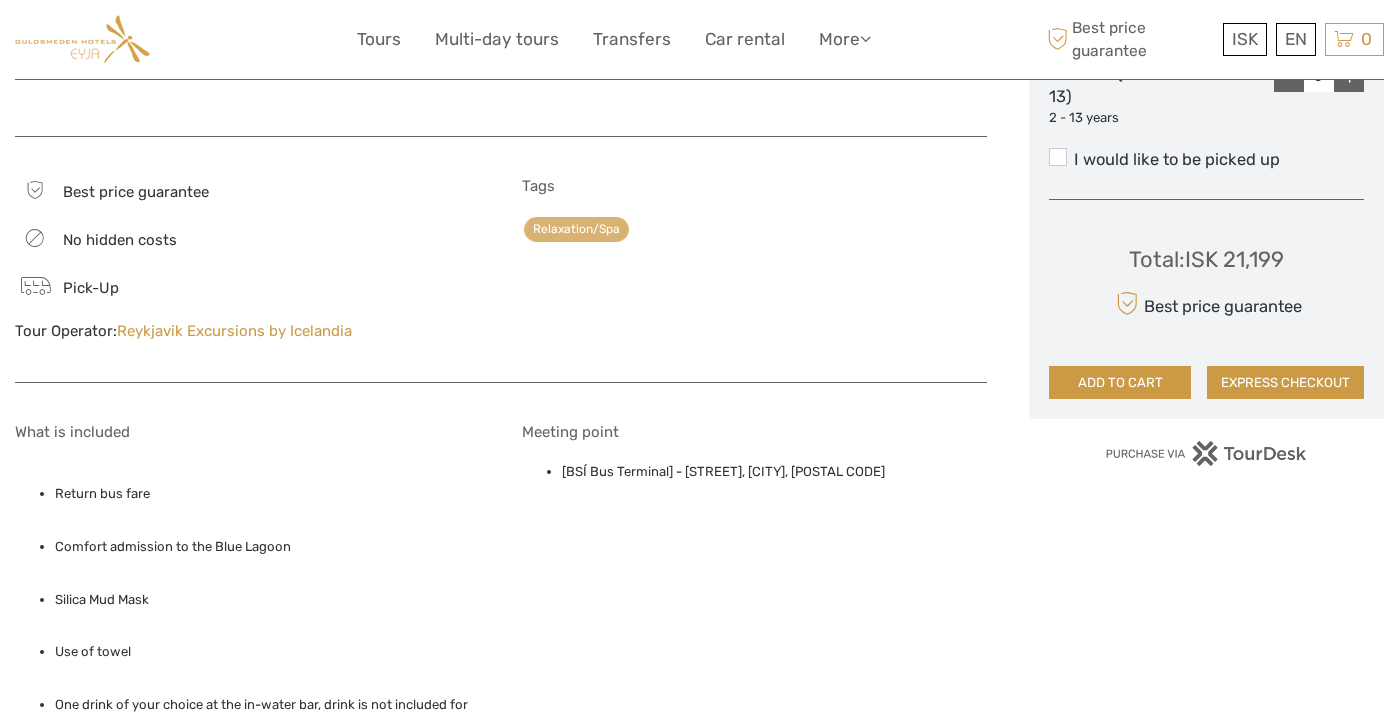 scroll, scrollTop: 1069, scrollLeft: 0, axis: vertical 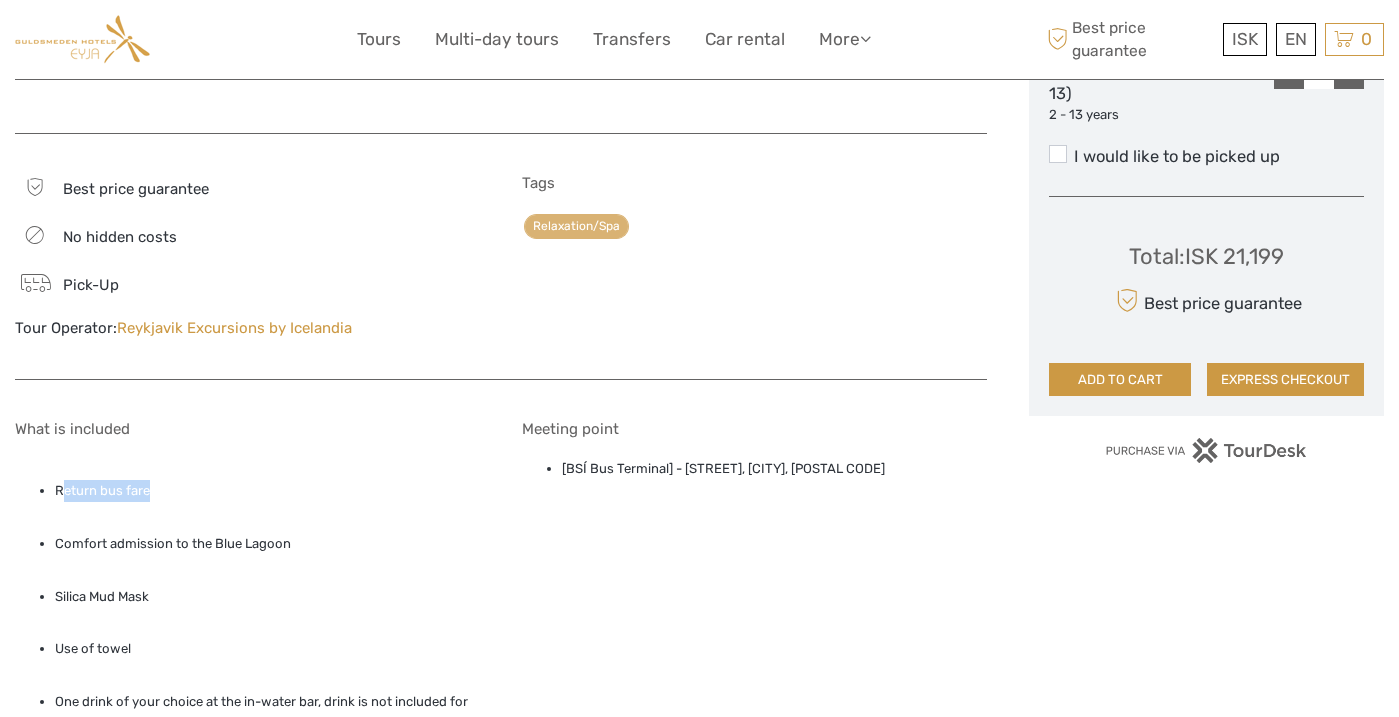 drag, startPoint x: 59, startPoint y: 491, endPoint x: 165, endPoint y: 499, distance: 106.30146 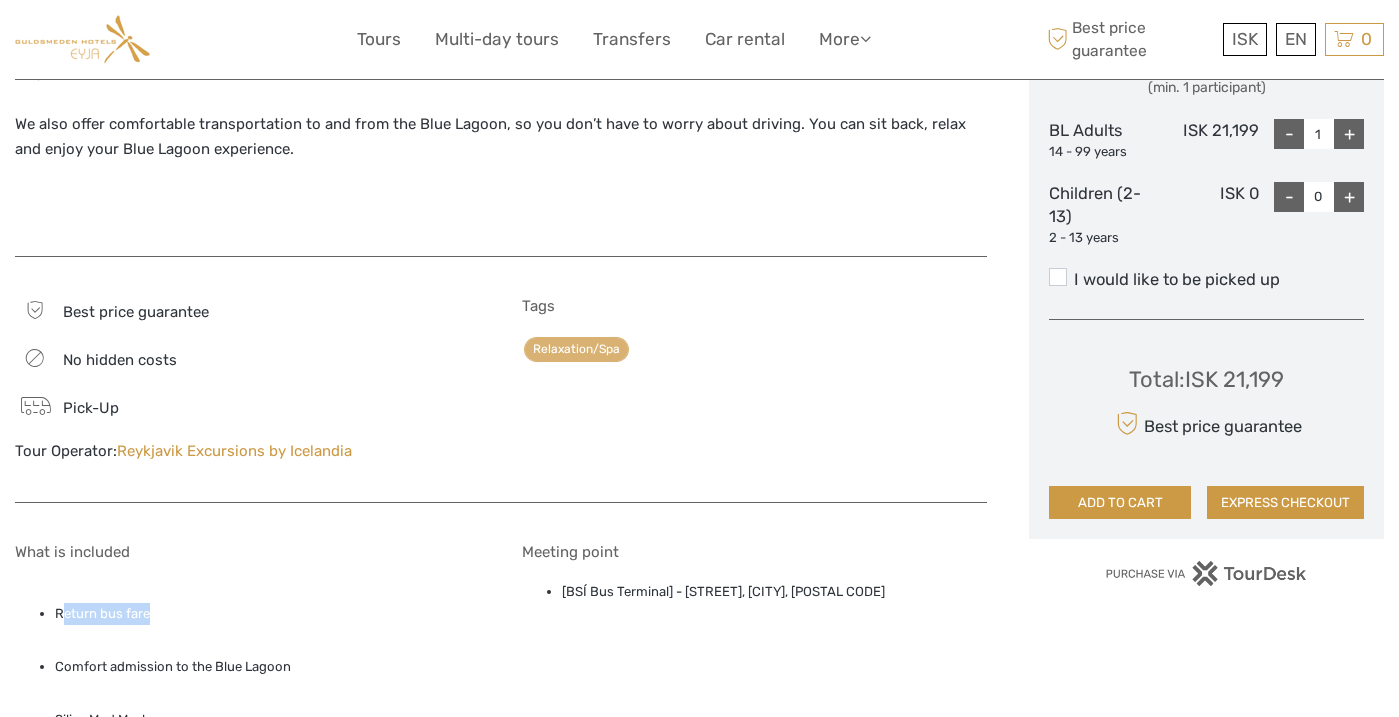 scroll, scrollTop: 953, scrollLeft: 0, axis: vertical 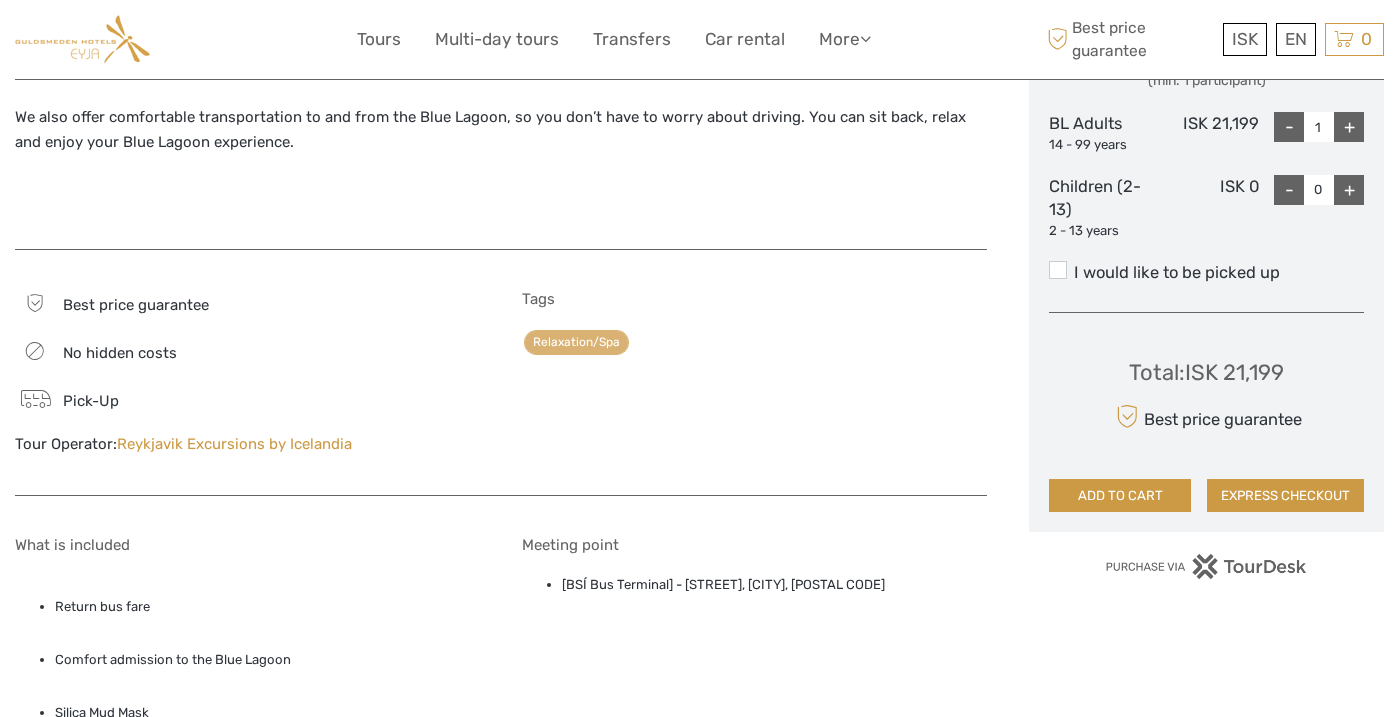 click on "Return bus fare" at bounding box center (267, 607) 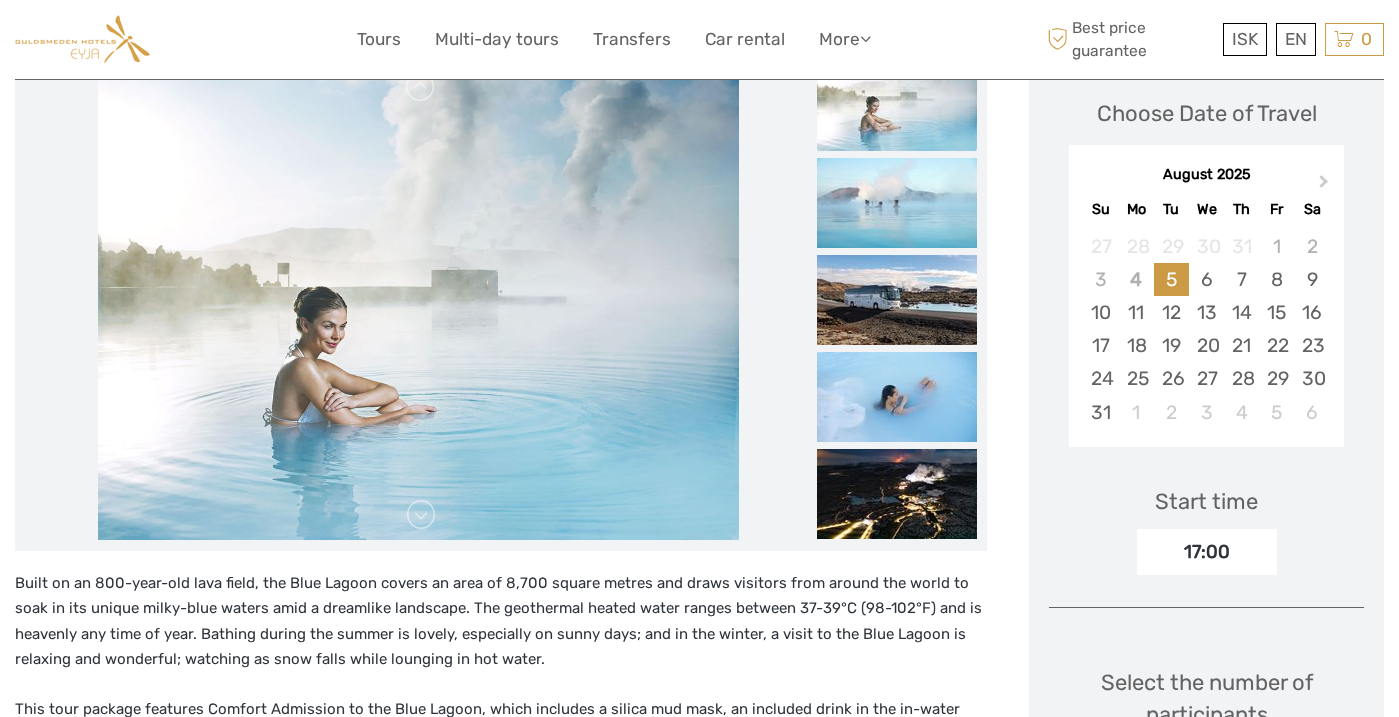 scroll, scrollTop: 0, scrollLeft: 0, axis: both 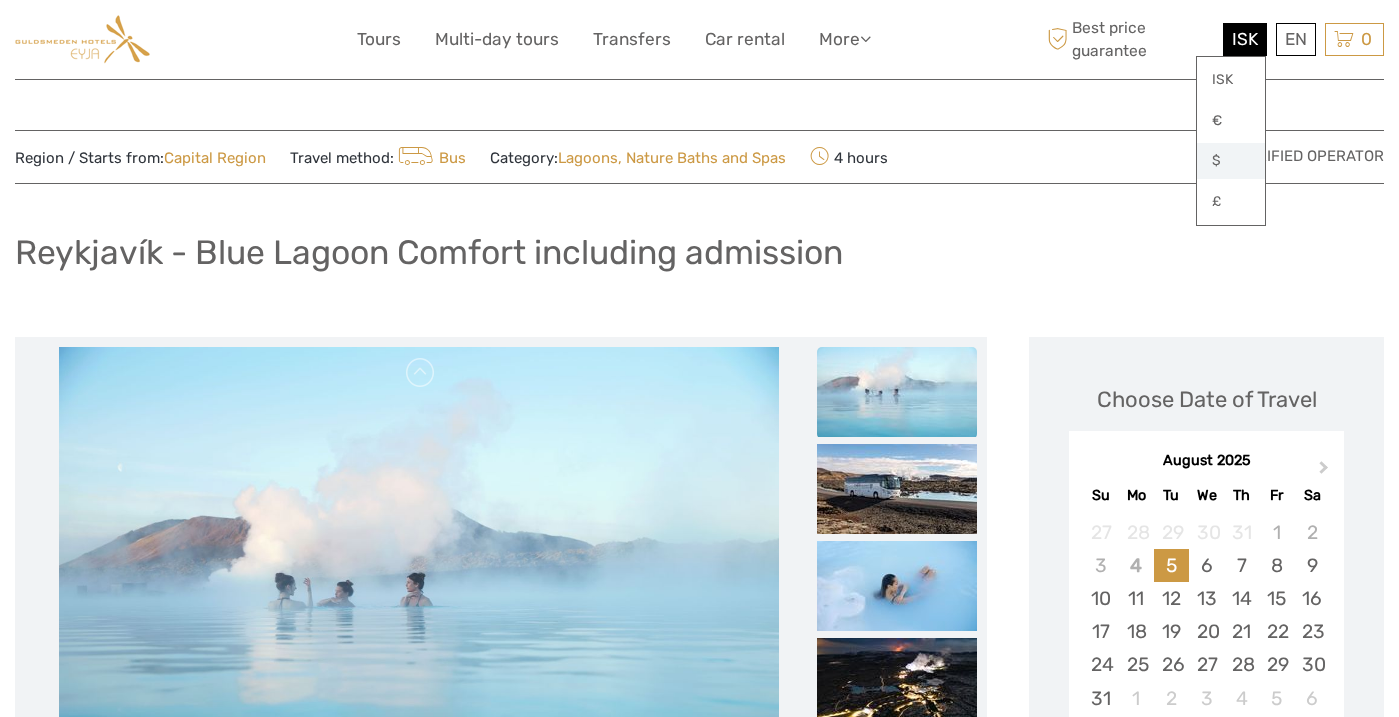 click on "$" at bounding box center [1231, 161] 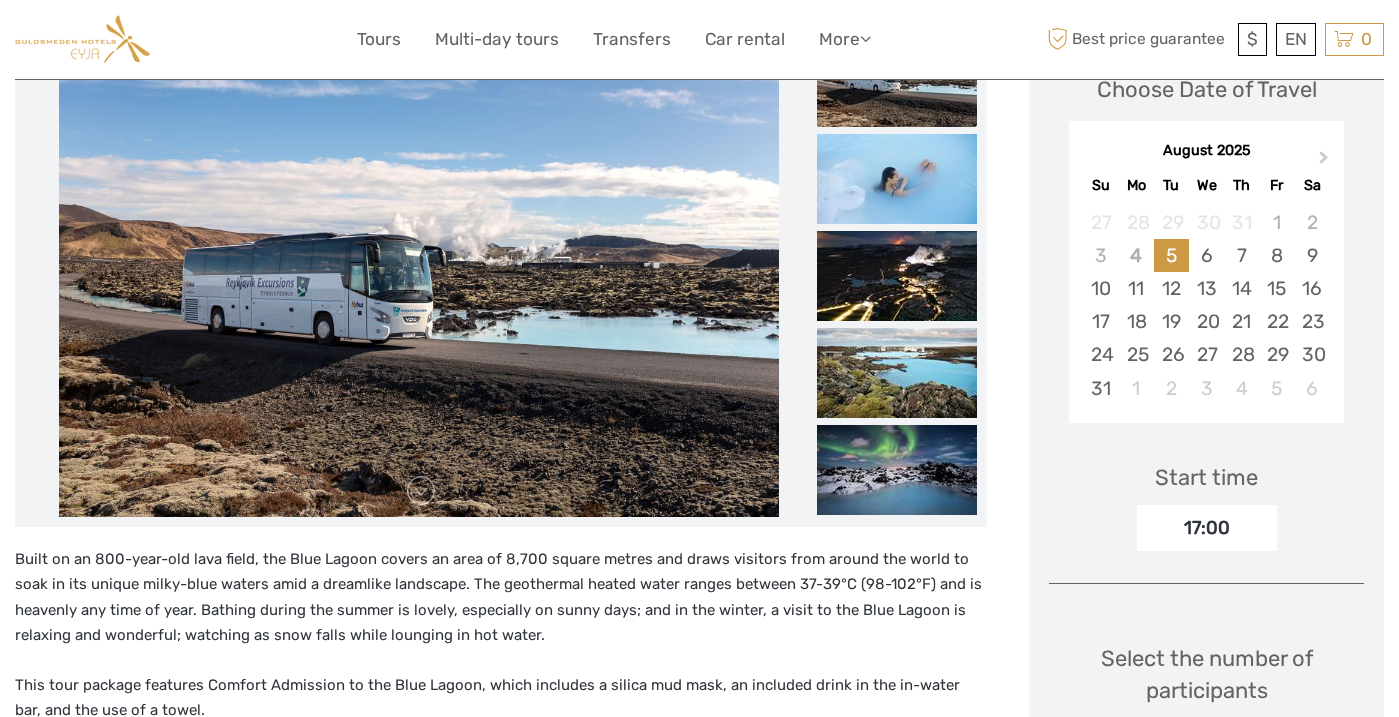 scroll, scrollTop: 280, scrollLeft: 0, axis: vertical 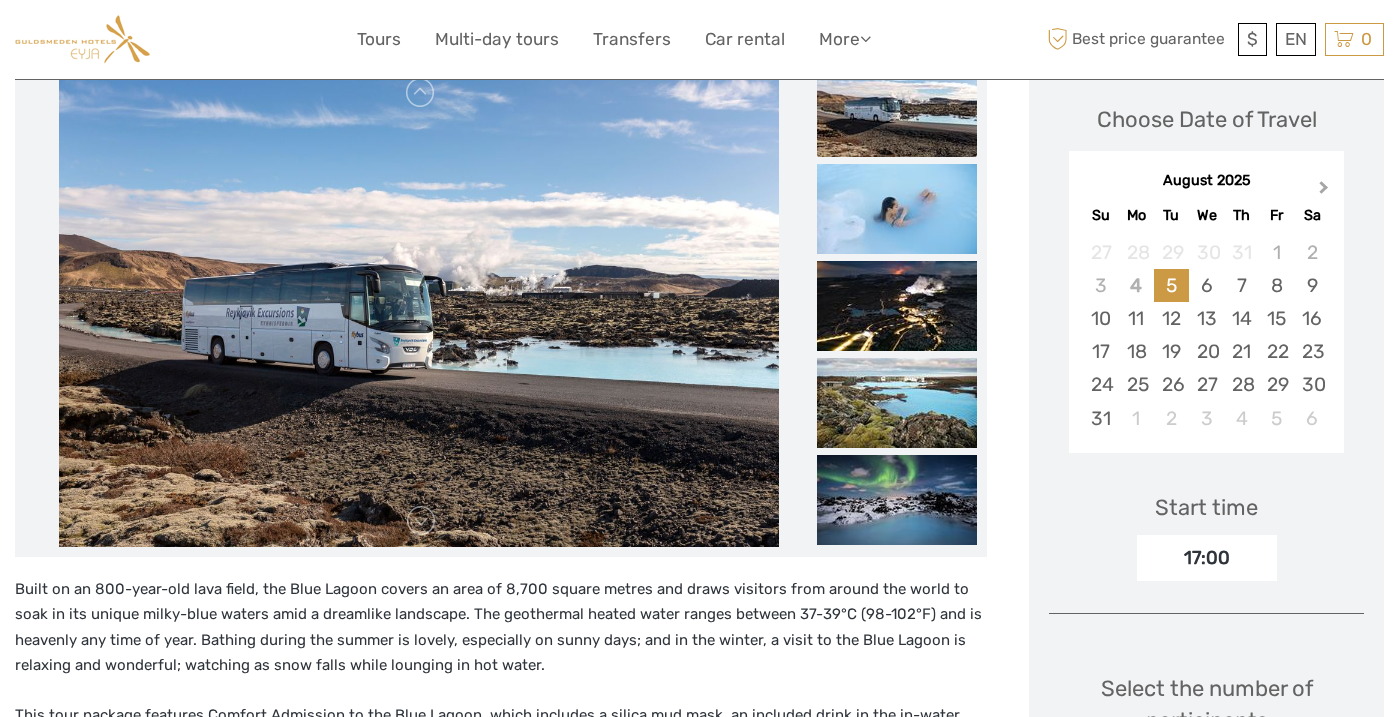 click on "Next Month" at bounding box center [1324, 191] 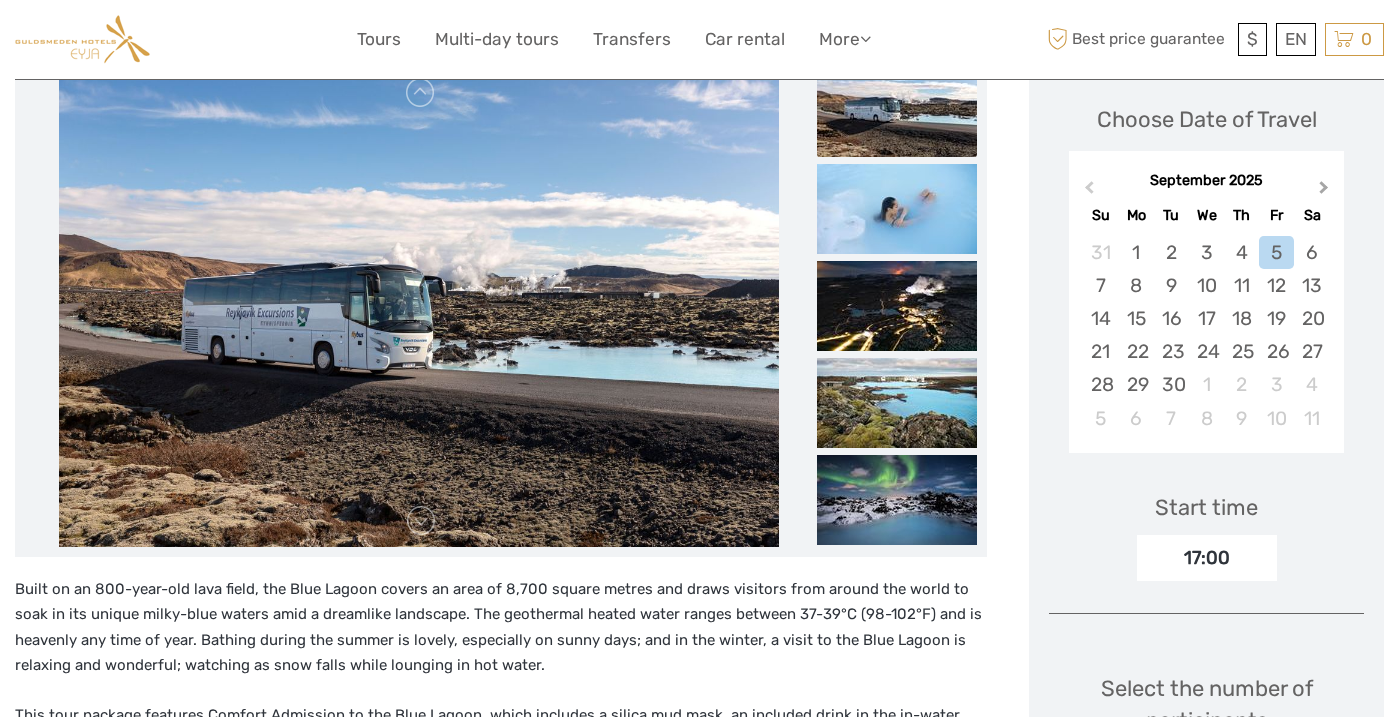 click on "Next Month" at bounding box center (1324, 191) 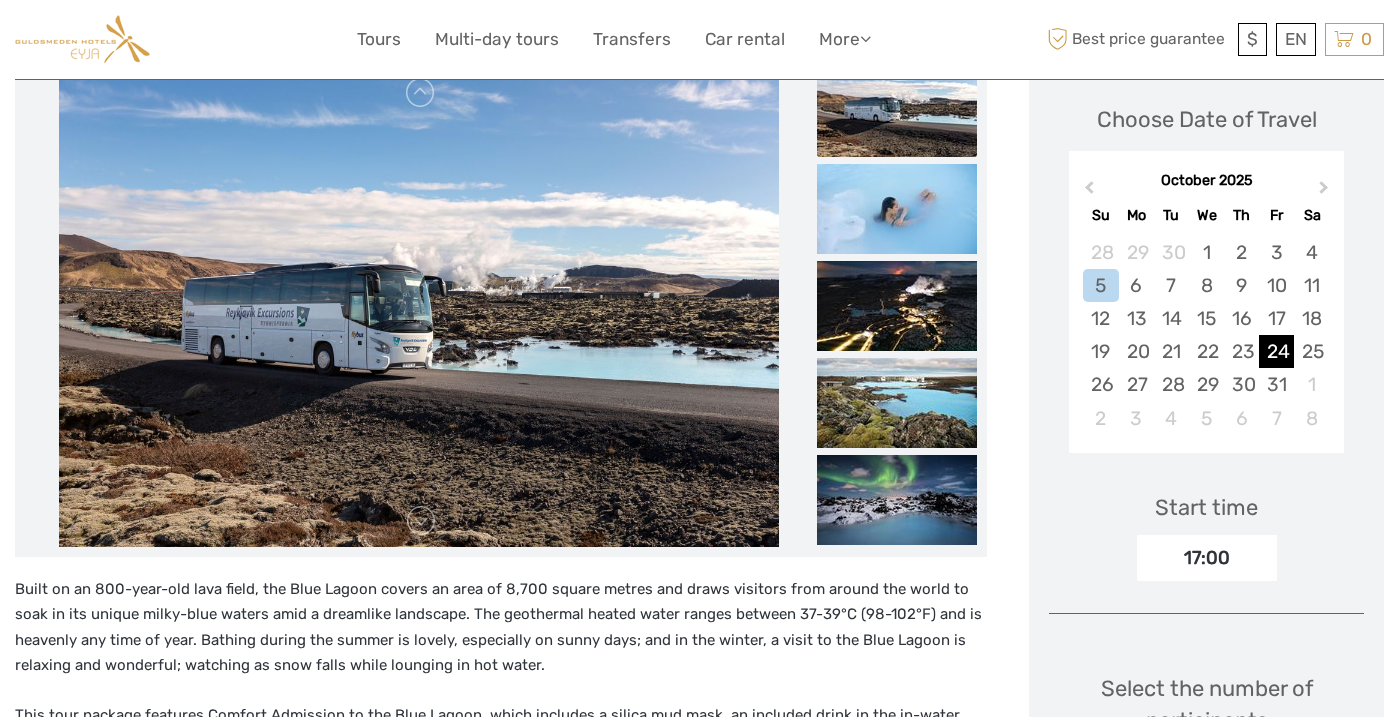 click on "24" at bounding box center (1276, 351) 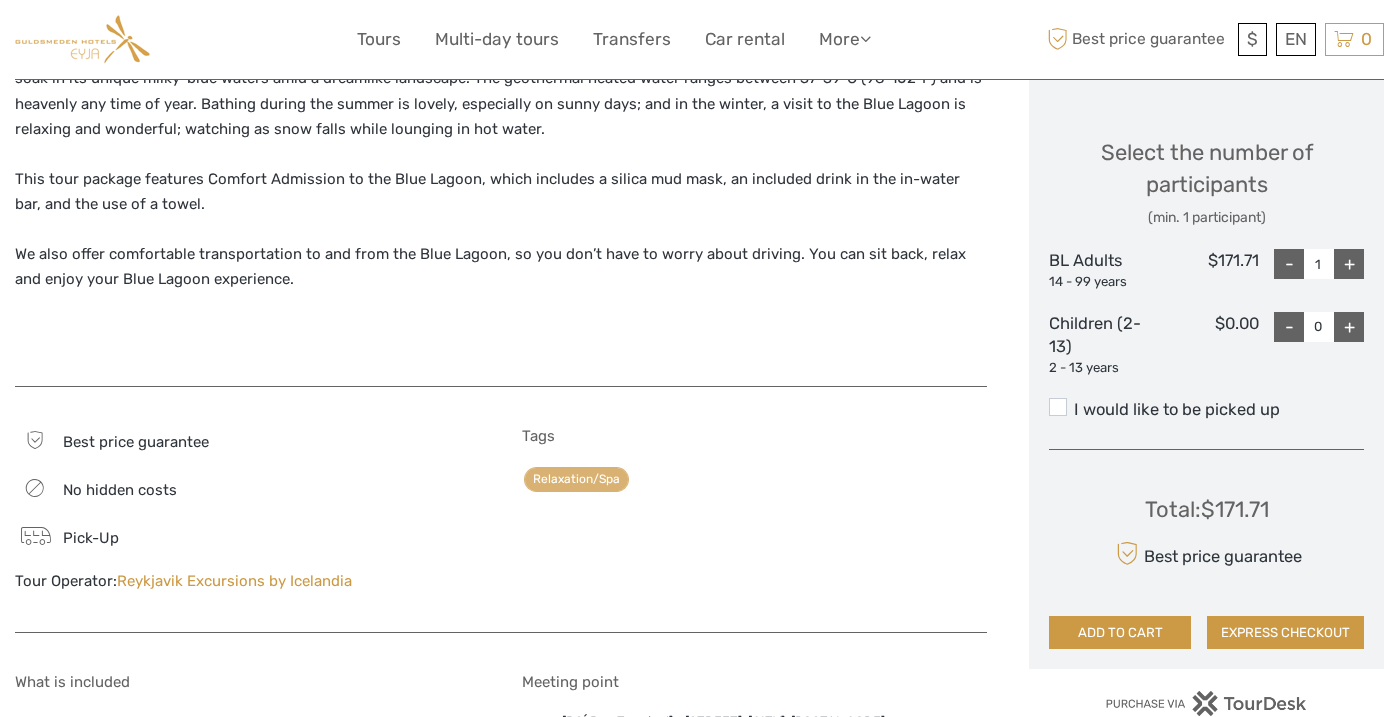 scroll, scrollTop: 817, scrollLeft: 0, axis: vertical 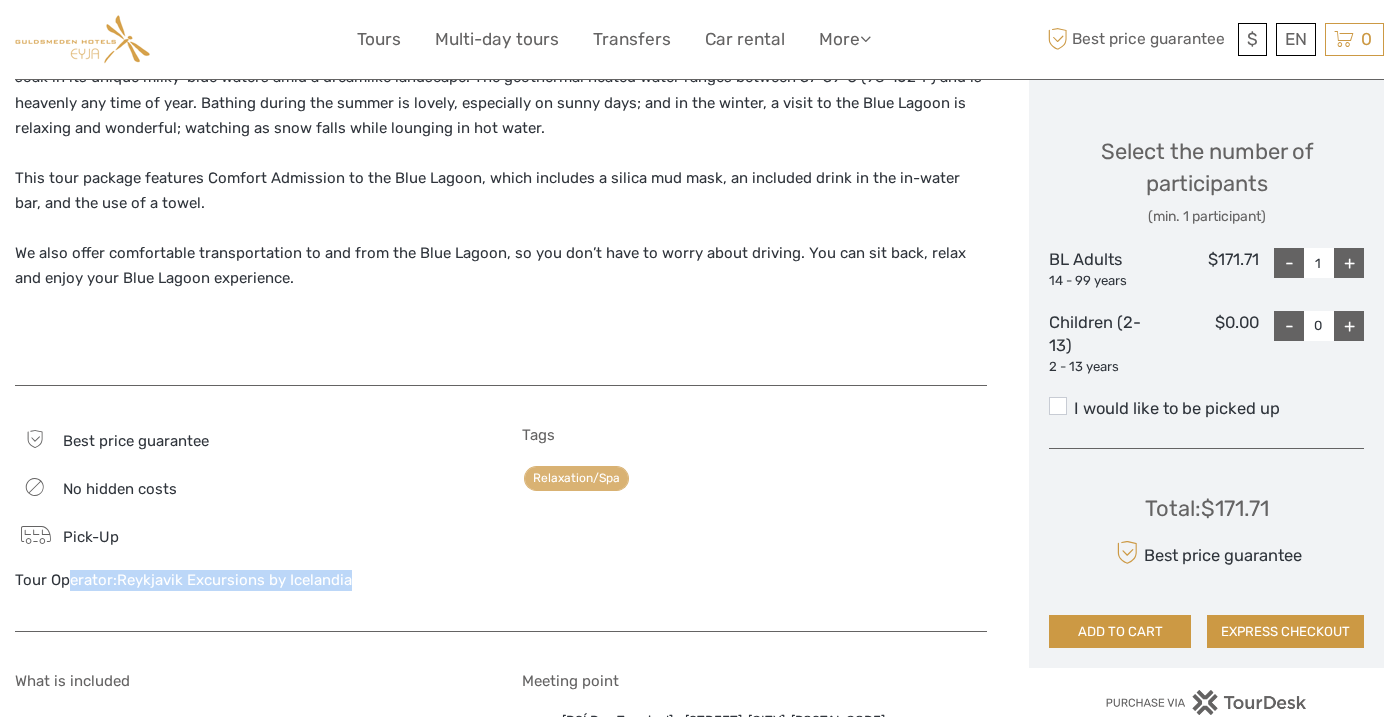 drag, startPoint x: 373, startPoint y: 582, endPoint x: 9, endPoint y: 583, distance: 364.00137 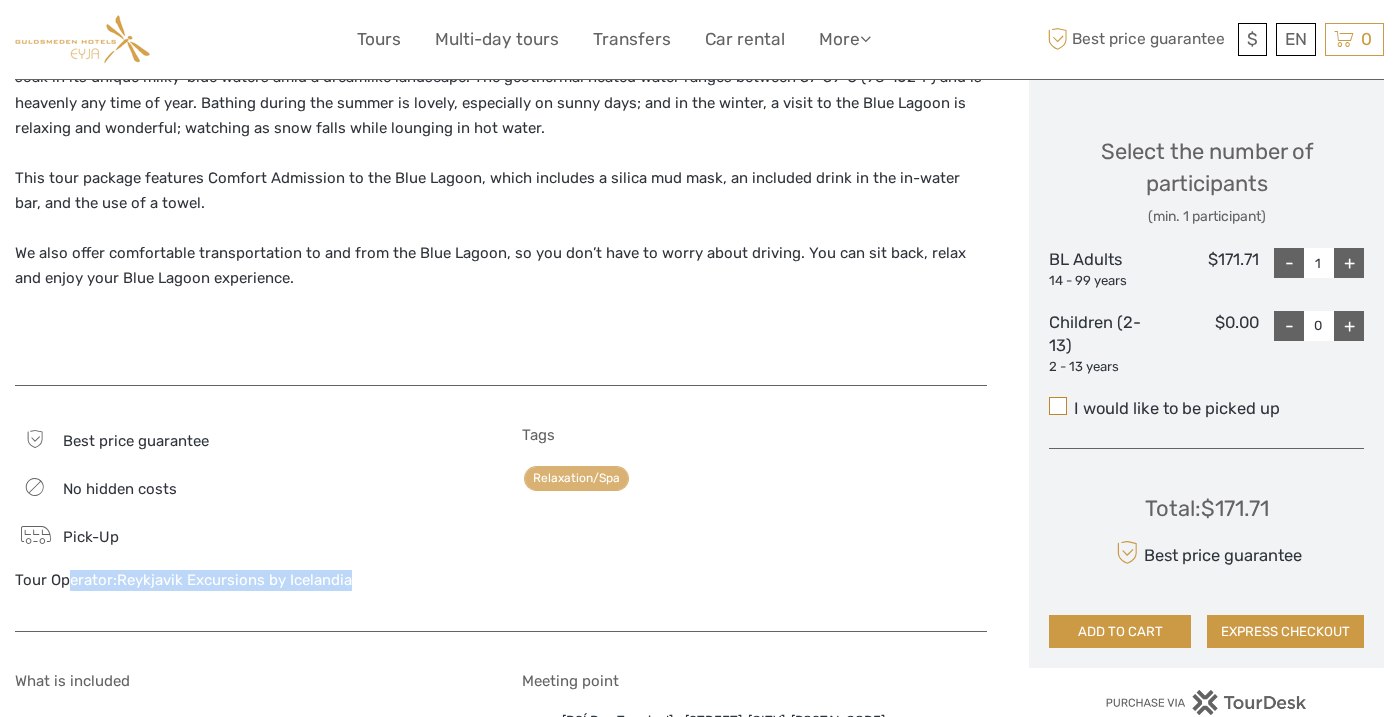click at bounding box center [1058, 406] 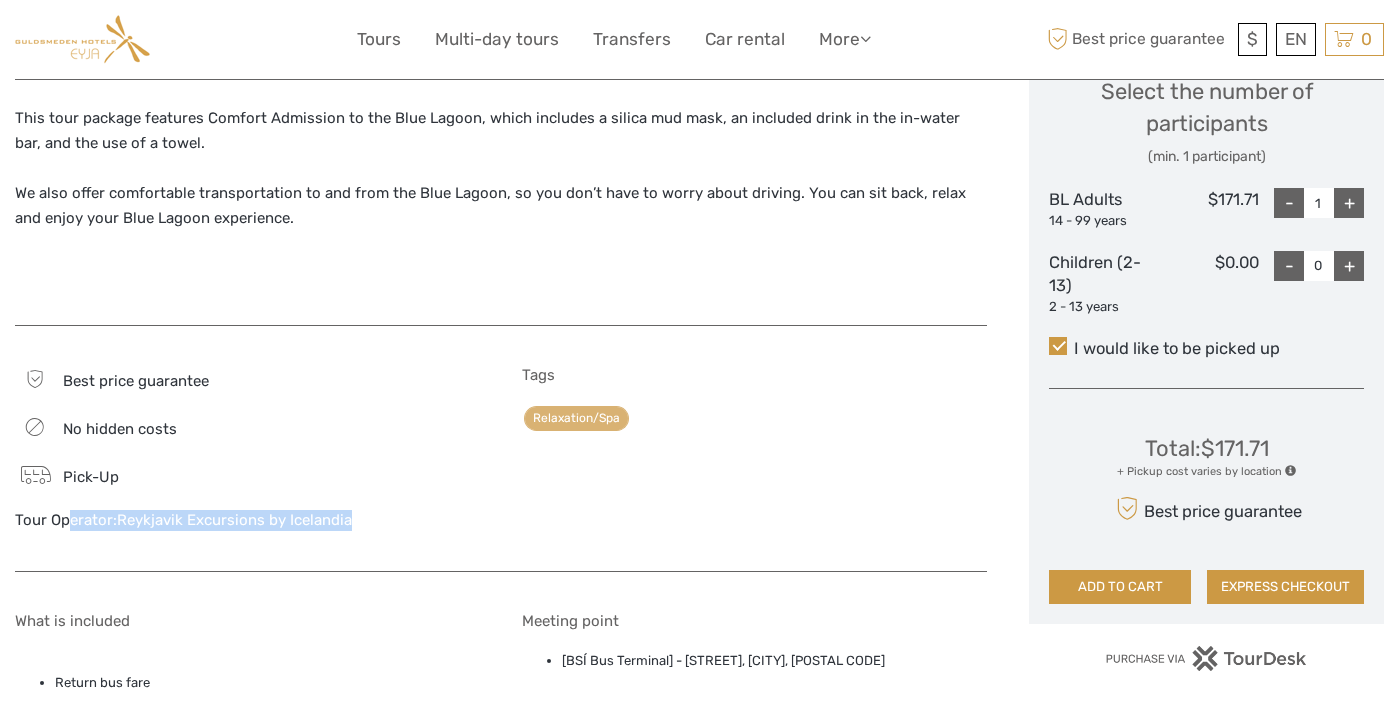 scroll, scrollTop: 880, scrollLeft: 0, axis: vertical 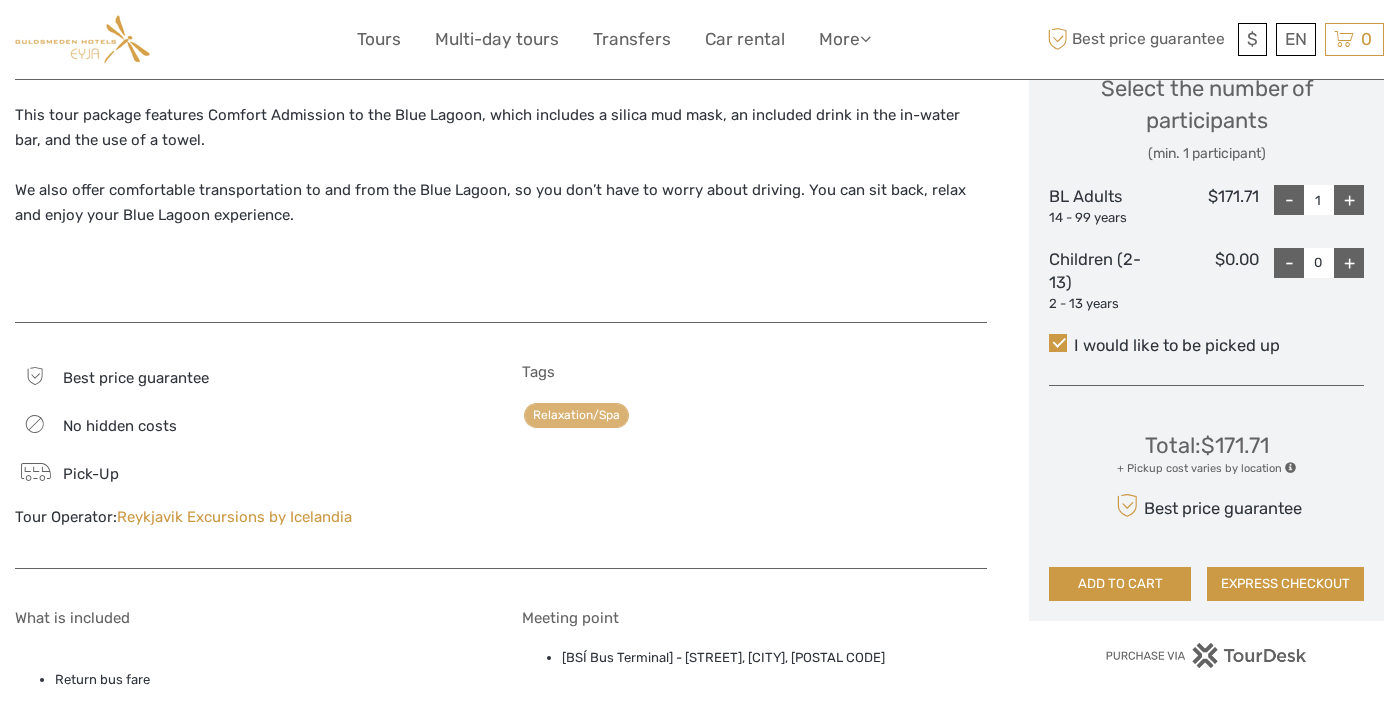 click at bounding box center [1290, 467] 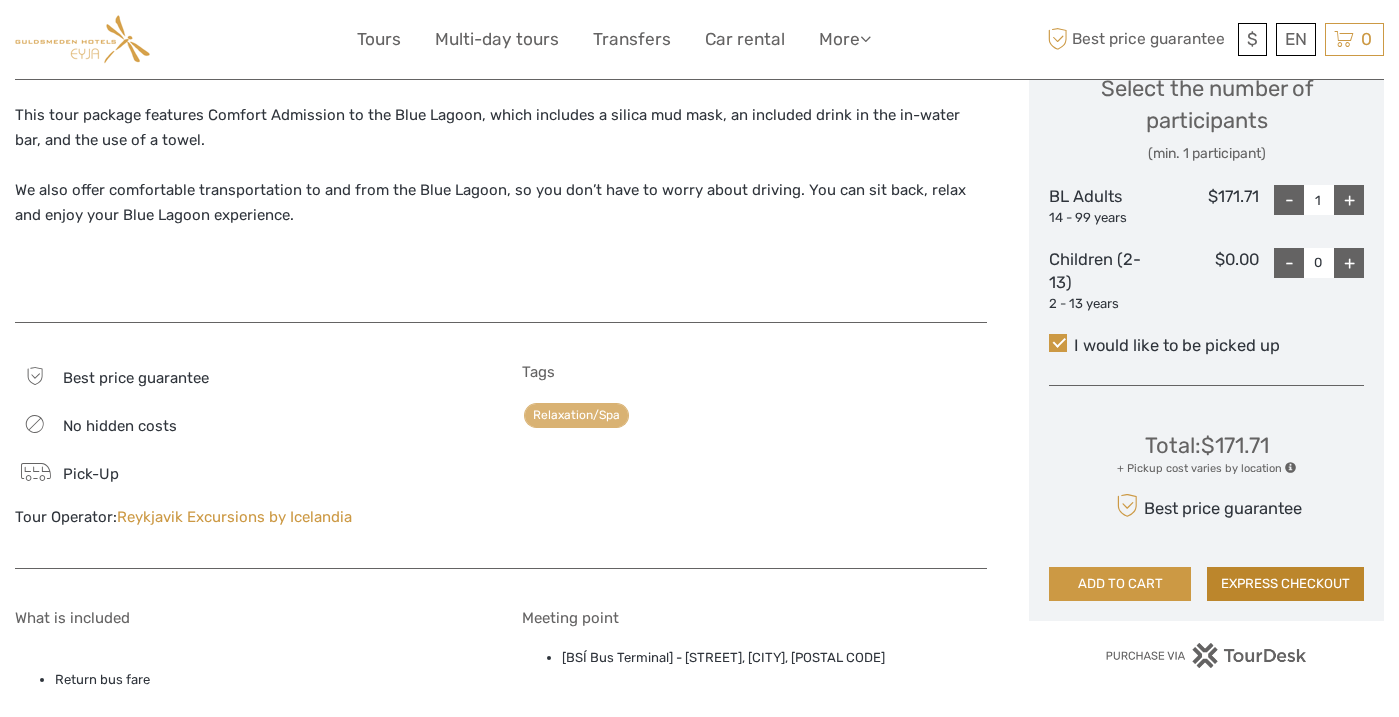 click on "EXPRESS CHECKOUT" at bounding box center (1285, 584) 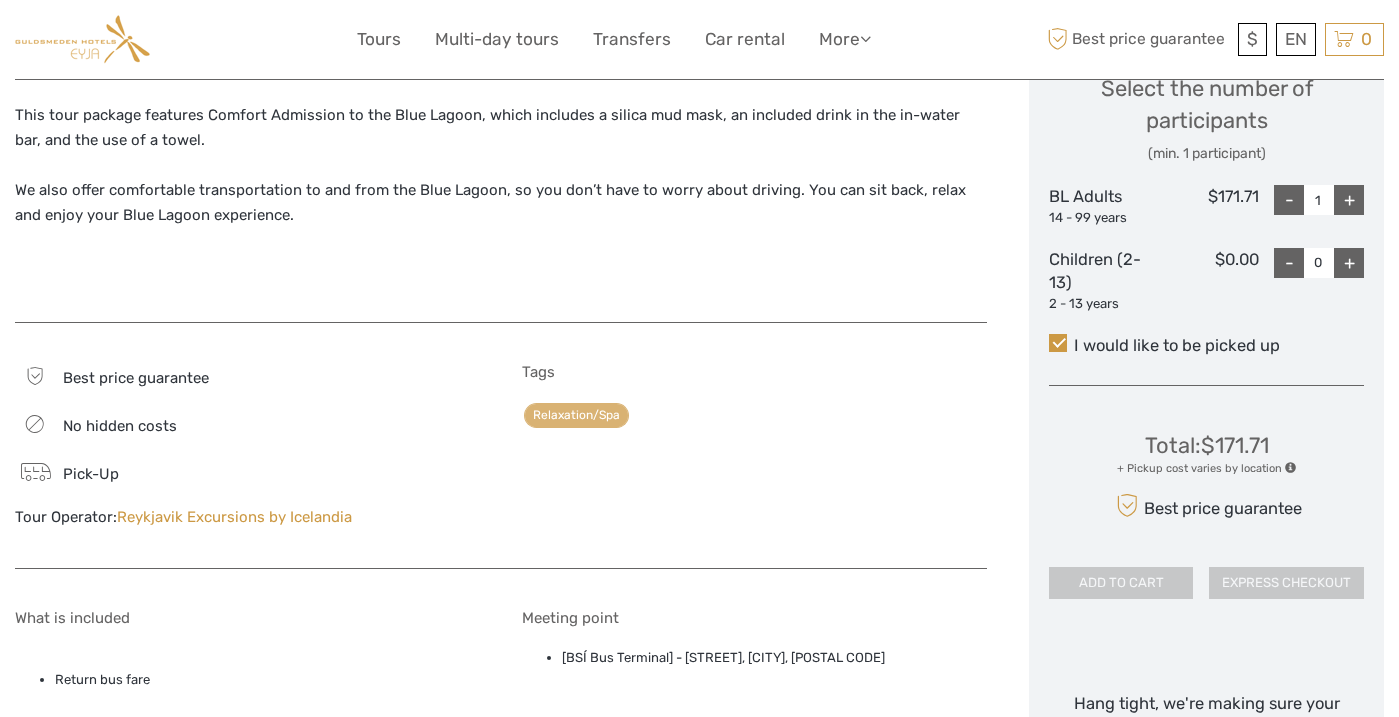 click on "+" at bounding box center (1349, 200) 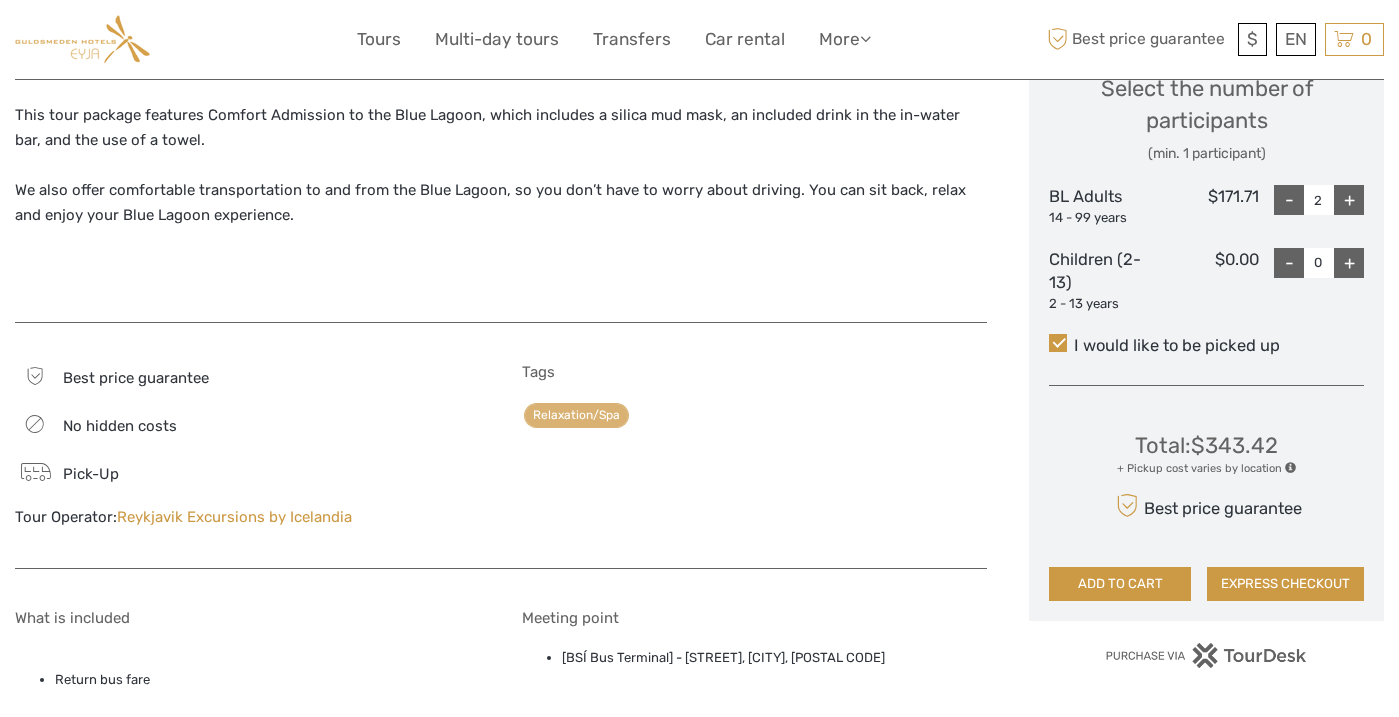 click on "-" at bounding box center (1289, 200) 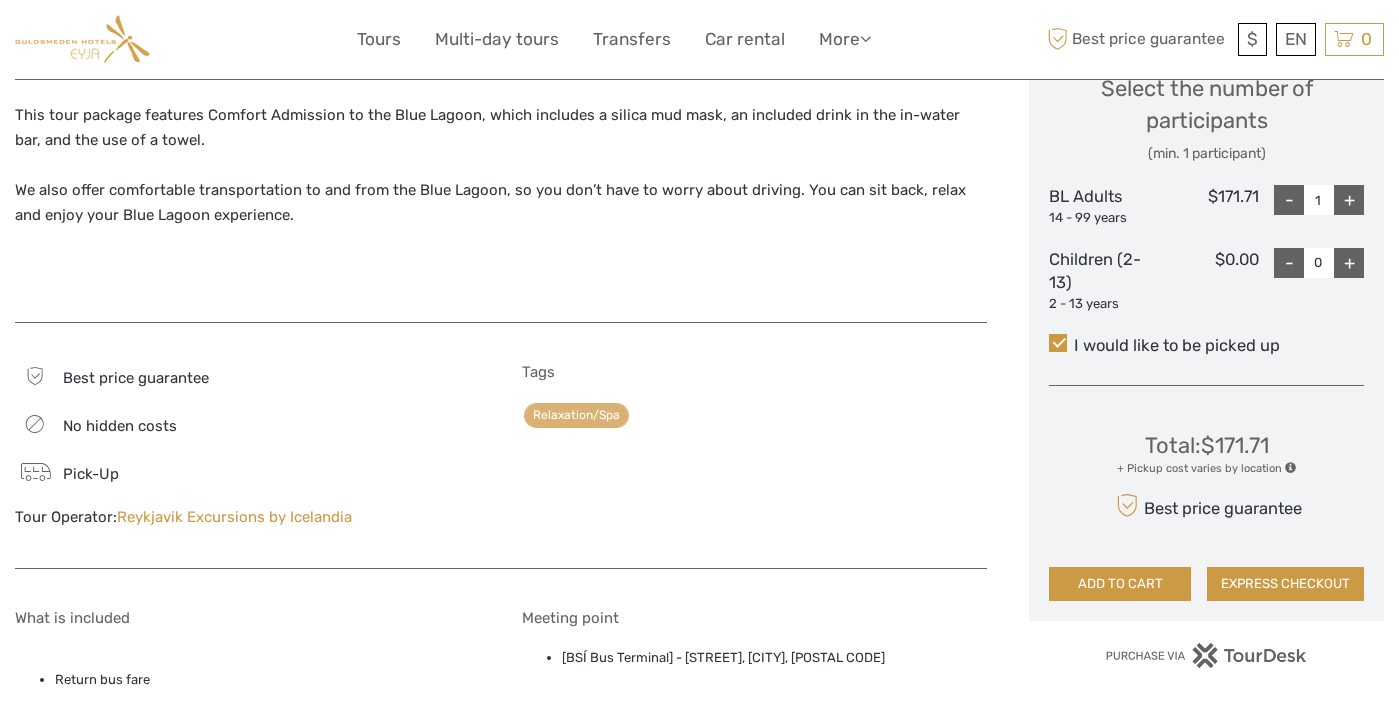 click on "+" at bounding box center (1349, 200) 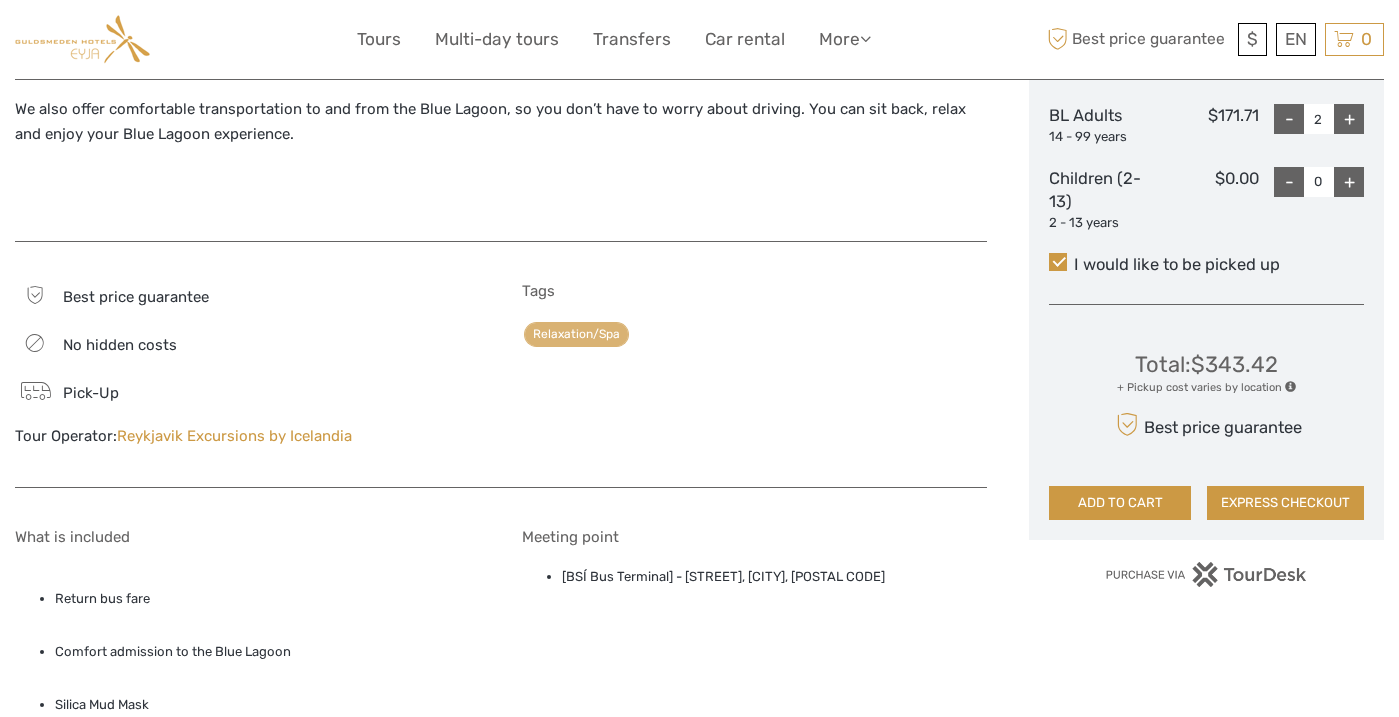 scroll, scrollTop: 973, scrollLeft: 0, axis: vertical 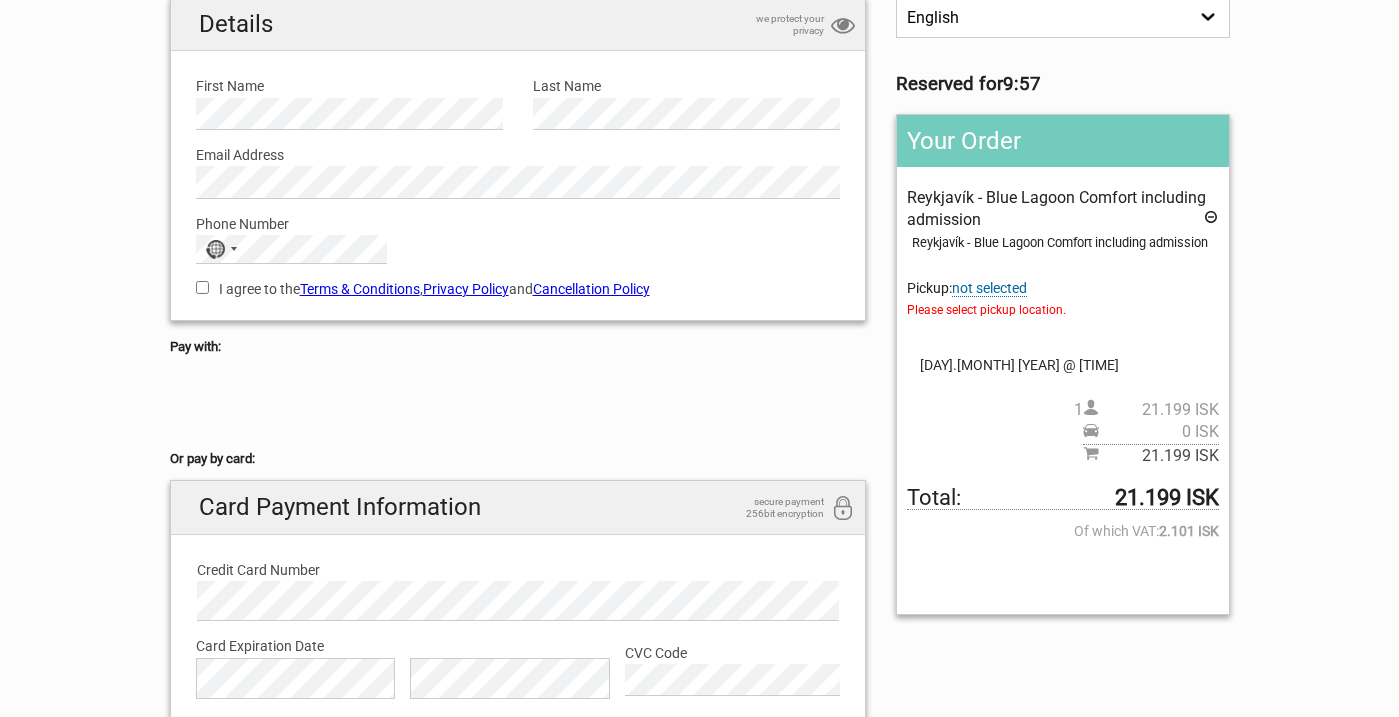 click on "not selected" at bounding box center [989, 288] 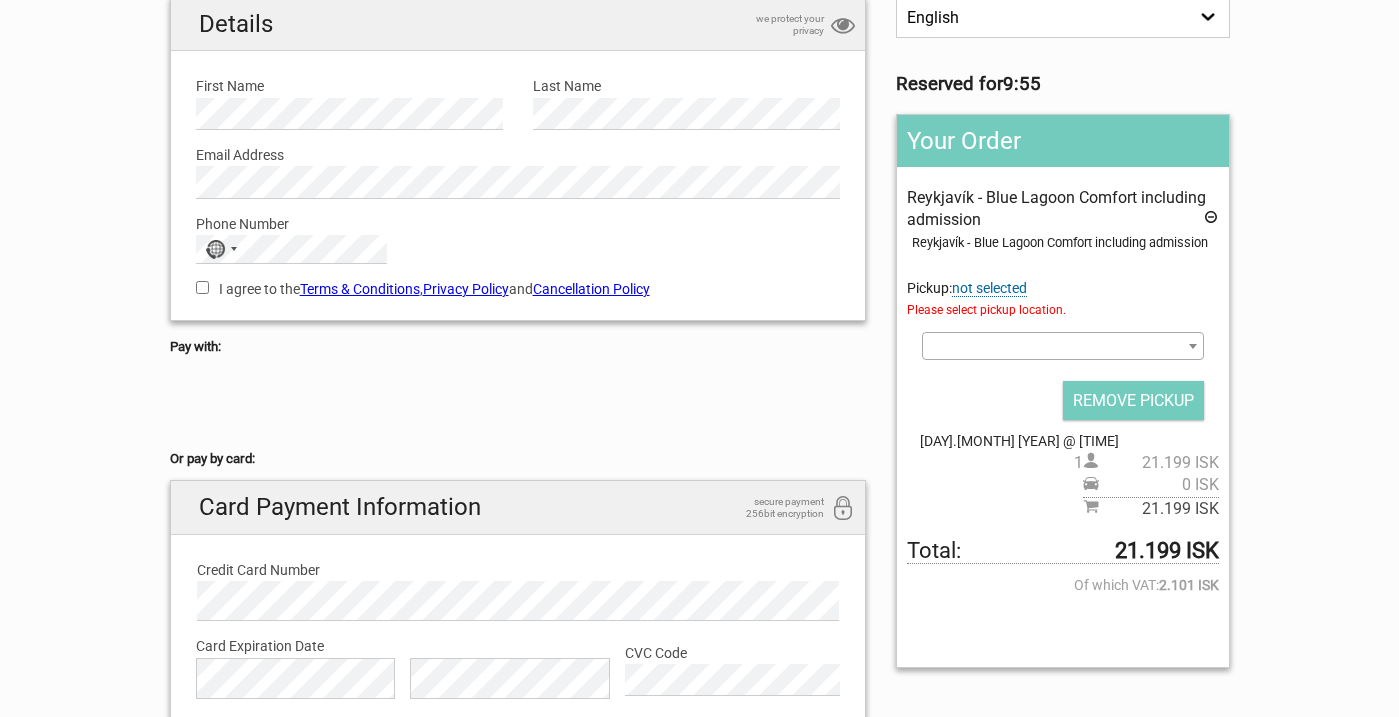 click at bounding box center [1062, 346] 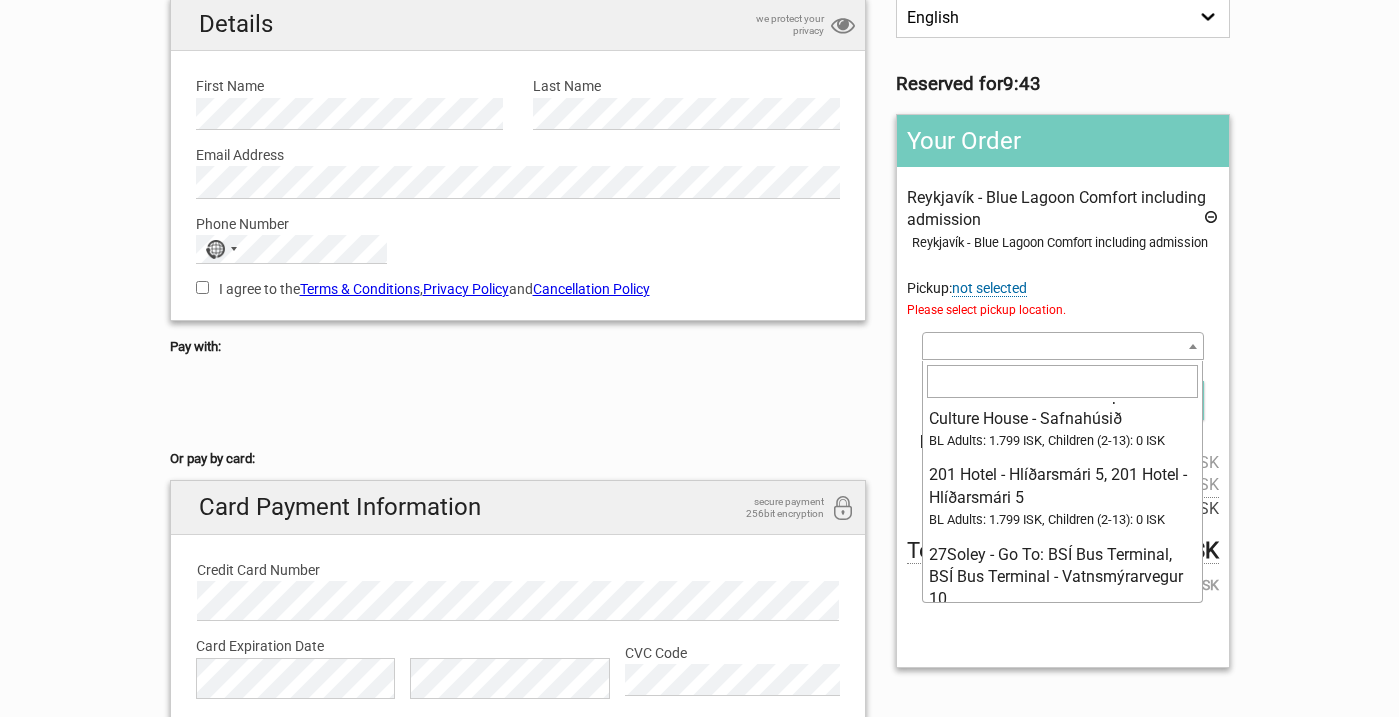 scroll, scrollTop: 109, scrollLeft: 0, axis: vertical 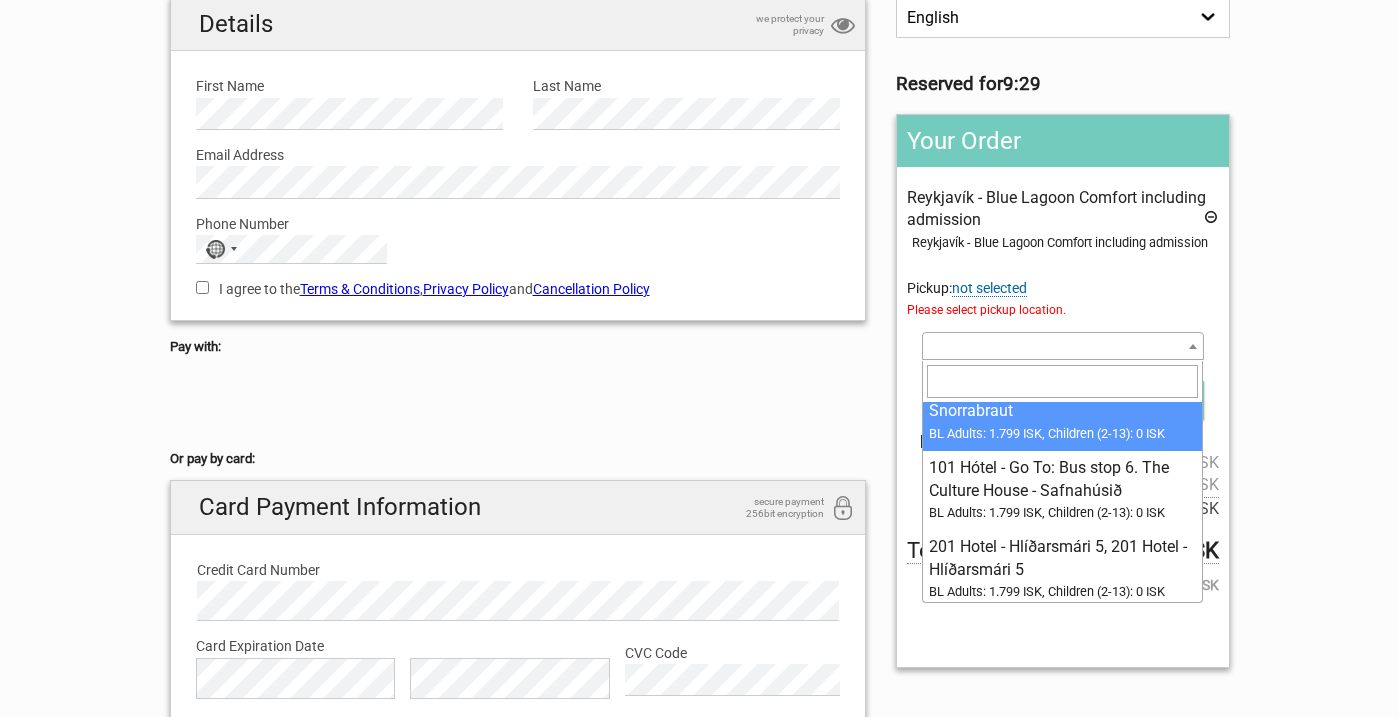 paste on "Eyja Guldsmeden" 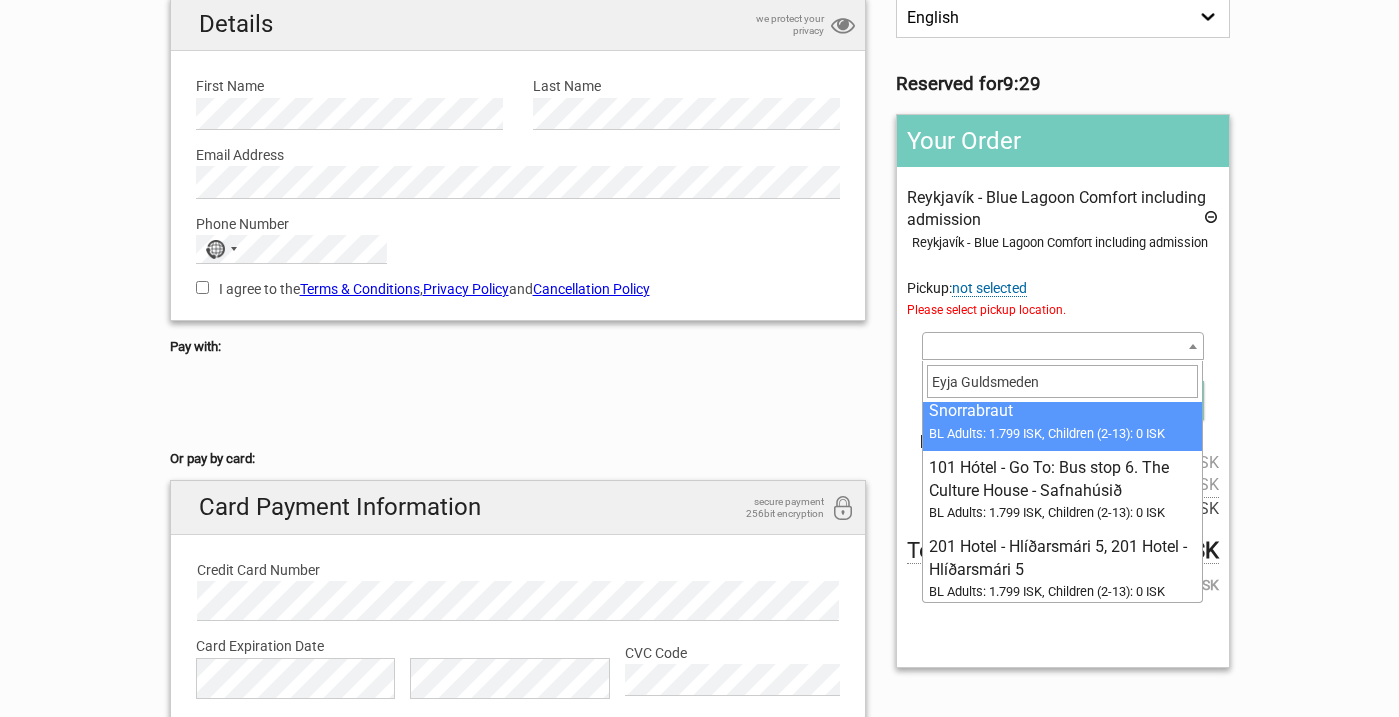 scroll, scrollTop: 0, scrollLeft: 0, axis: both 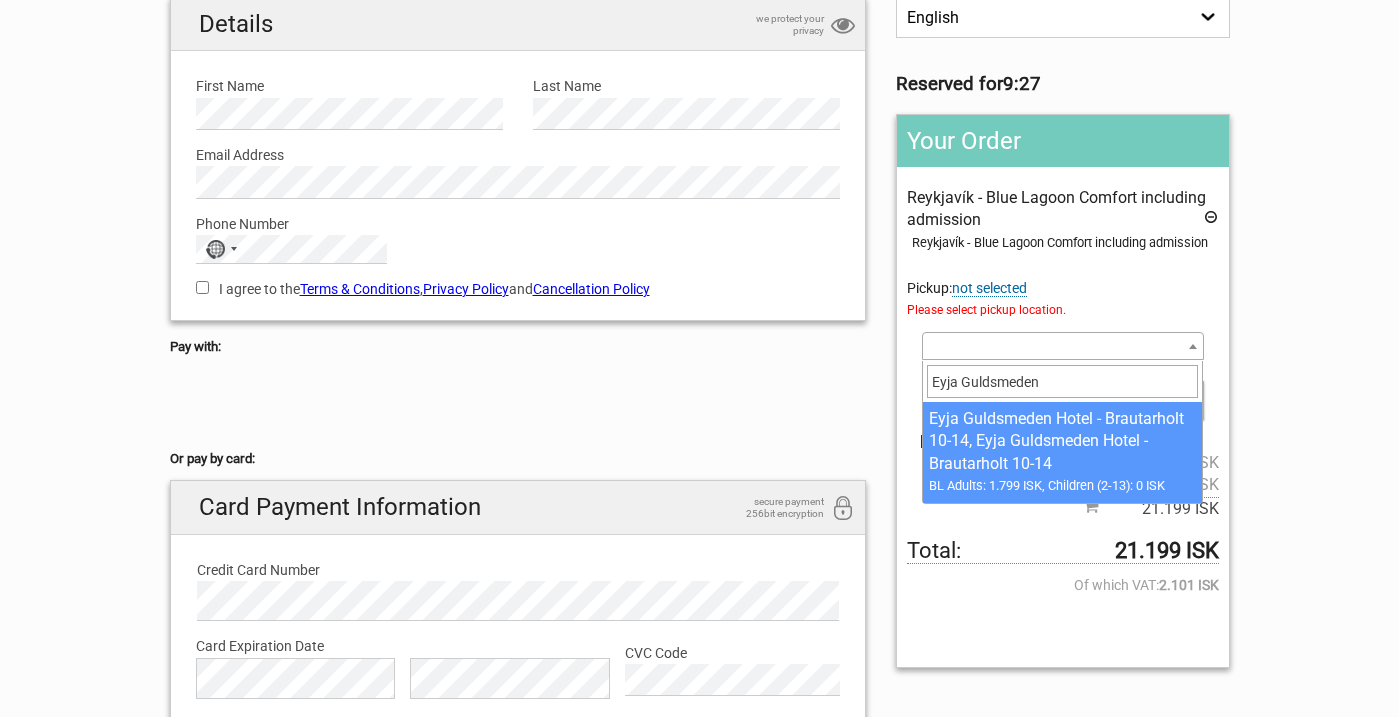 type on "Eyja Guldsmeden" 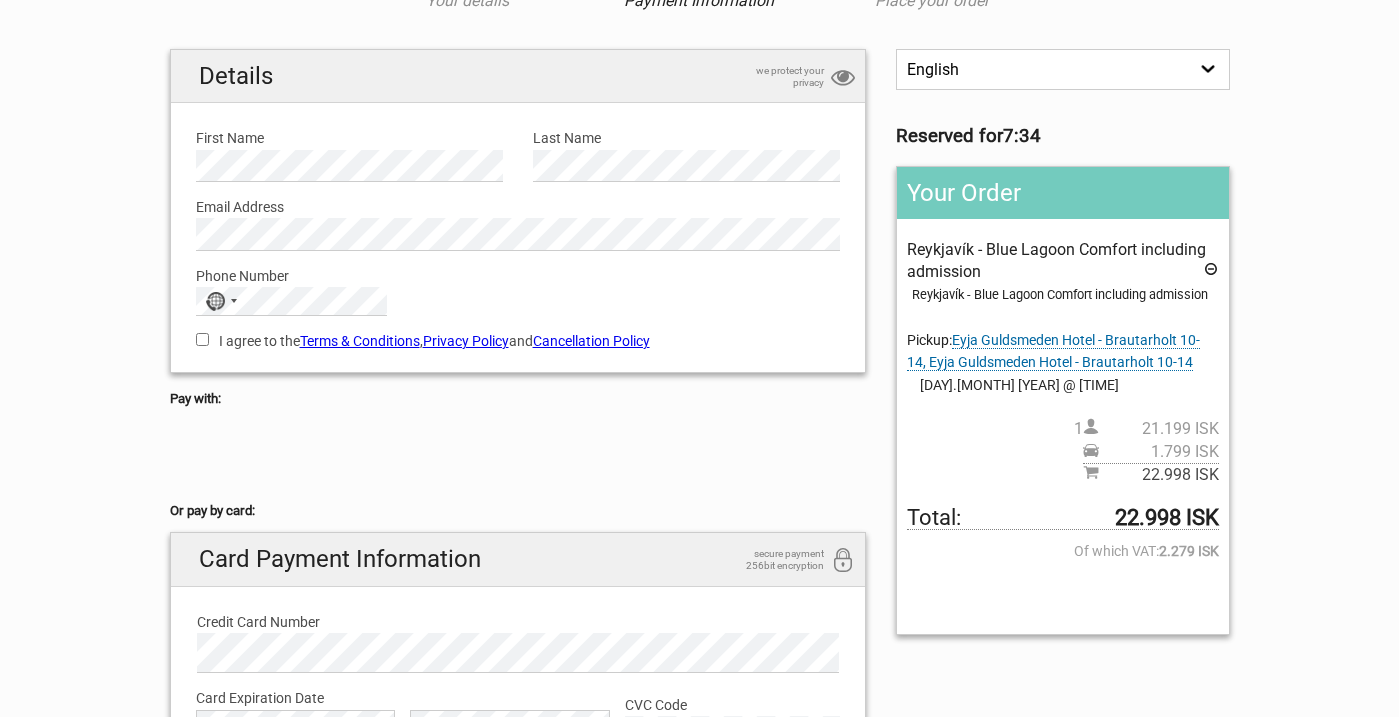 scroll, scrollTop: 0, scrollLeft: 0, axis: both 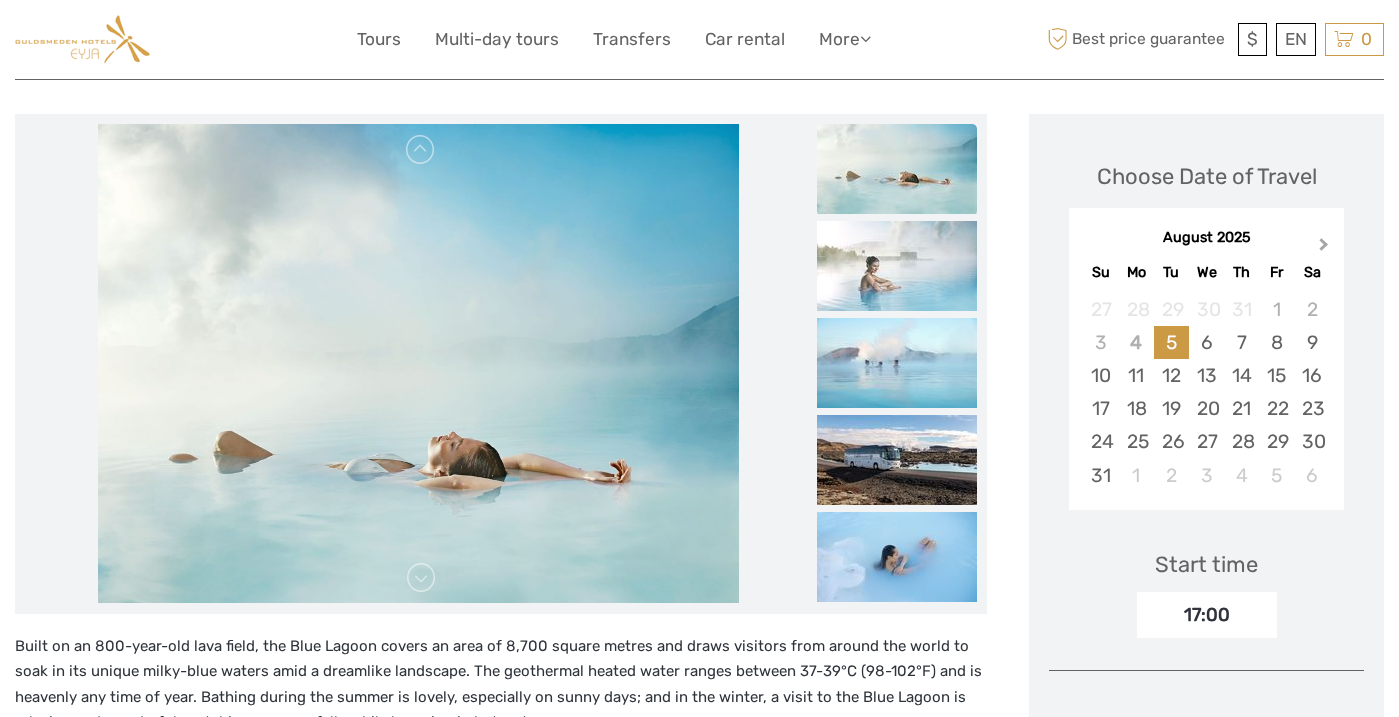 click on "Next Month" at bounding box center [1324, 248] 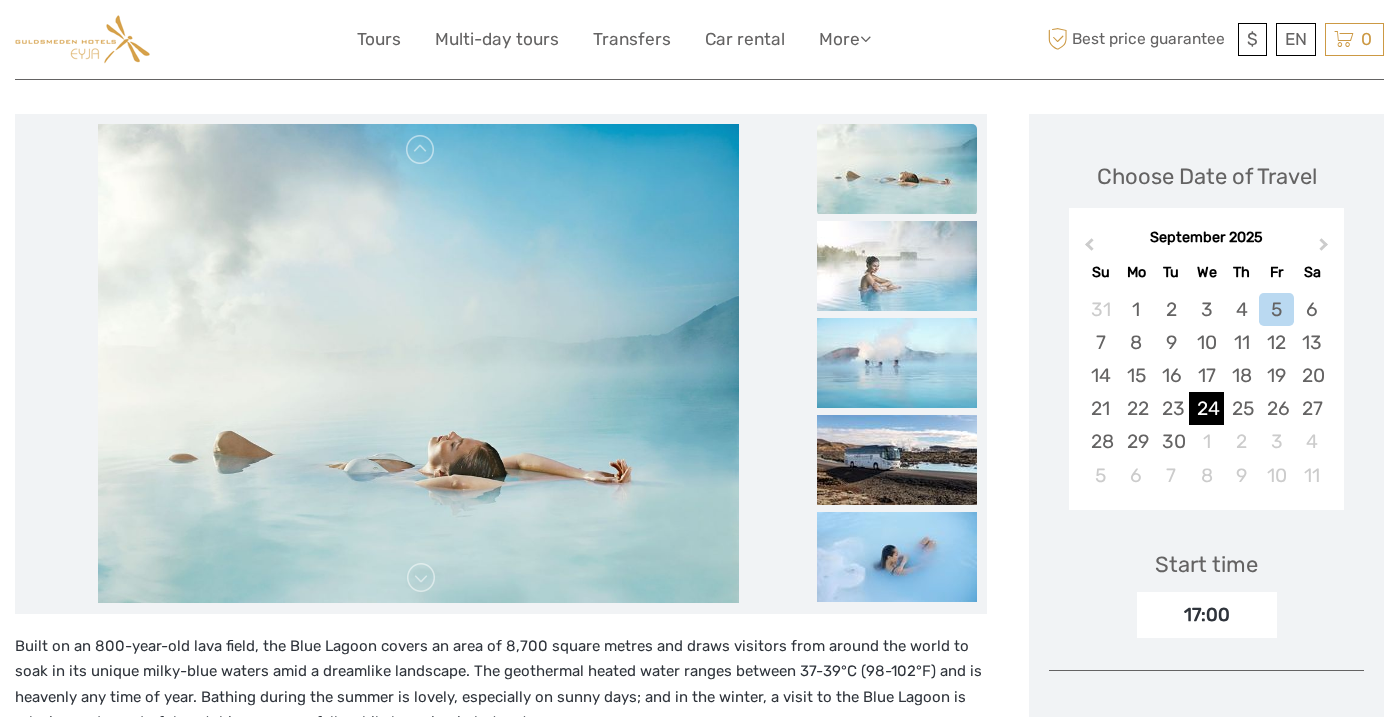 click on "24" at bounding box center [1206, 408] 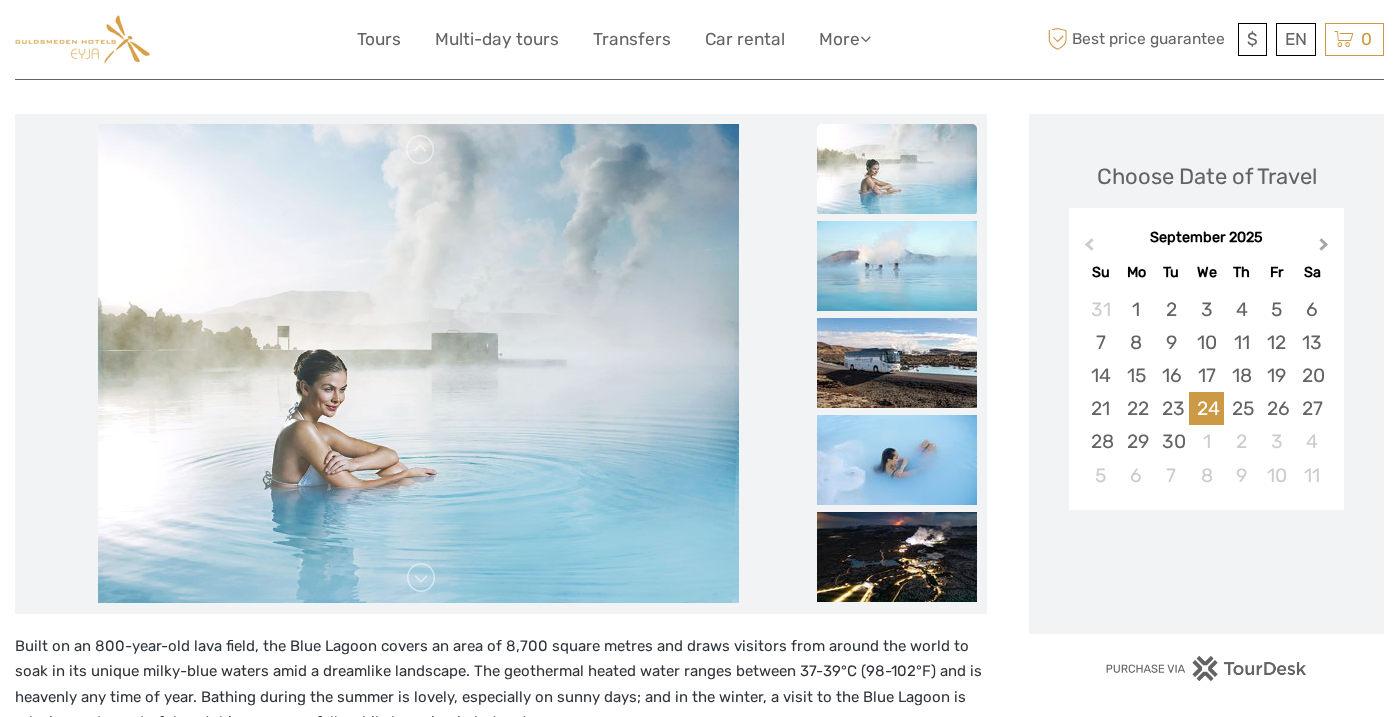 click on "Next Month" at bounding box center [1324, 248] 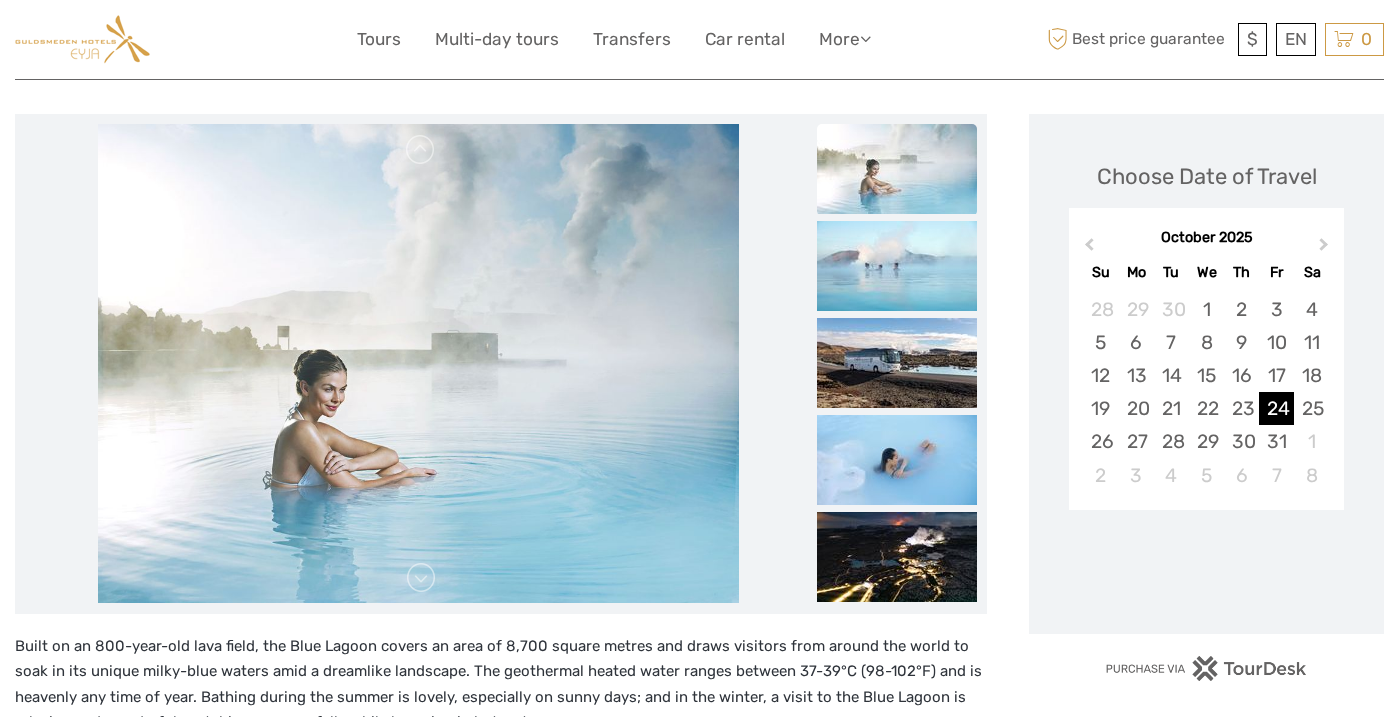 click on "24" at bounding box center (1276, 408) 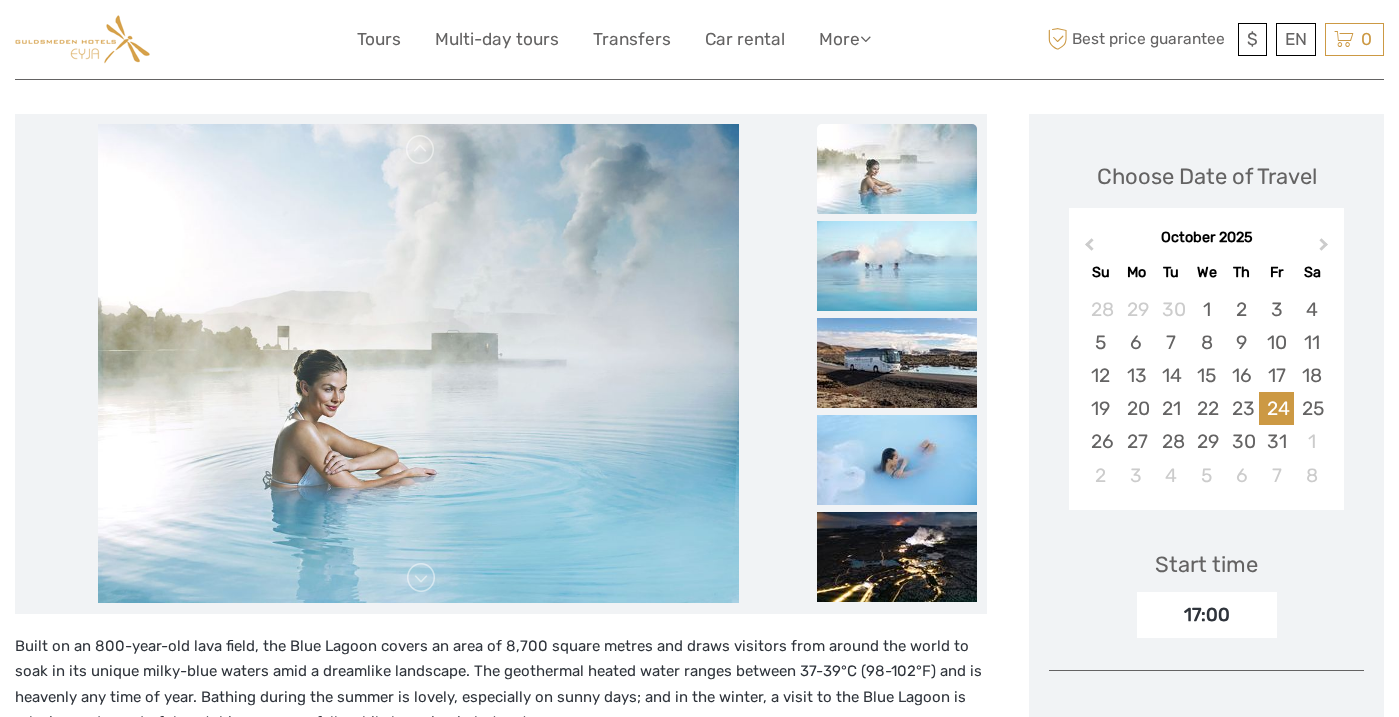 click on "17:00" at bounding box center [1207, 615] 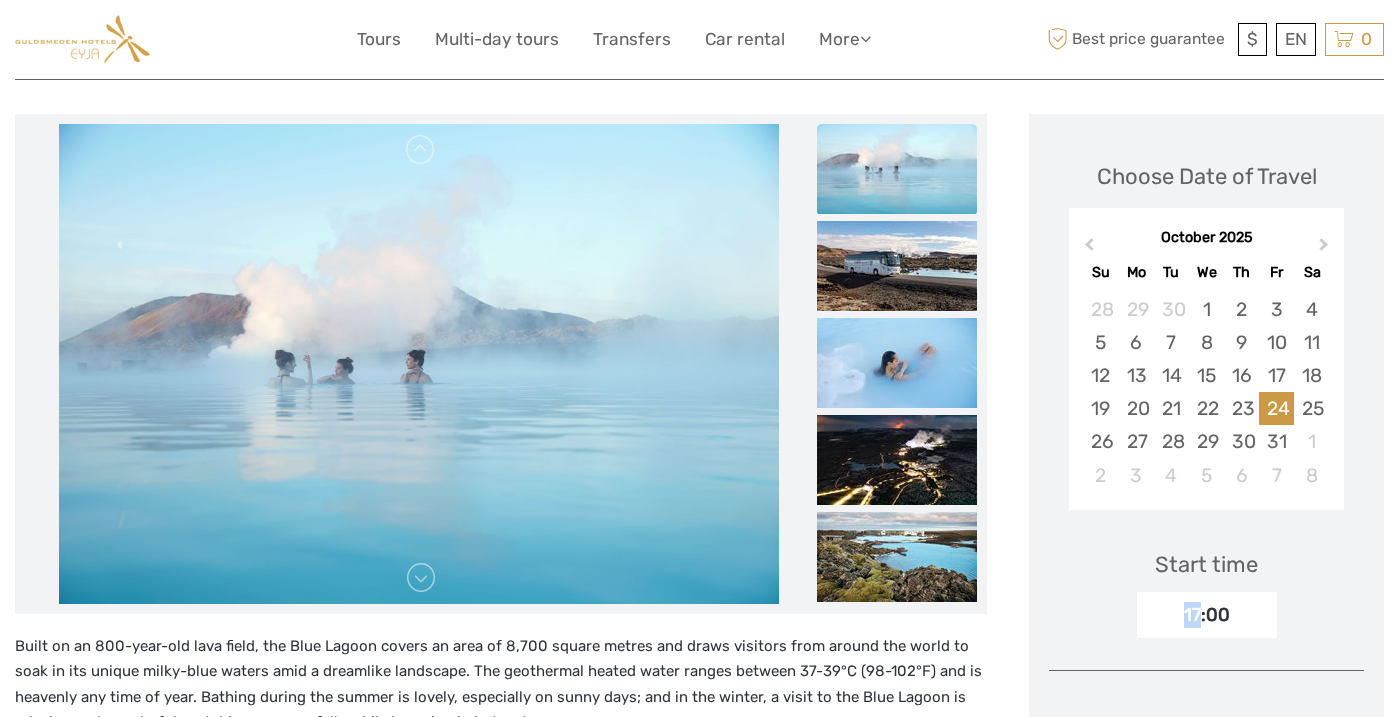 drag, startPoint x: 1202, startPoint y: 615, endPoint x: 1164, endPoint y: 615, distance: 38 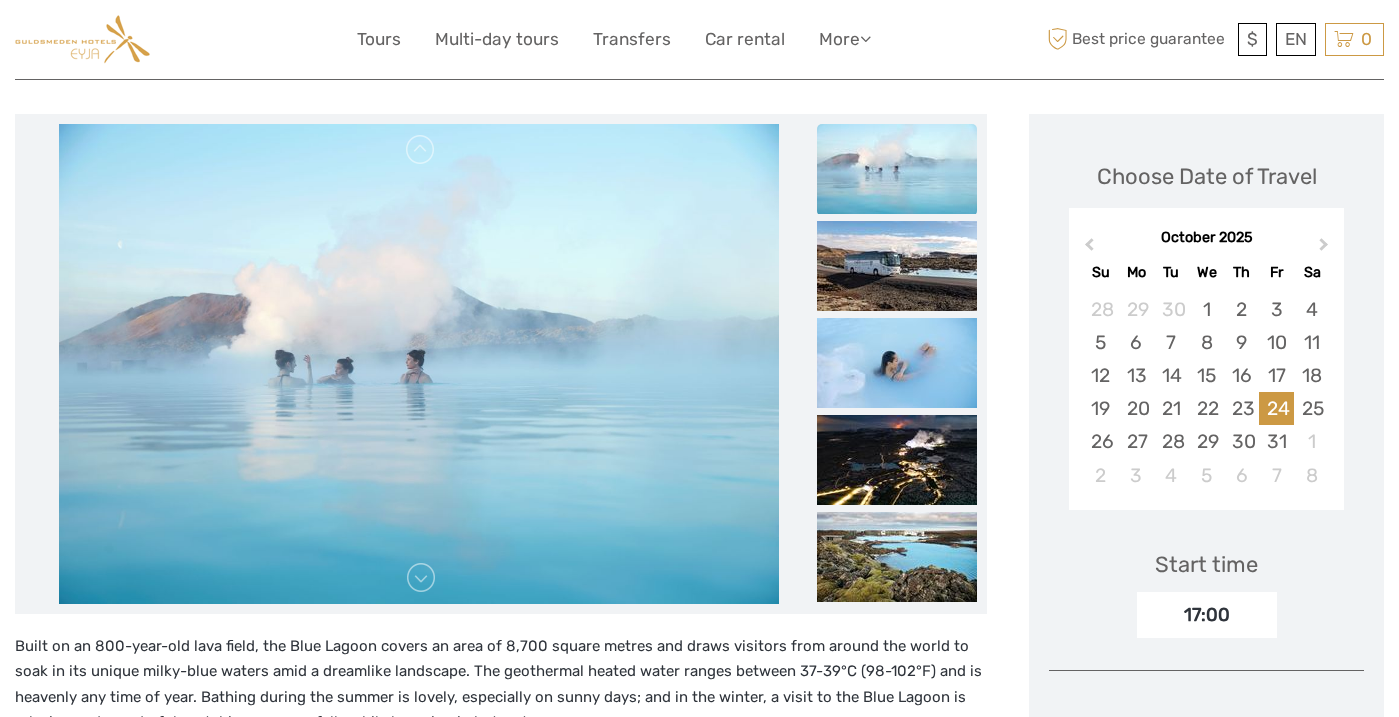 click on "Choose Date of Travel October 2025 Previous Month Next Month October 2025 Su Mo Tu We Th Fr Sa 28 29 30 1 2 3 4 5 6 7 8 9 10 11 12 13 14 15 16 17 18 19 20 21 22 23 24 25 26 27 28 29 30 31 1 2 3 4 5 6 7 8 Start time 17:00 Select the number of participants (min. 1 participant) BL Adults 14 - 99 years ISK 172 - 1 + Children (2-13) 2 - 13 years ISK 0 - 0 + I would like to be picked up Total :  ISK 172 Best price guarantee ADD TO CART EXPRESS CHECKOUT" at bounding box center [1206, 688] 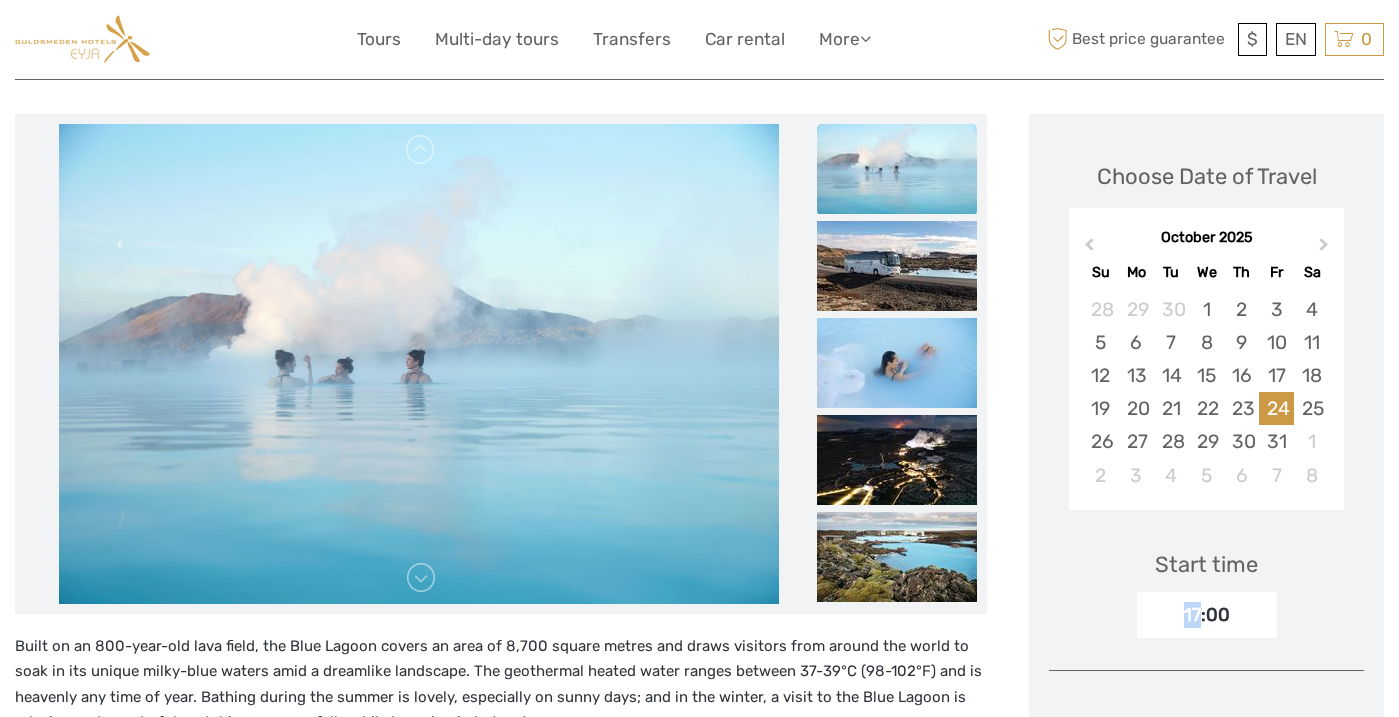 click on "17:00" at bounding box center [1207, 615] 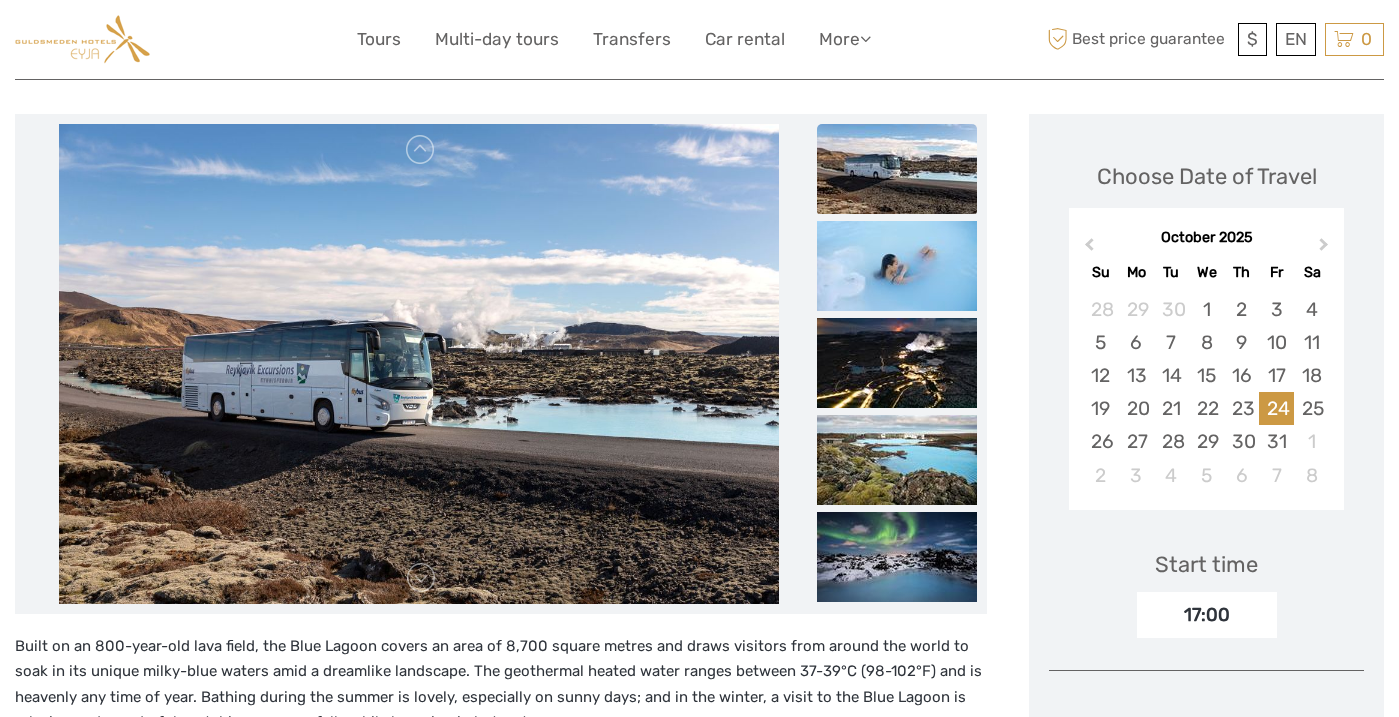 click on "Start time 17:00" at bounding box center [1206, 580] 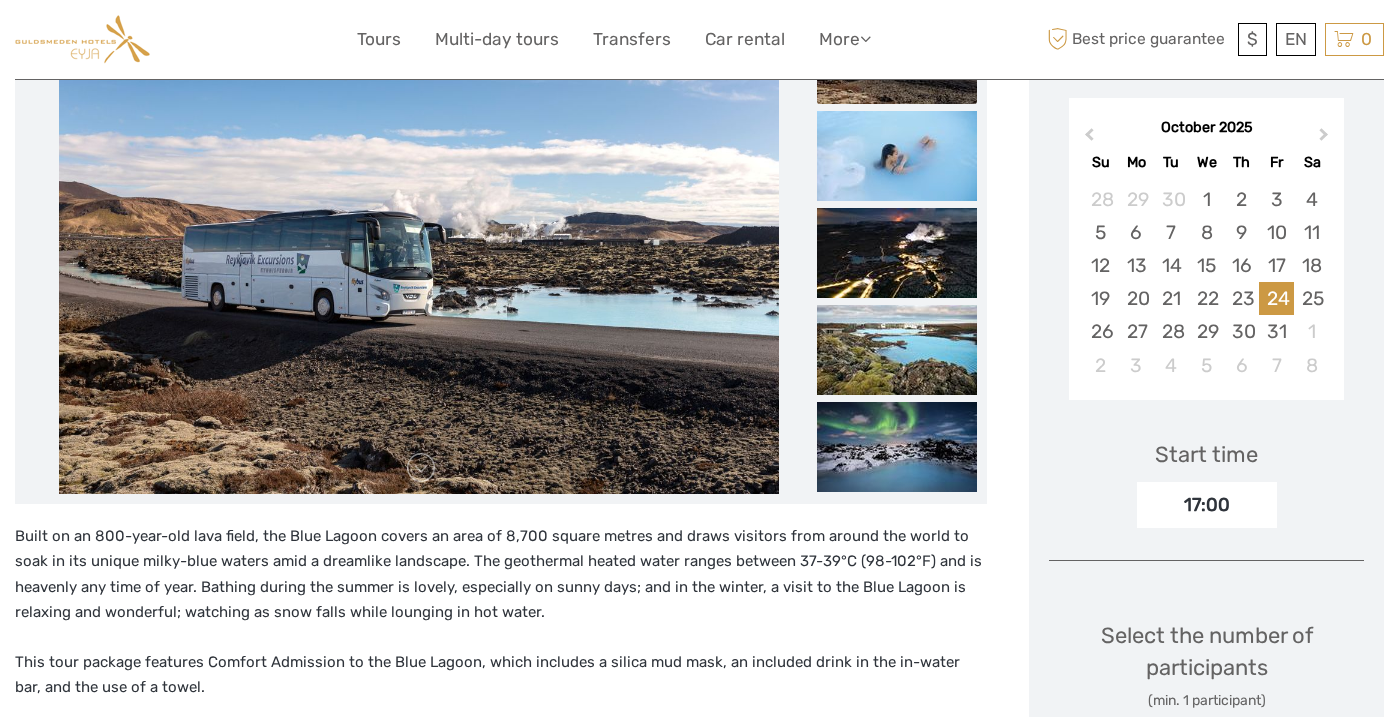 scroll, scrollTop: 354, scrollLeft: 0, axis: vertical 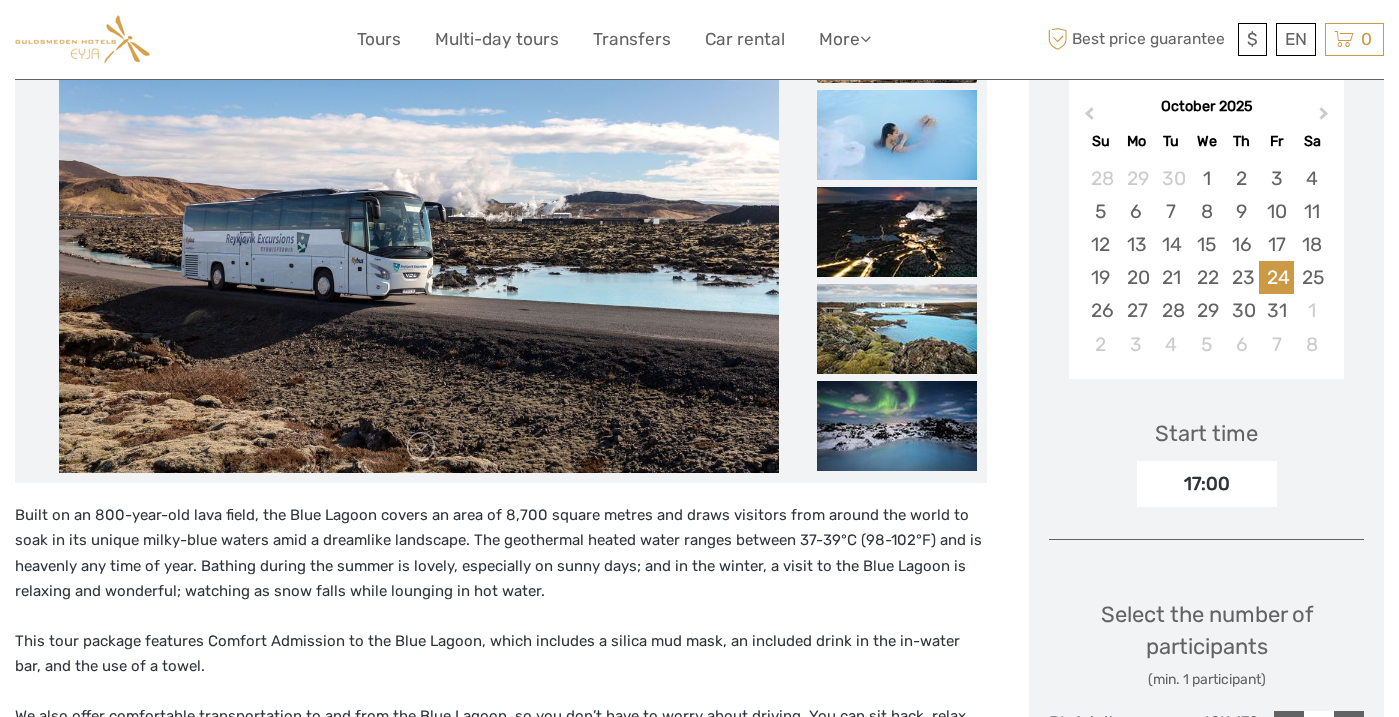 click on "17:00" at bounding box center (1207, 484) 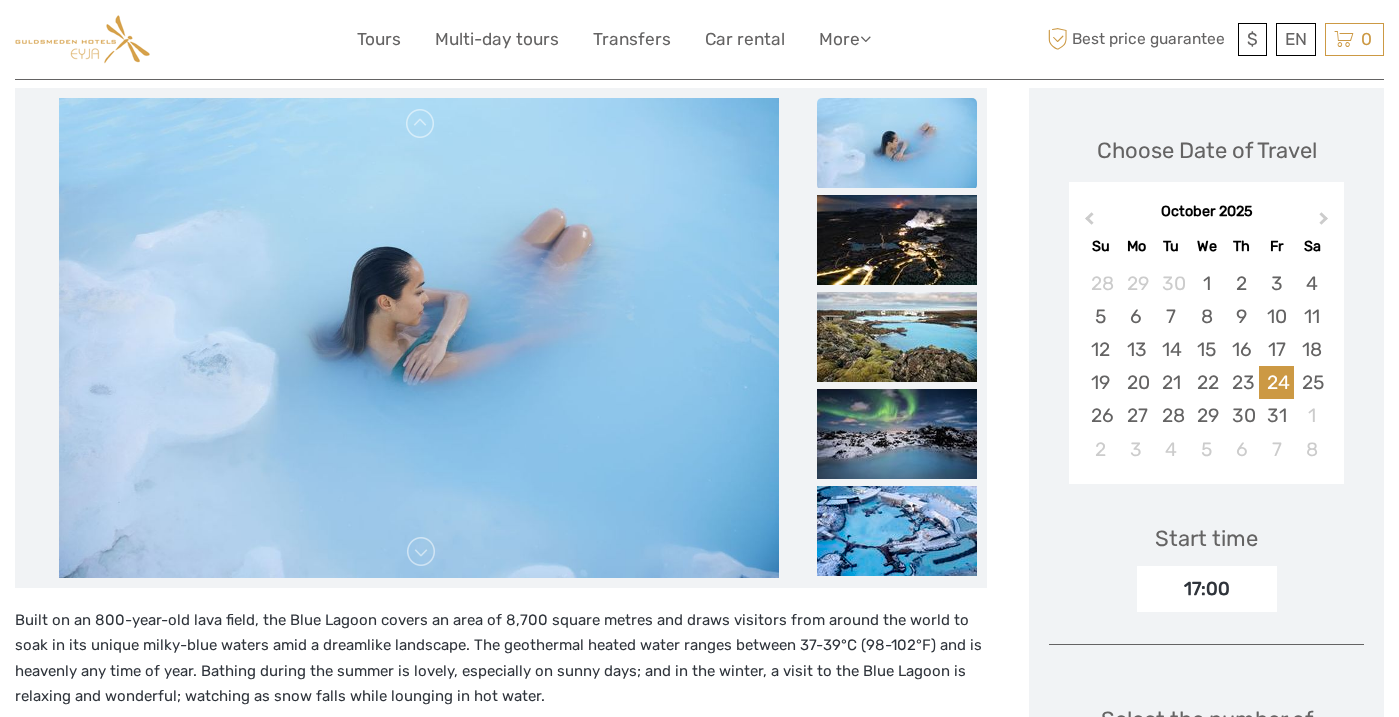 scroll, scrollTop: 0, scrollLeft: 0, axis: both 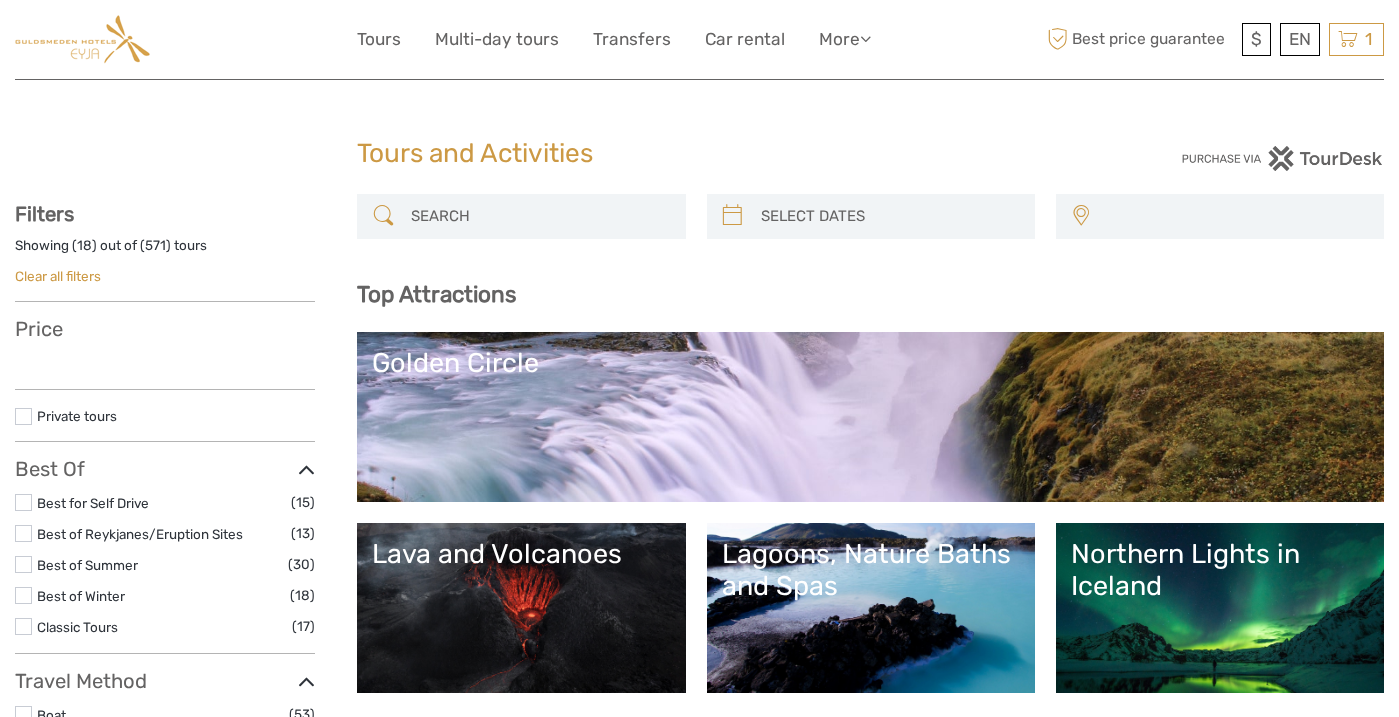 select 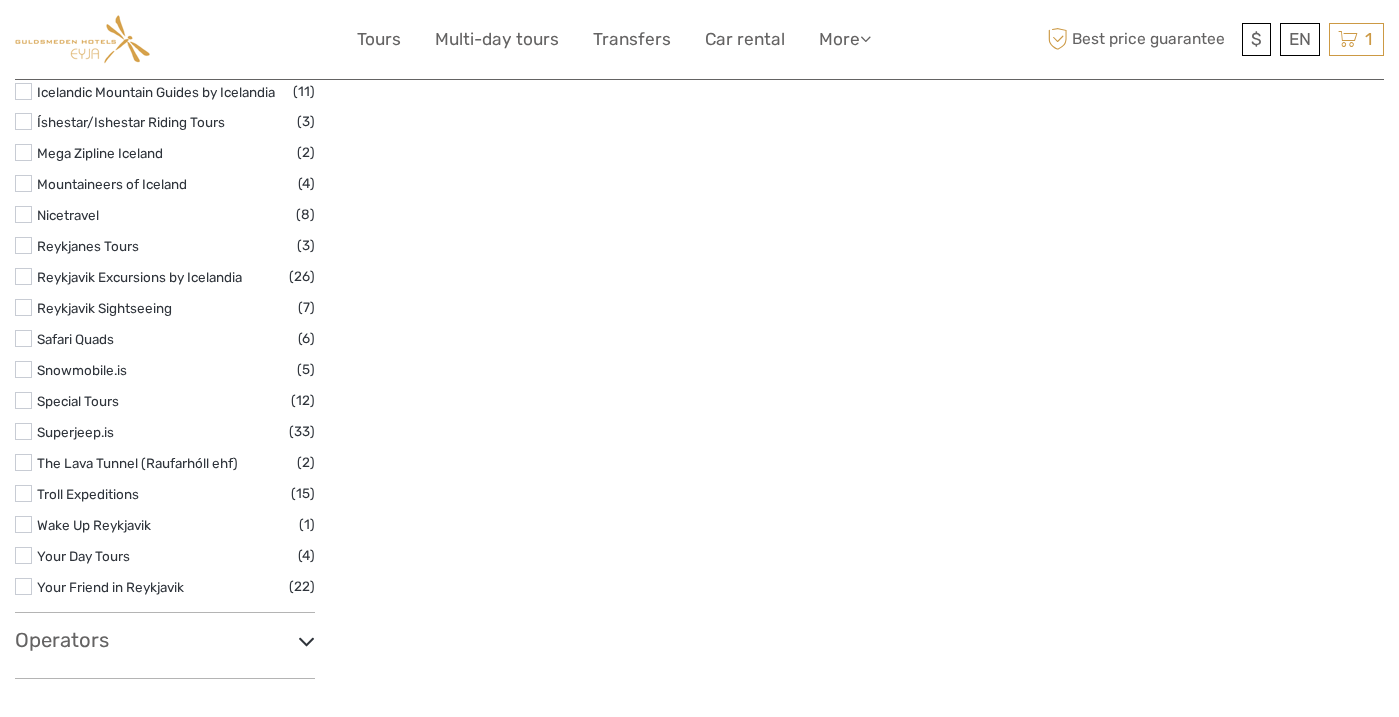select 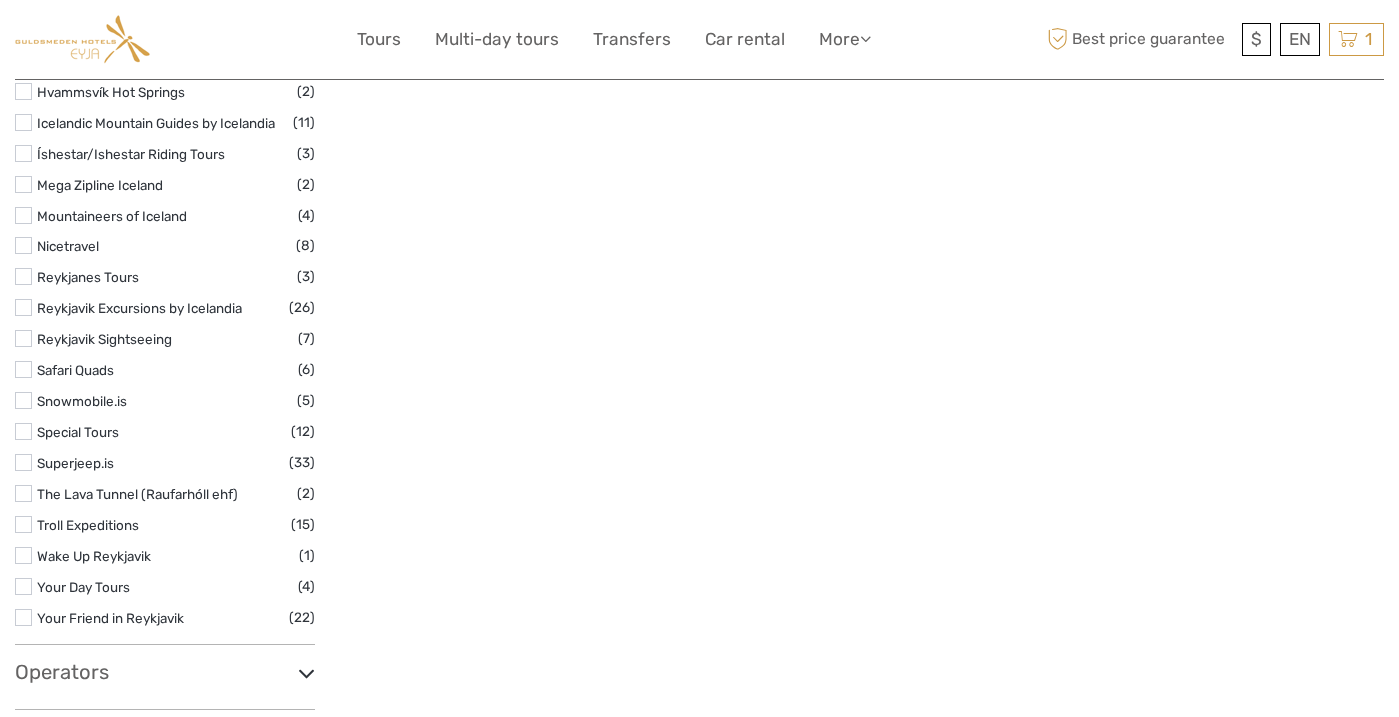 scroll, scrollTop: 2930, scrollLeft: 0, axis: vertical 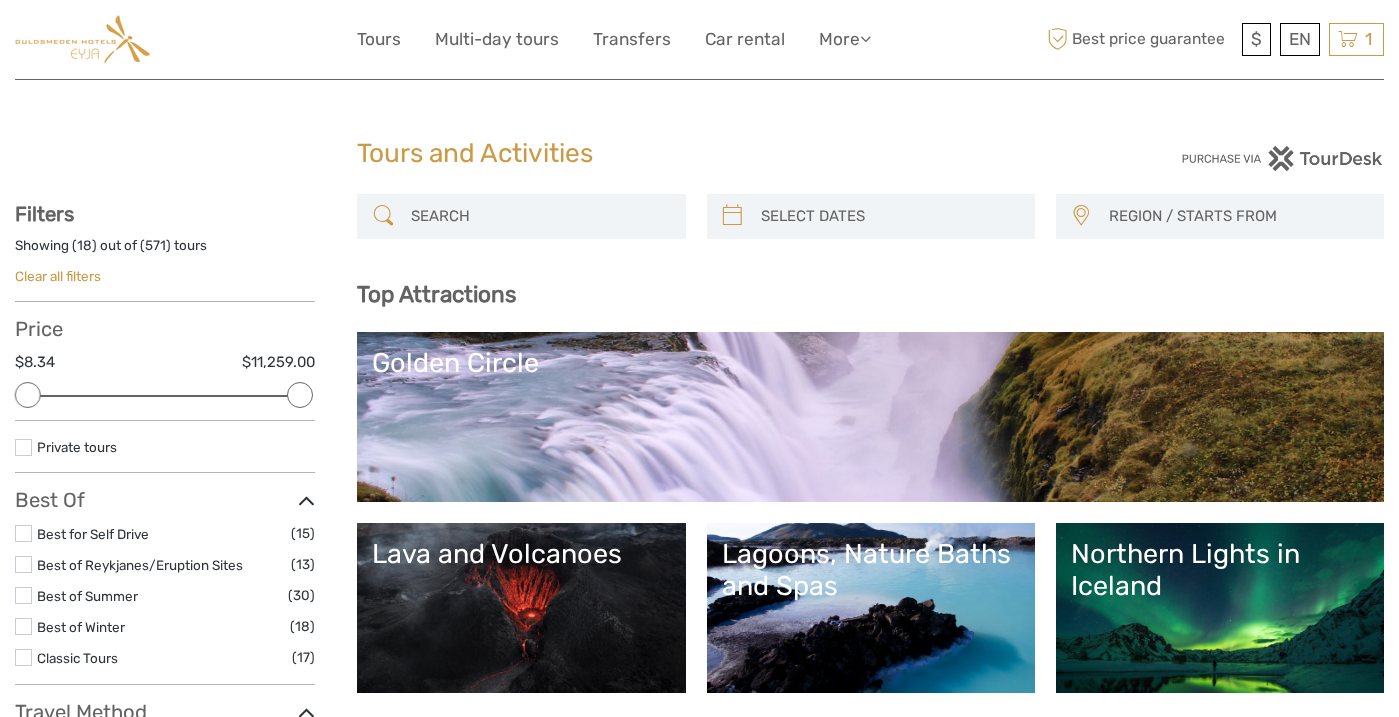 click at bounding box center [539, 216] 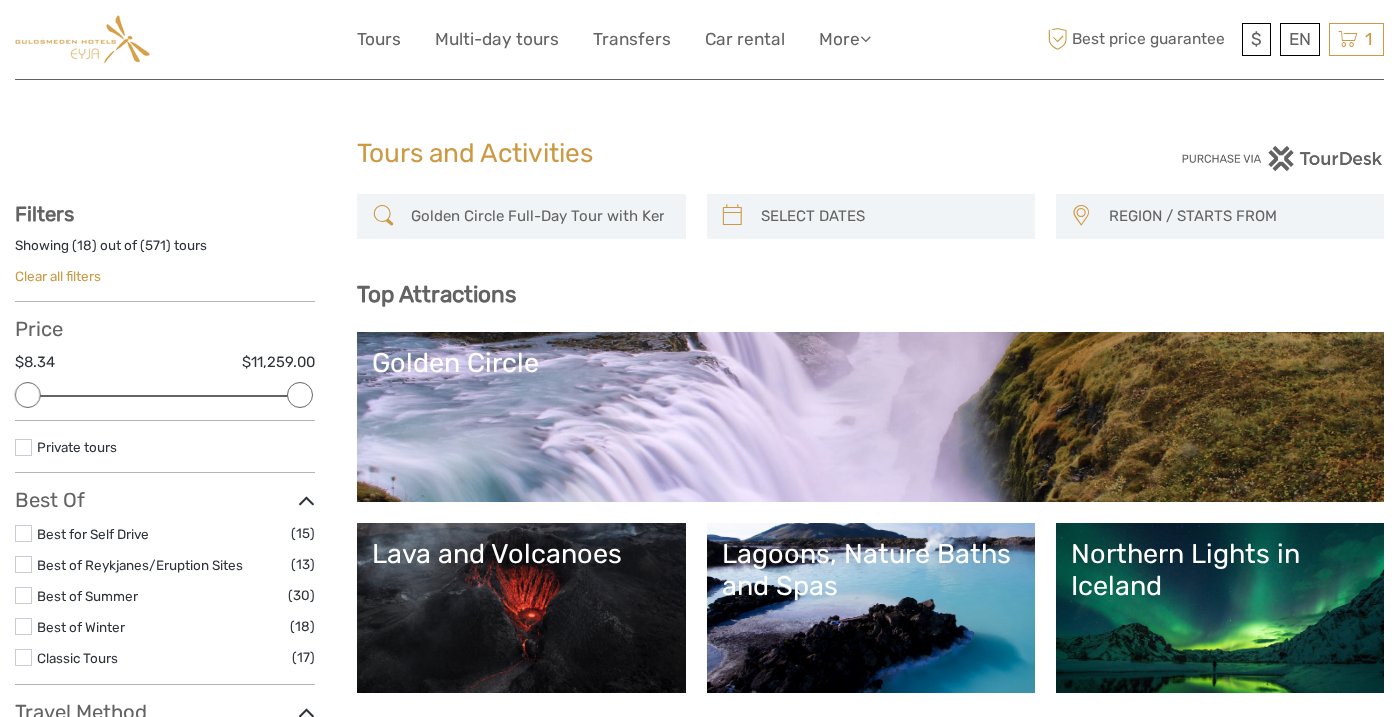 scroll, scrollTop: 0, scrollLeft: 55, axis: horizontal 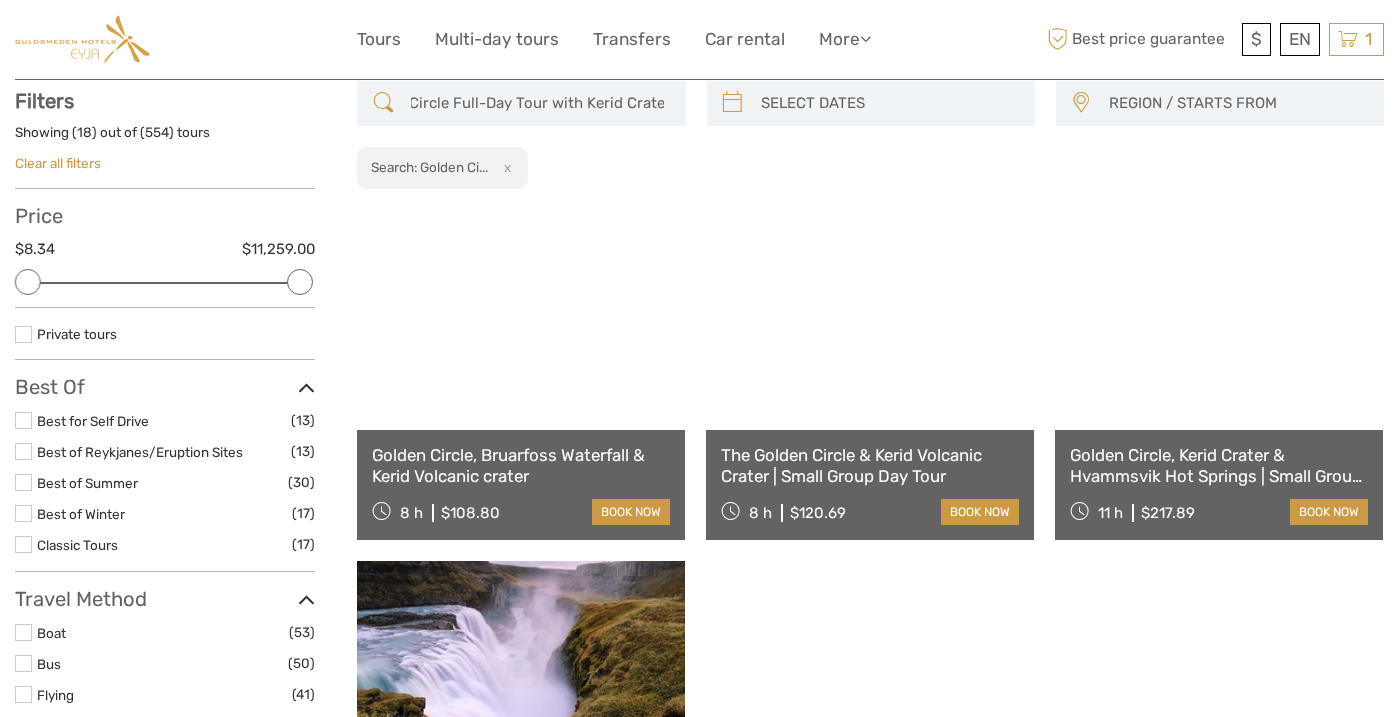 type on "Golden Circle Full-Day Tour with Kerid Crater" 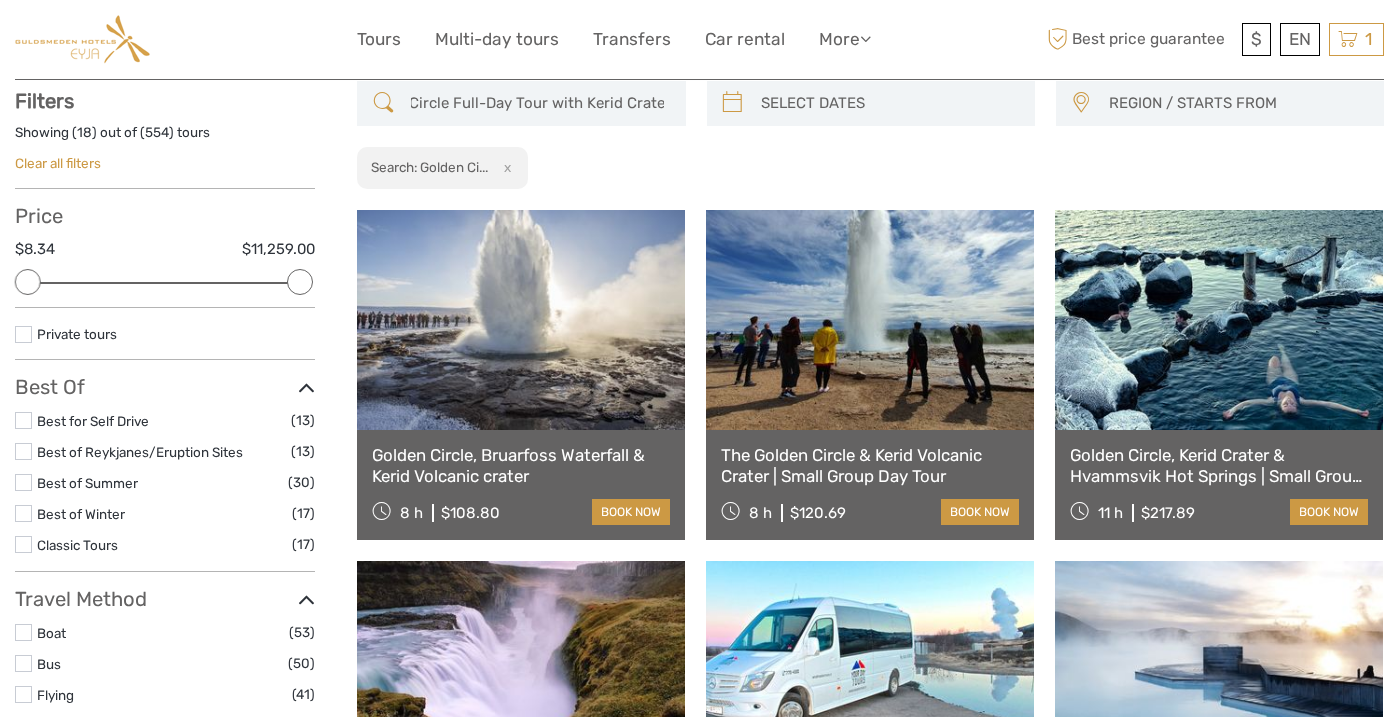 scroll, scrollTop: 0, scrollLeft: 0, axis: both 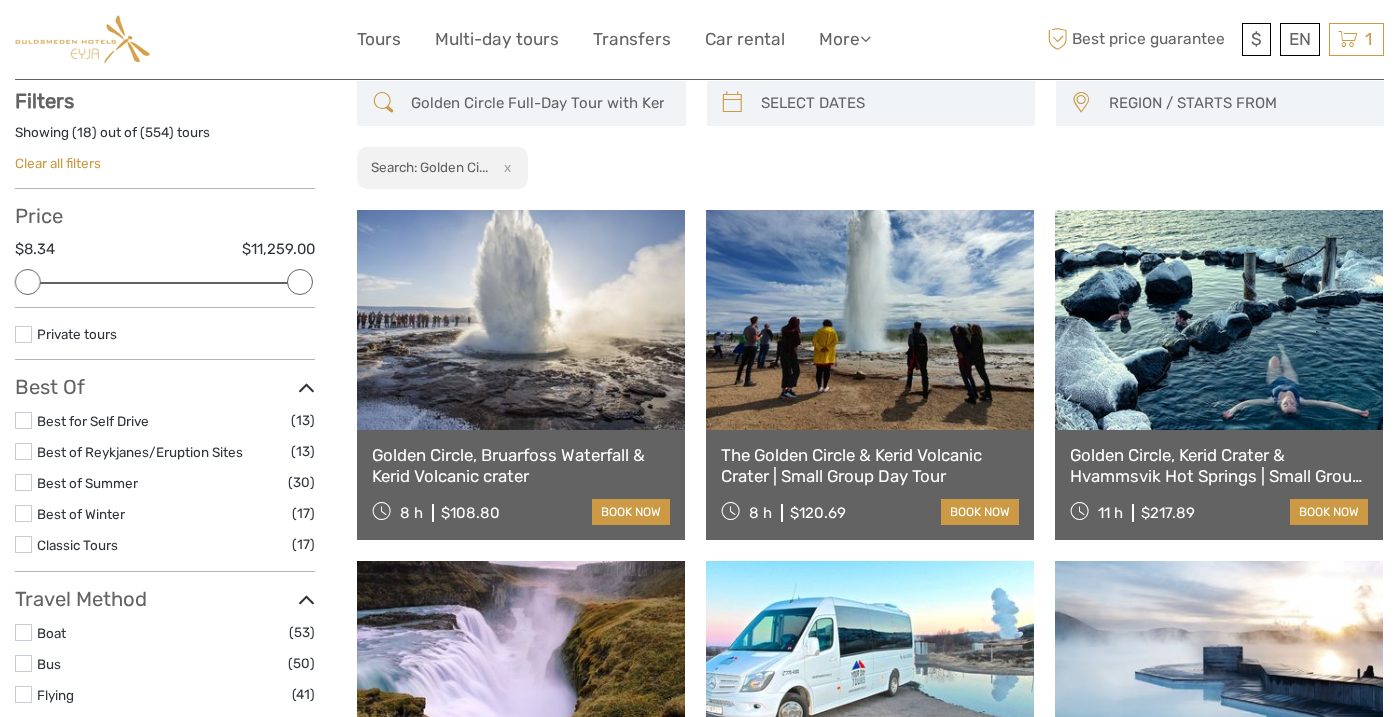 click on "Golden Circle, Bruarfoss Waterfall & Kerid Volcanic crater" at bounding box center [521, 465] 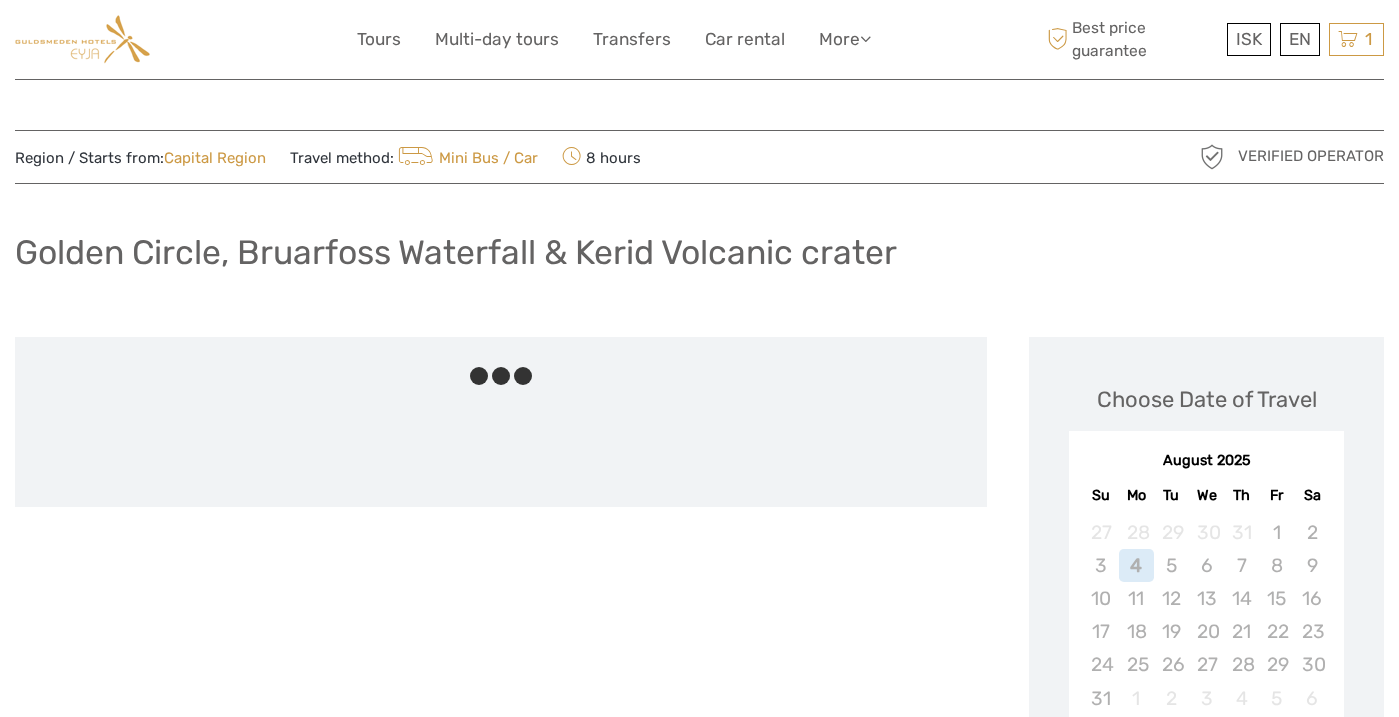 scroll, scrollTop: 0, scrollLeft: 0, axis: both 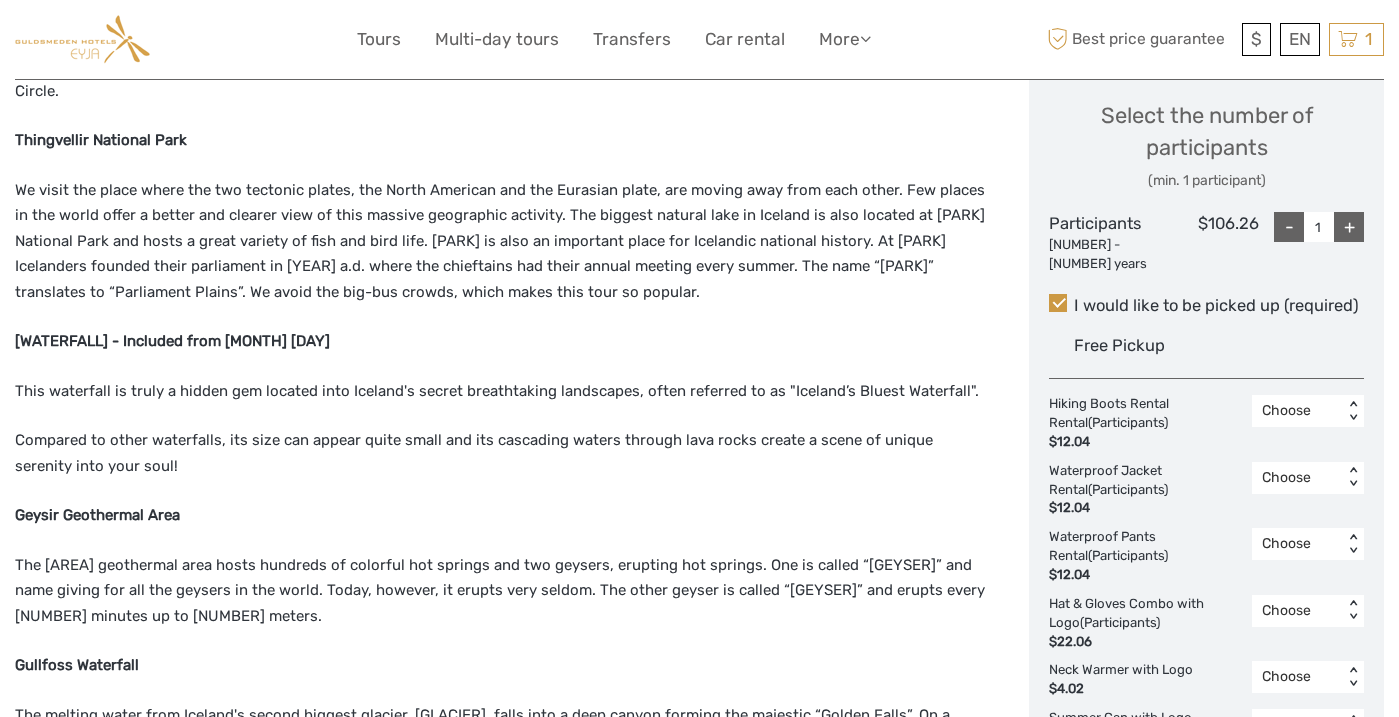 click on "+" at bounding box center [1349, 227] 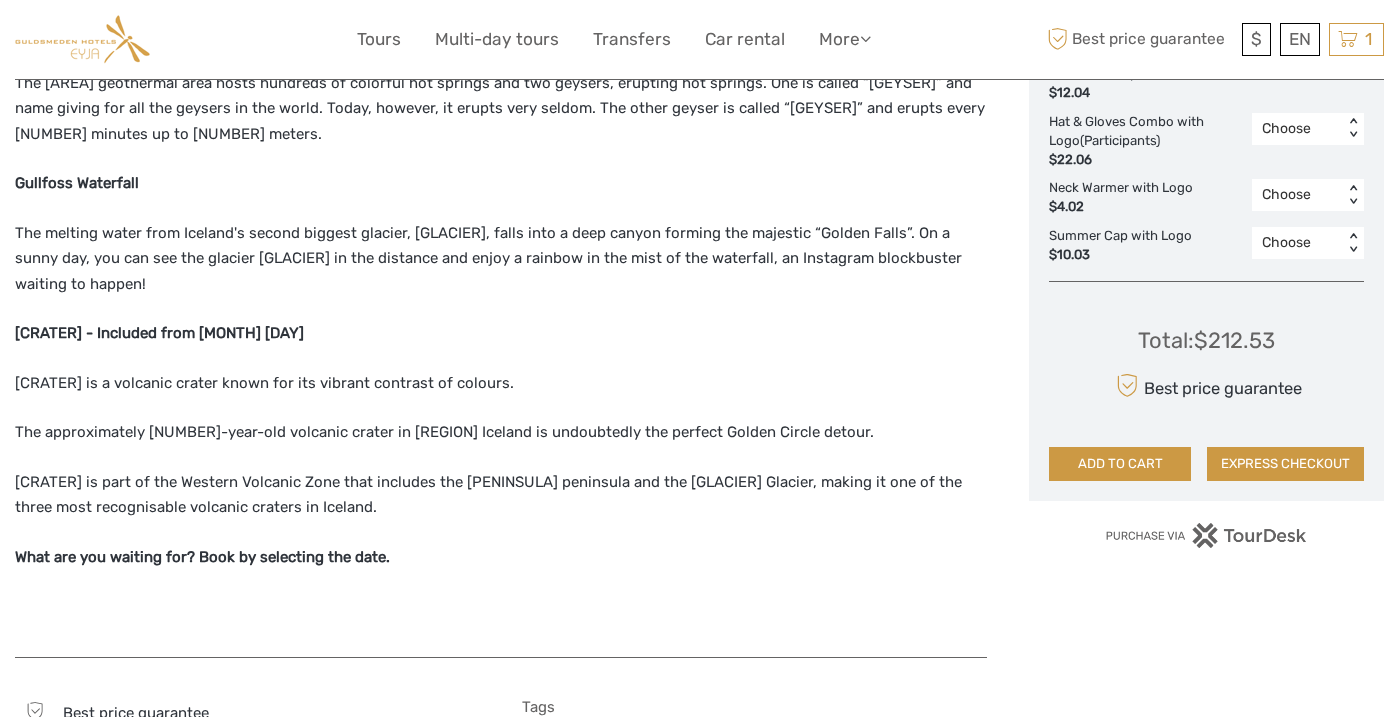 scroll, scrollTop: 1344, scrollLeft: 0, axis: vertical 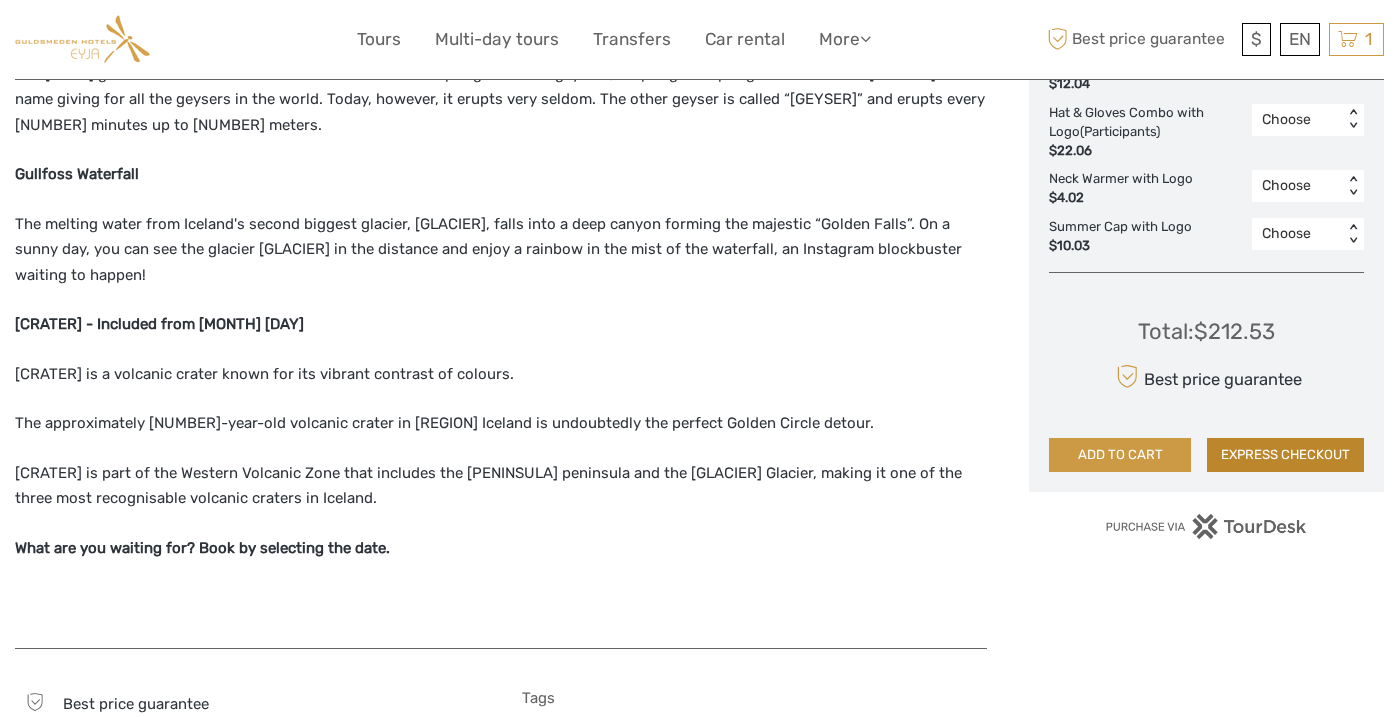 click on "EXPRESS CHECKOUT" at bounding box center [1285, 455] 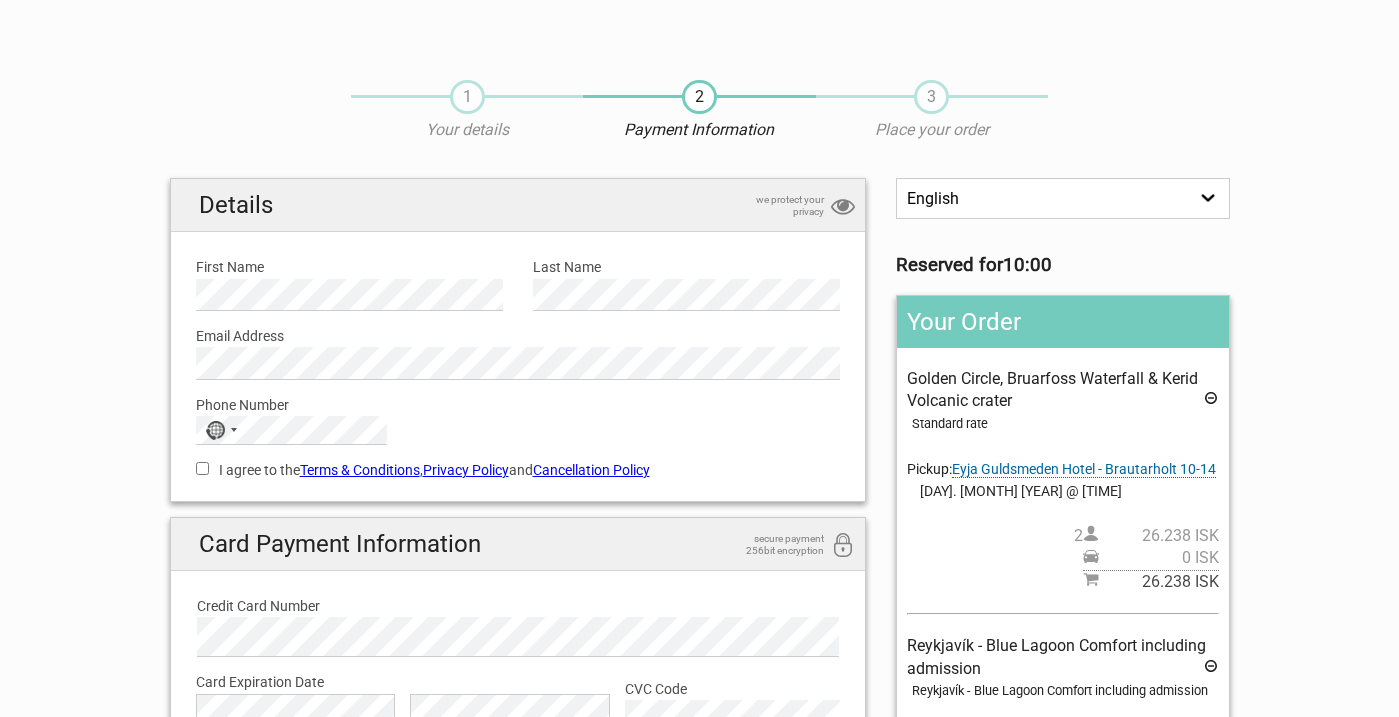 scroll, scrollTop: 0, scrollLeft: 0, axis: both 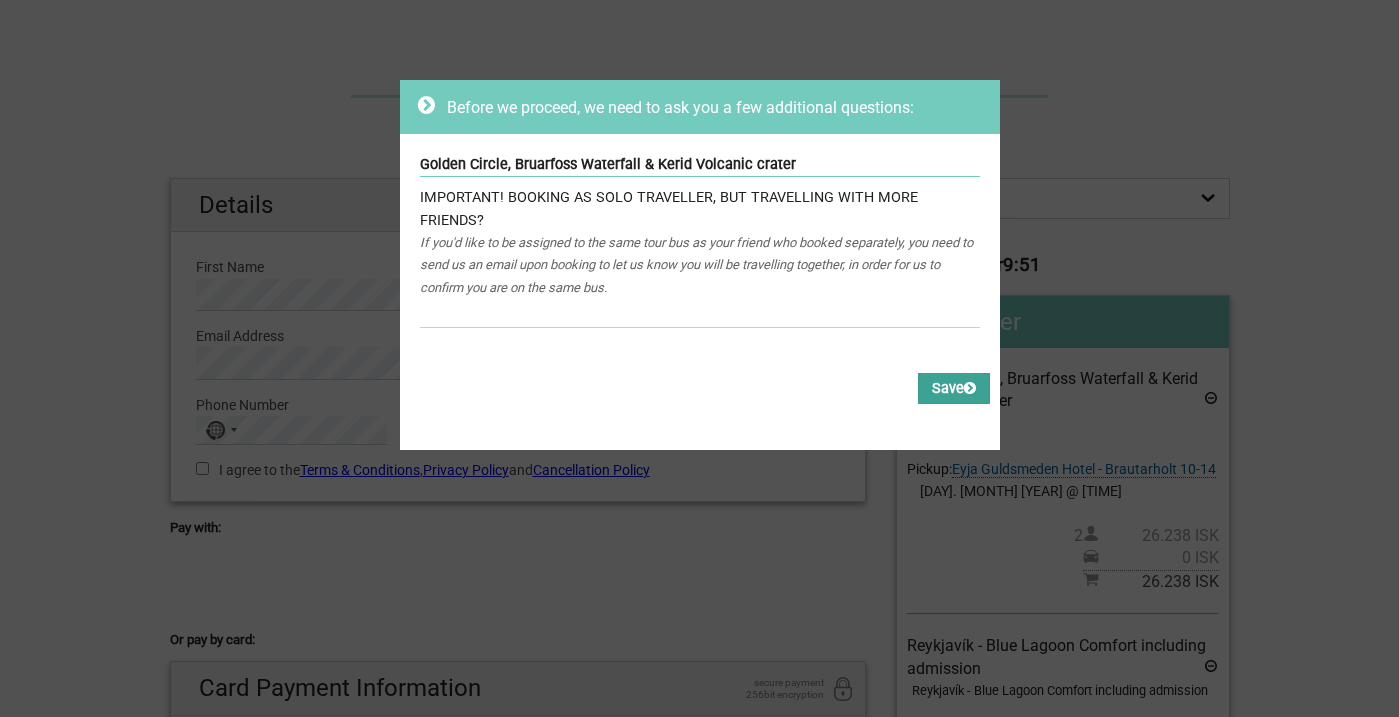 click at bounding box center [970, 388] 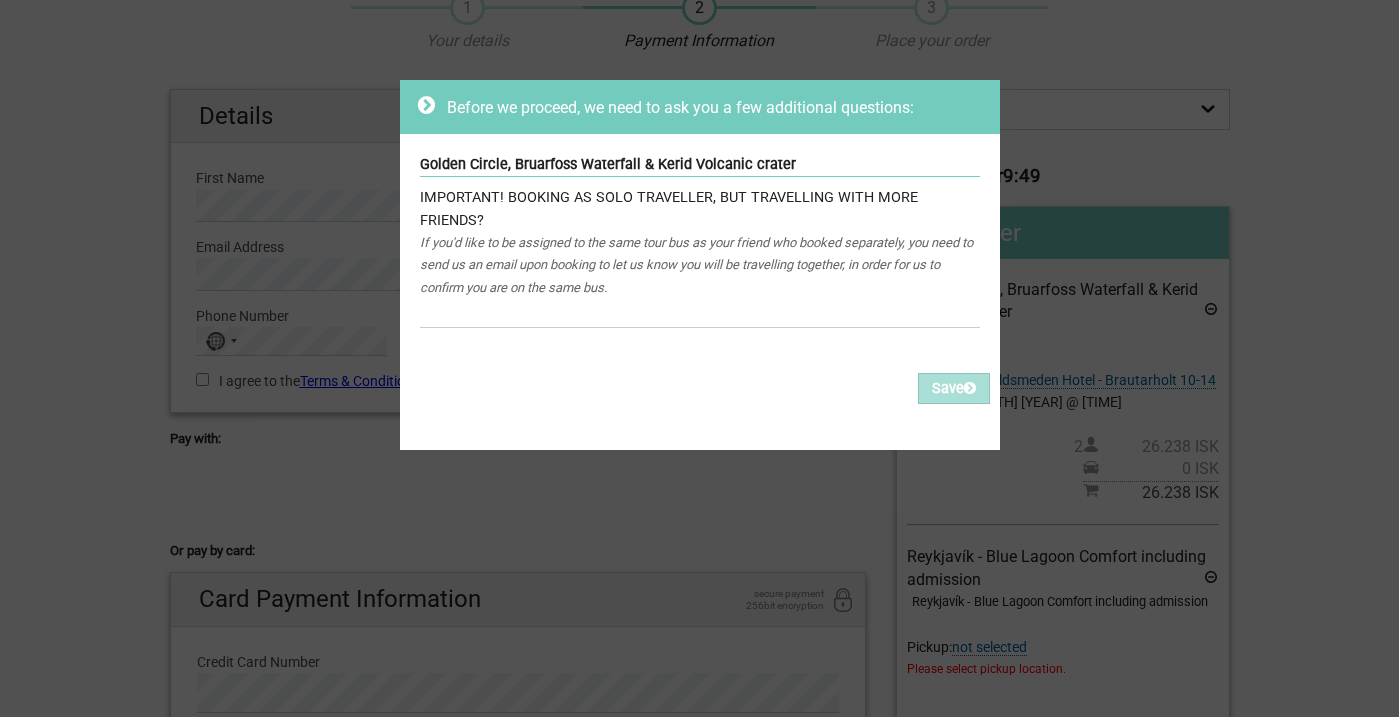 scroll, scrollTop: 83, scrollLeft: 0, axis: vertical 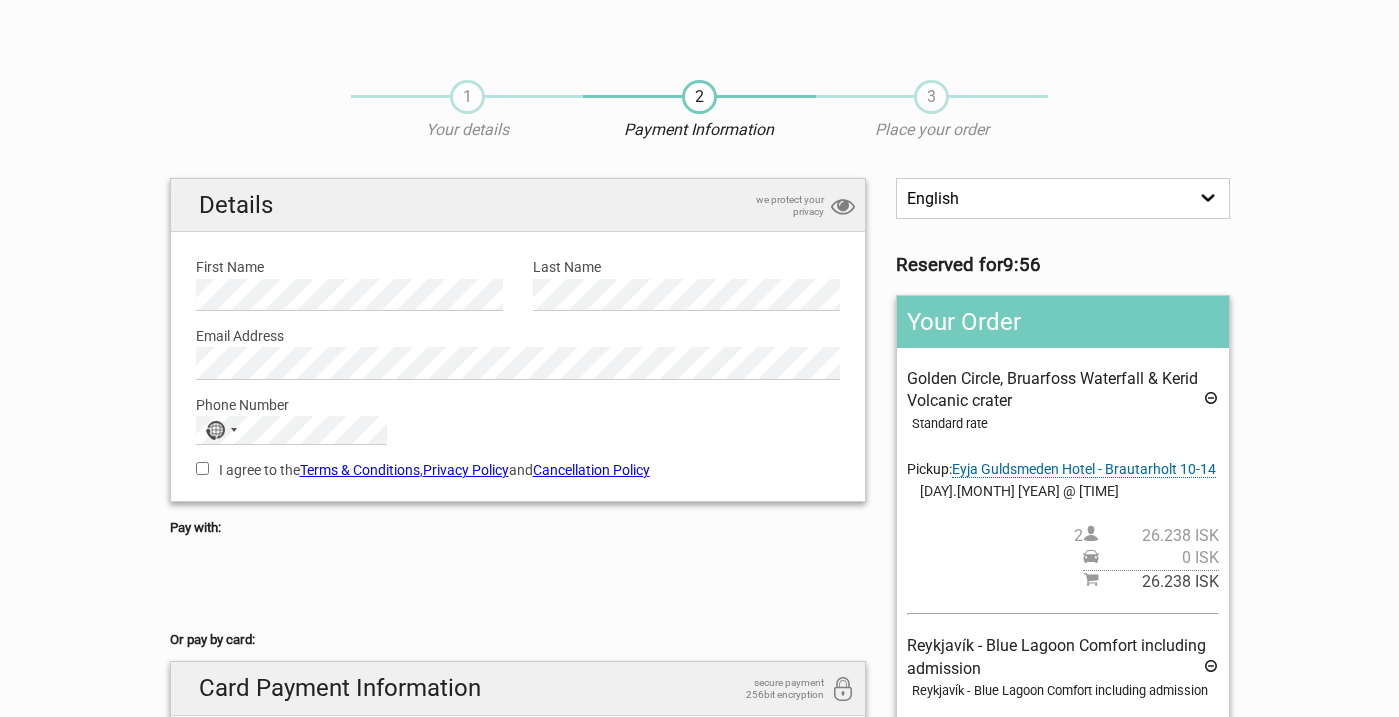 click on "1" at bounding box center (467, 97) 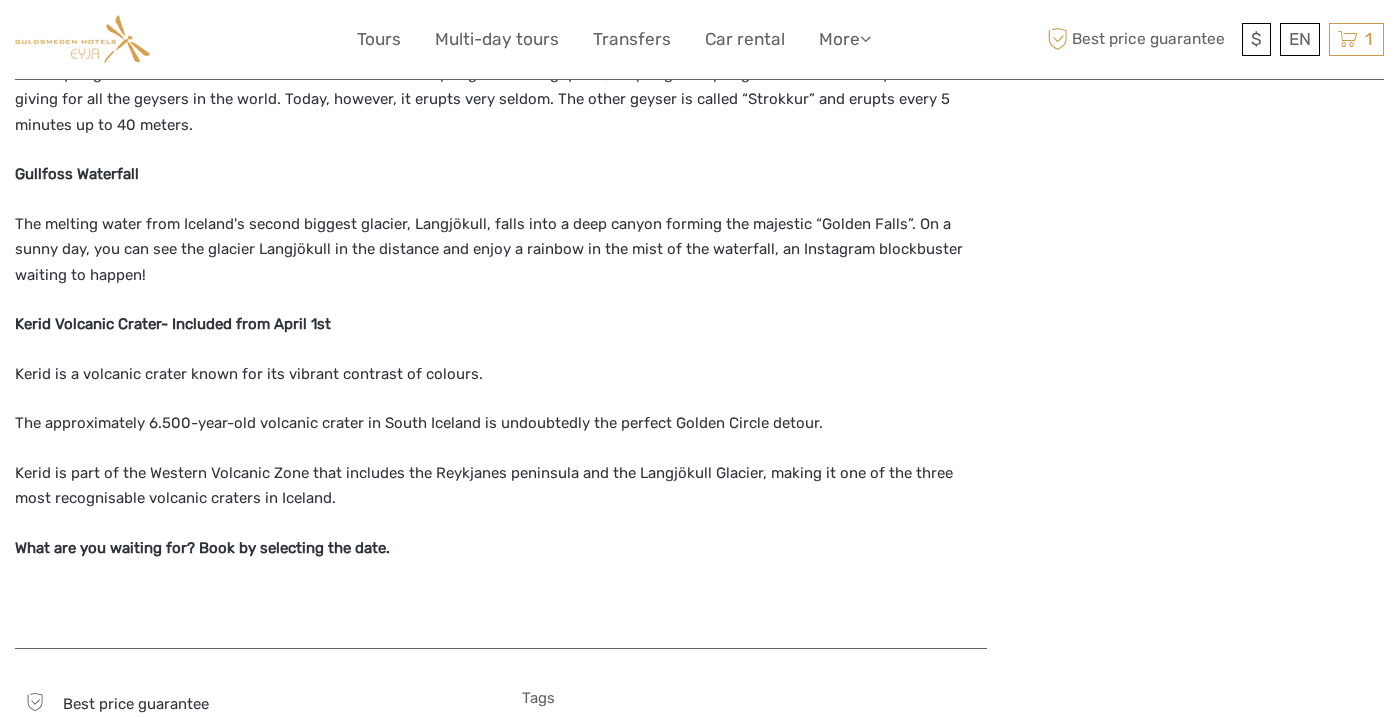 scroll, scrollTop: 1344, scrollLeft: 0, axis: vertical 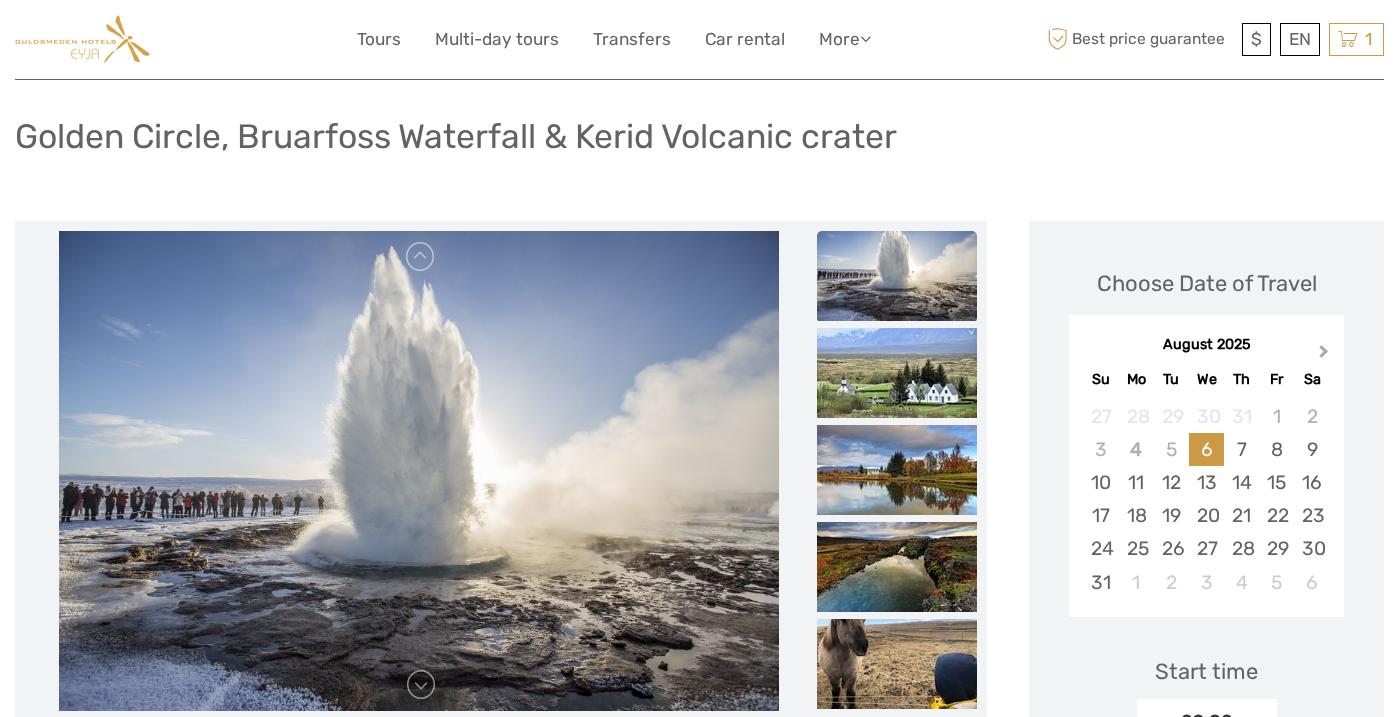 click on "Next Month" at bounding box center [1326, 356] 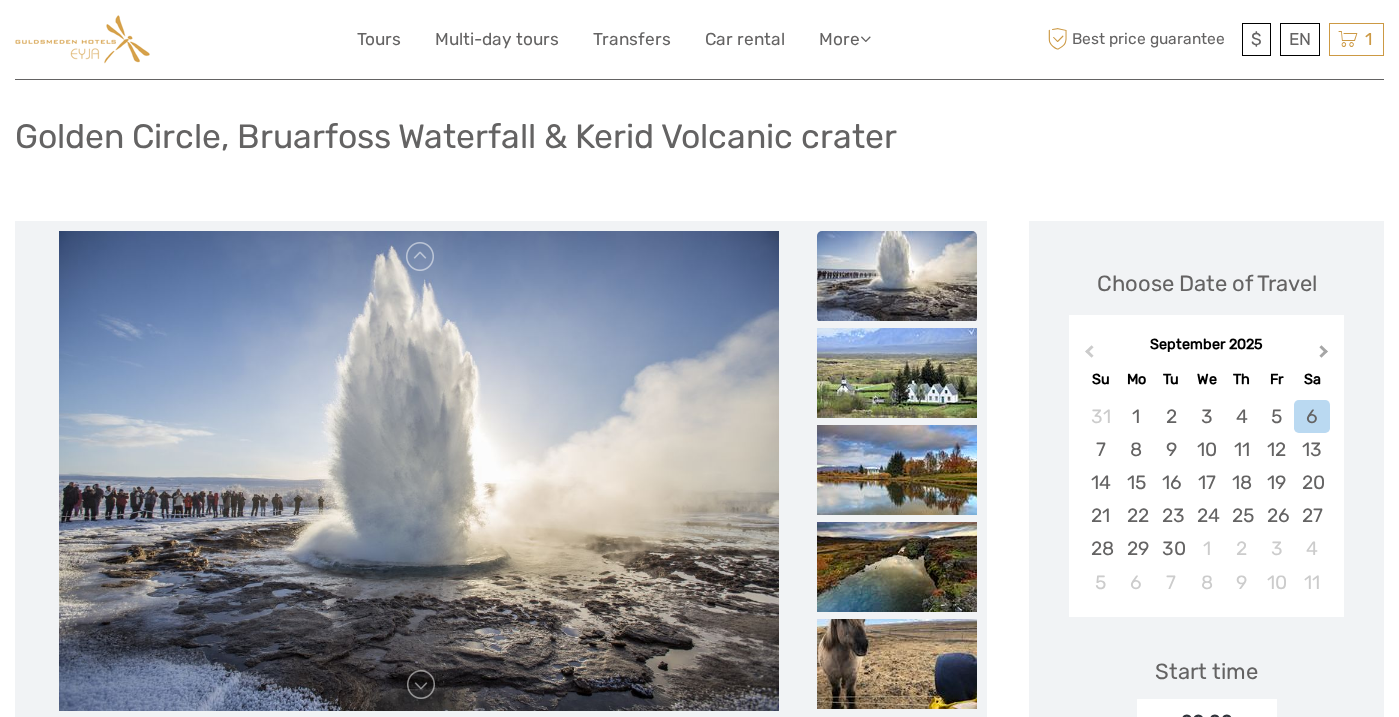 click on "Next Month" at bounding box center [1326, 356] 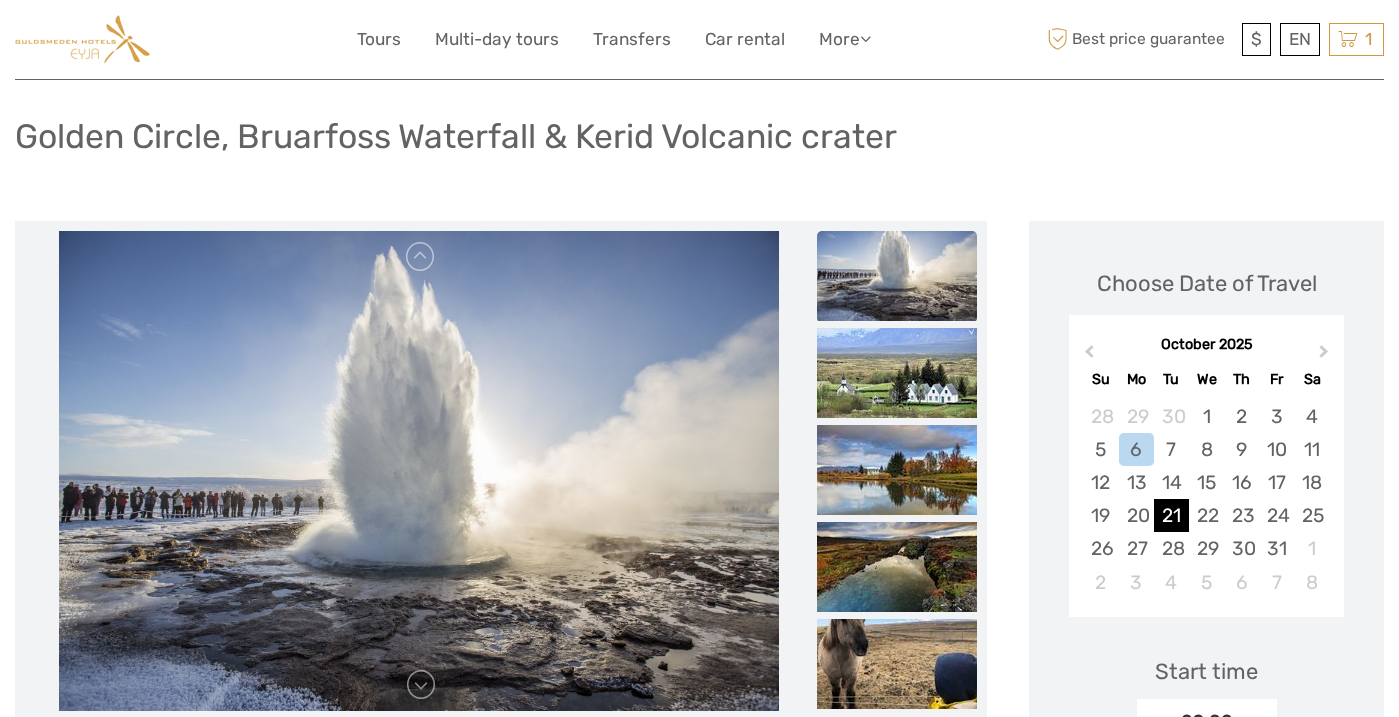 click on "21" at bounding box center (1171, 515) 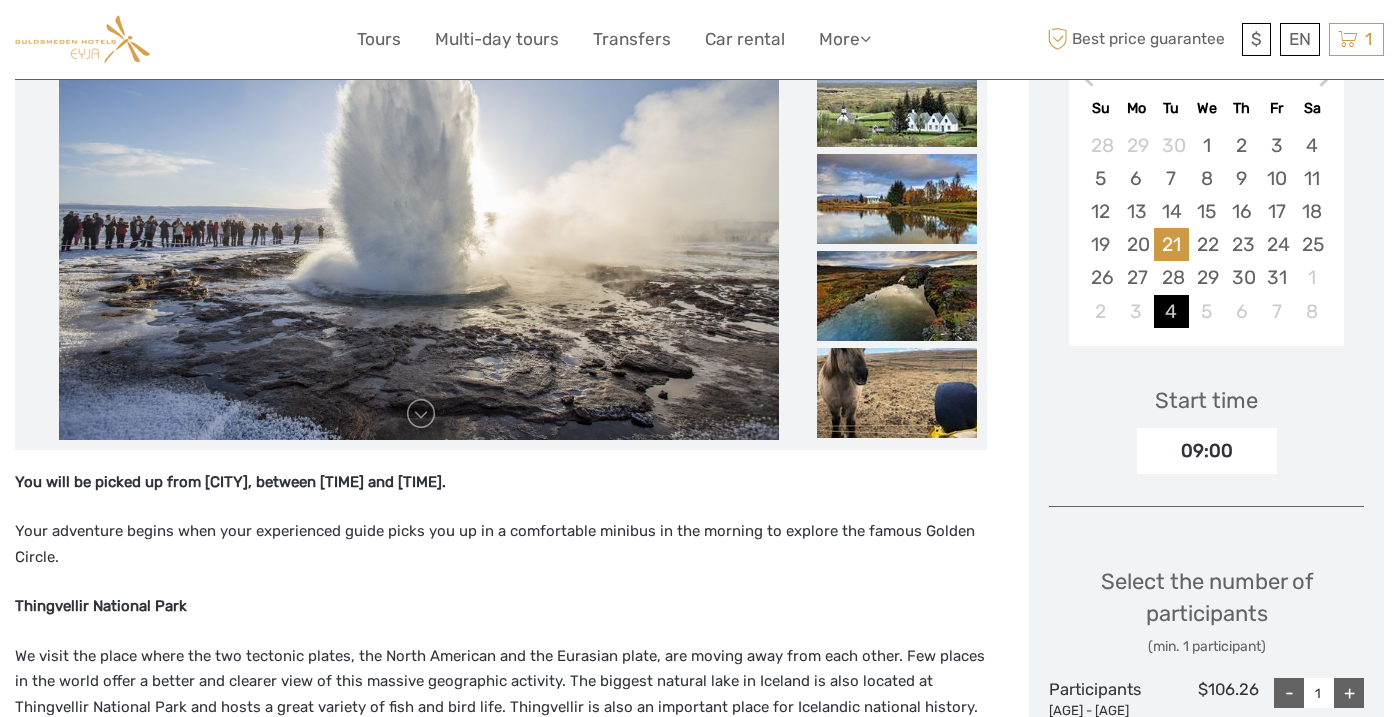 scroll, scrollTop: 391, scrollLeft: 0, axis: vertical 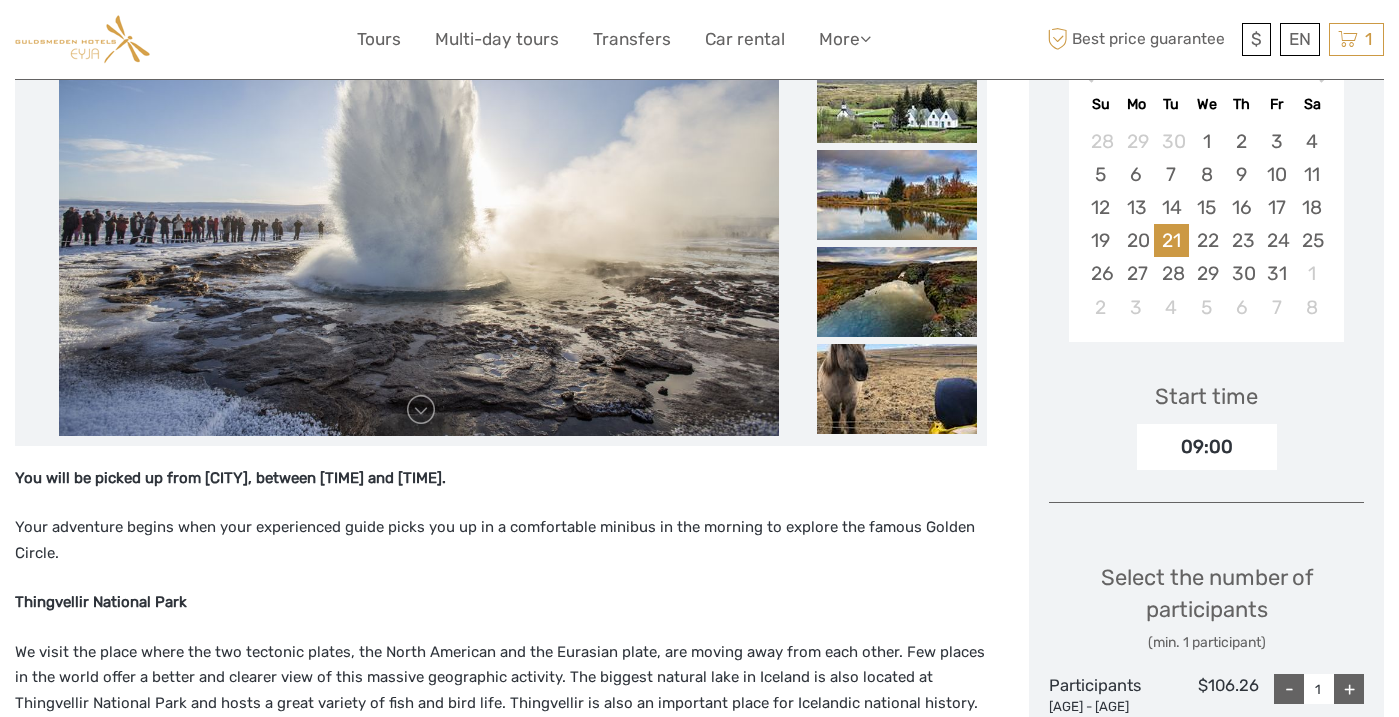 click on "09:00" at bounding box center [1207, 447] 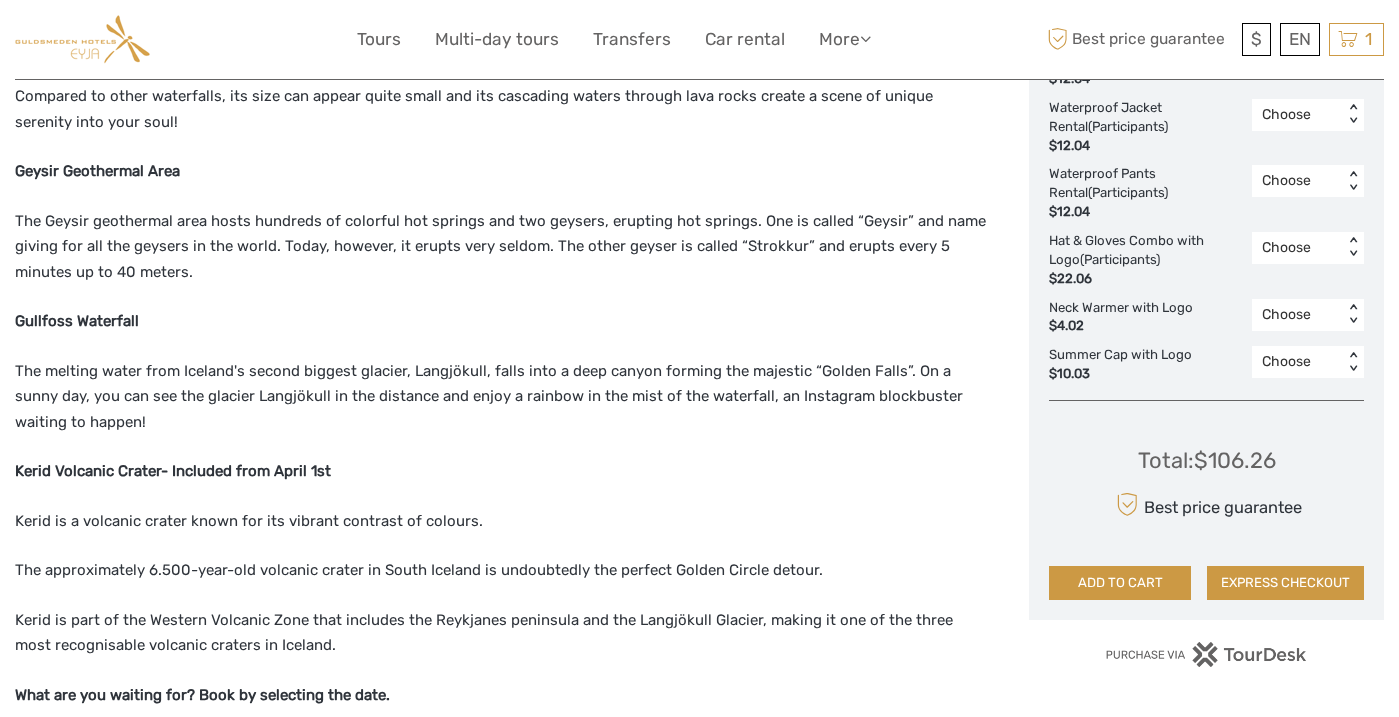 scroll, scrollTop: 1235, scrollLeft: 0, axis: vertical 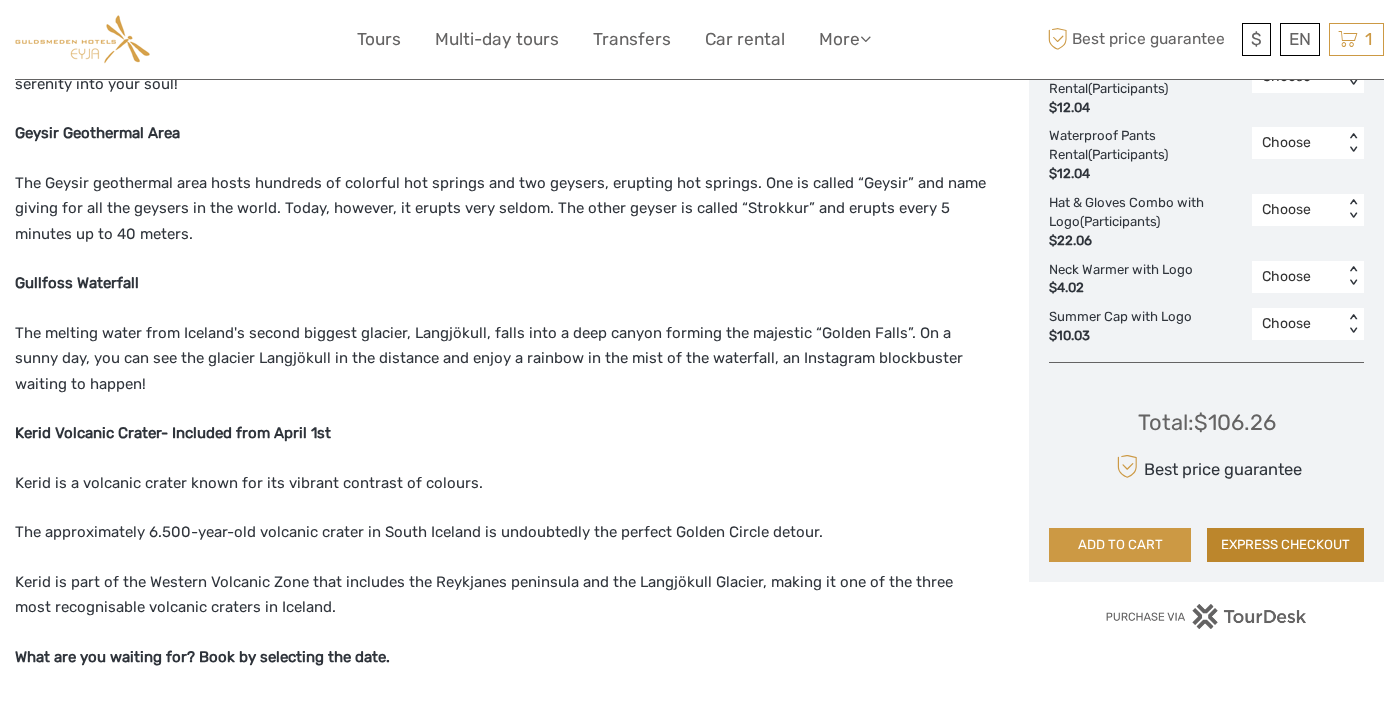 click on "EXPRESS CHECKOUT" at bounding box center (1285, 545) 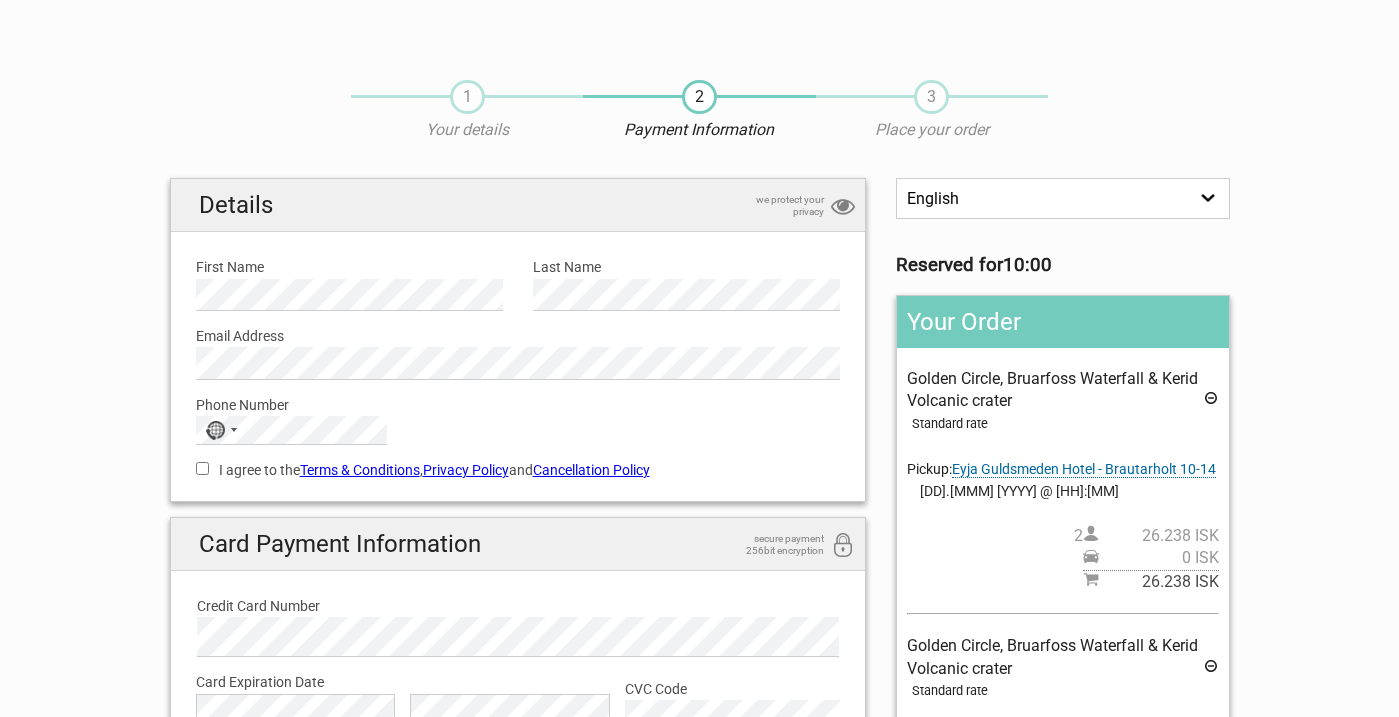 scroll, scrollTop: 0, scrollLeft: 0, axis: both 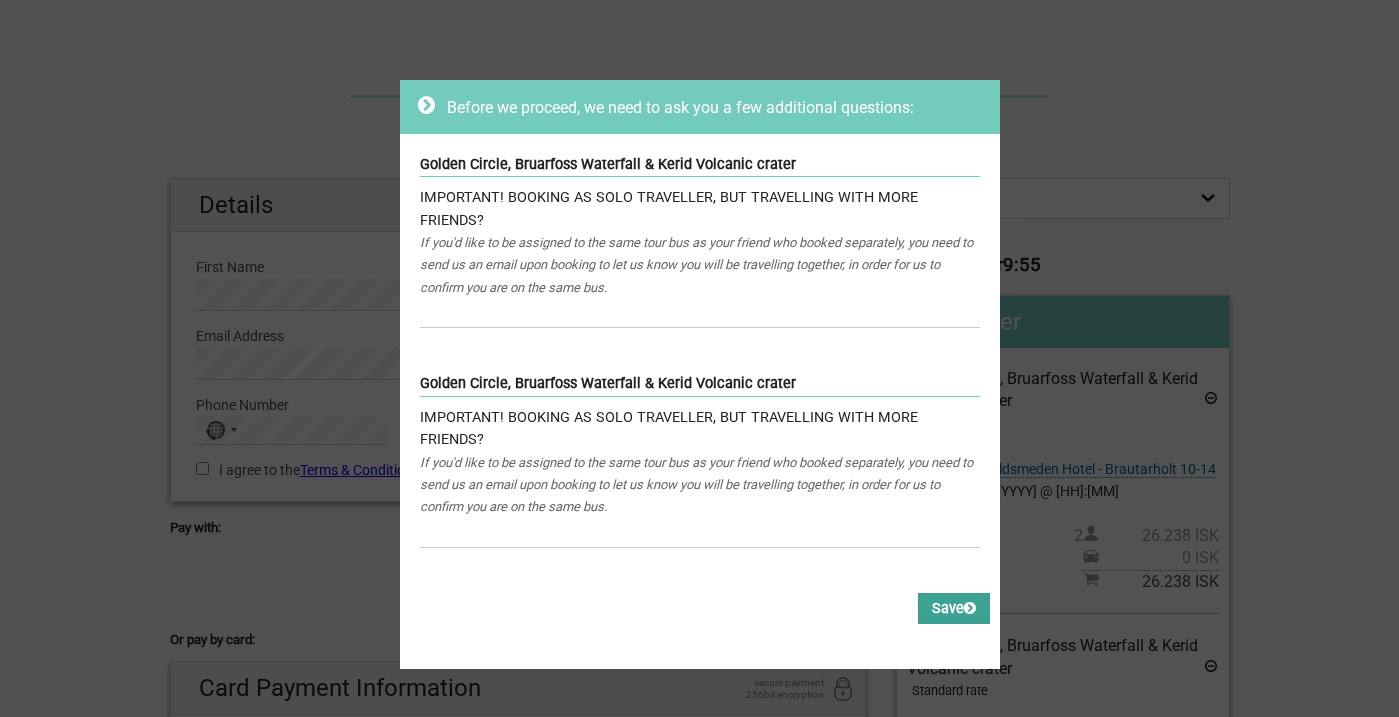 click on "Save" at bounding box center [954, 608] 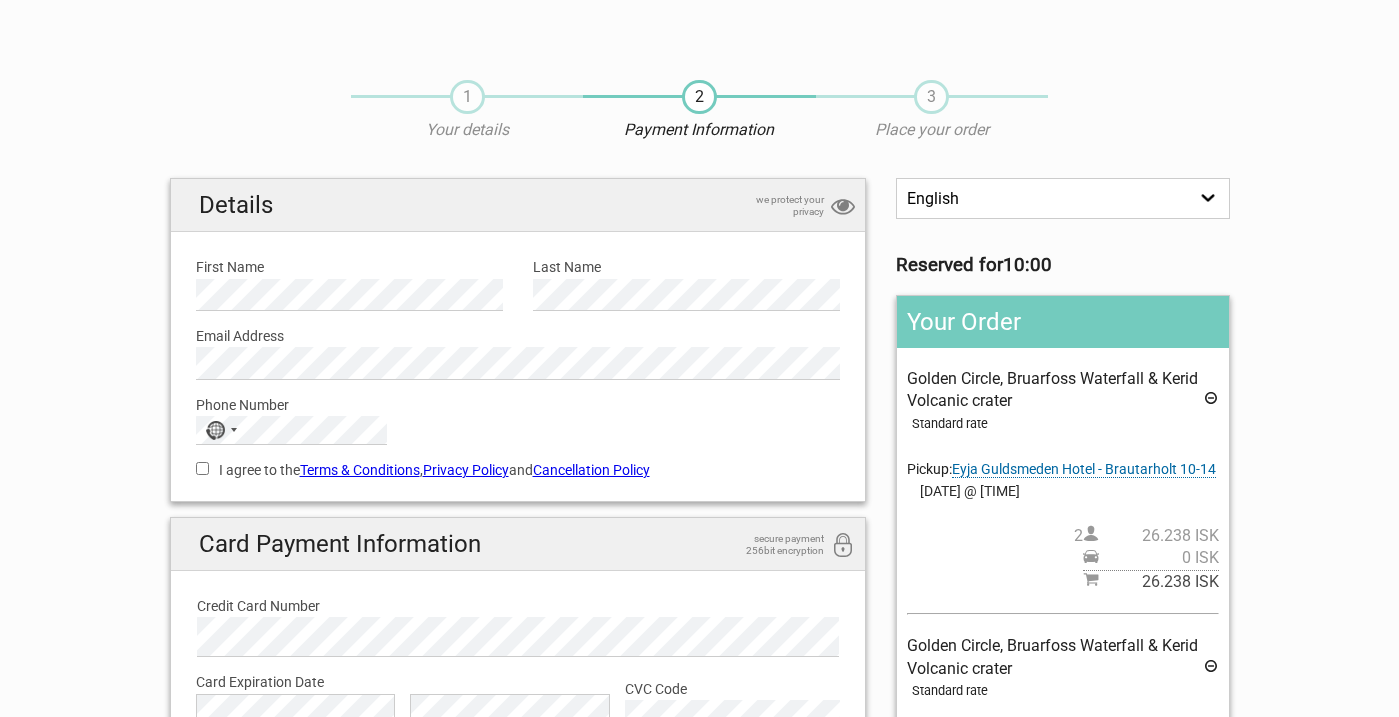 scroll, scrollTop: 0, scrollLeft: 0, axis: both 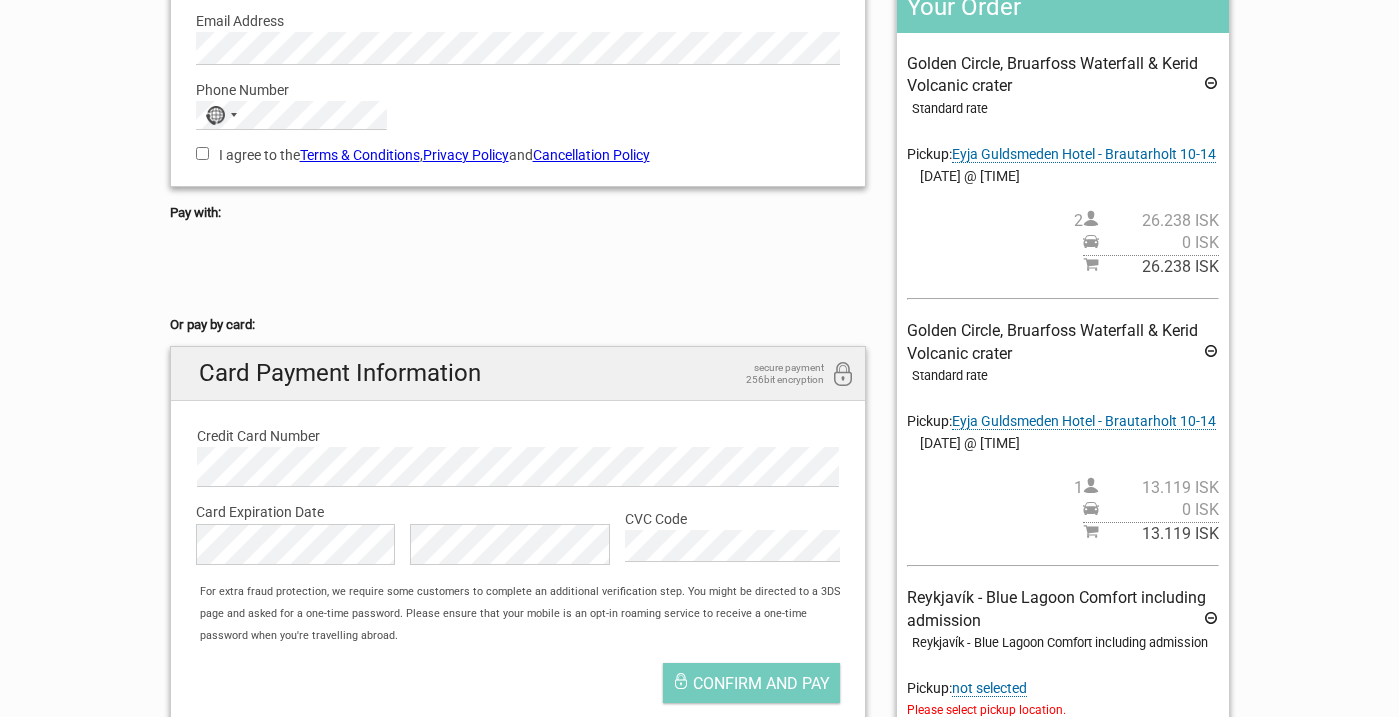 click on "Golden Circle, Bruarfoss Waterfall & Kerid Volcanic crater
Standard rate
Pickup:
Eyja Guldsmeden Hotel - [STREET] [NUMBER]-[NUMBER]
[NUMBER] Hotel - Pick up at Bus stop [NUMBER] - [STREET]
[NUMBER] Guesthouse - Pick up at Bus Stop [NUMBER] - [STREET]
[NUMBER] Hótel - Pick up Bus Stop [NUMBER] - [STREET]
[NUMBER] Guesthouse - Pick up at Bus Stop [NUMBER] - [STREET]
[NUMBER] Hotel [CITY]
[NUMBER] Hill Hotel - [STREET] [NUMBER]-[NUMBER]
[NUMBER] Soley - Pick up at BSI Bus Terminal
[NUMBER] Floor Hotel - Bus stop [NUMBER] - [STREET]
A Part Of Reykjavik Apartments - [STREET] [NUMBER]
Akureyri- Hof Cultural and Conference Centre, parking lot in front of the World Class
Alba Guesthouse - Pick Up at Bus Hostel
[NUMBER]" at bounding box center (1062, 165) 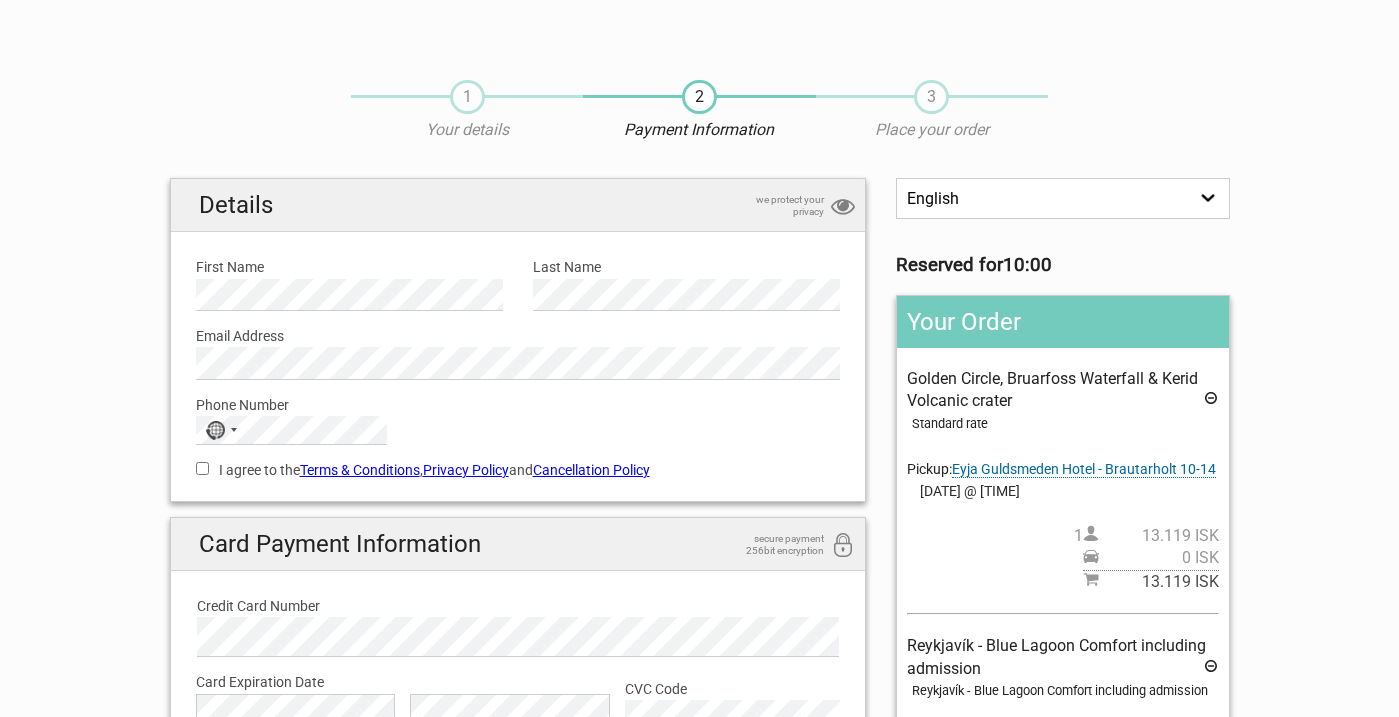 scroll, scrollTop: 303, scrollLeft: 0, axis: vertical 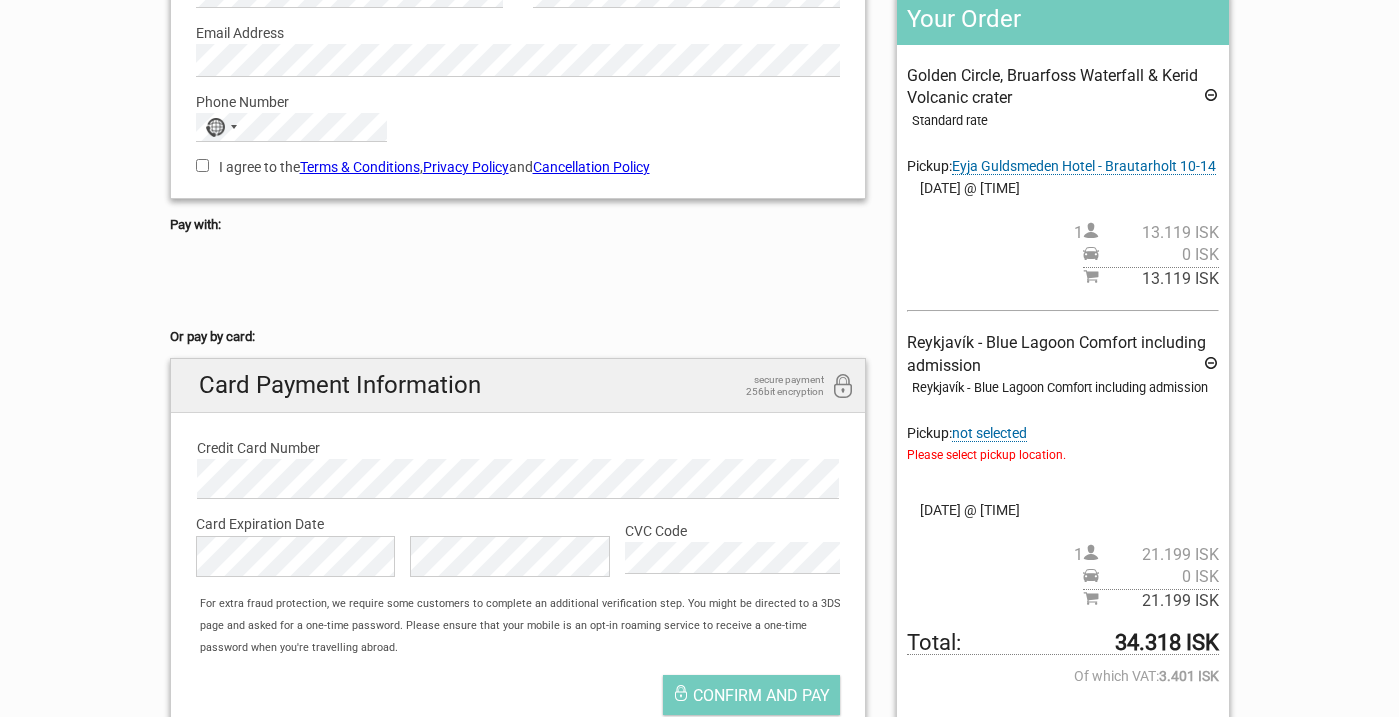 click at bounding box center (1211, 366) 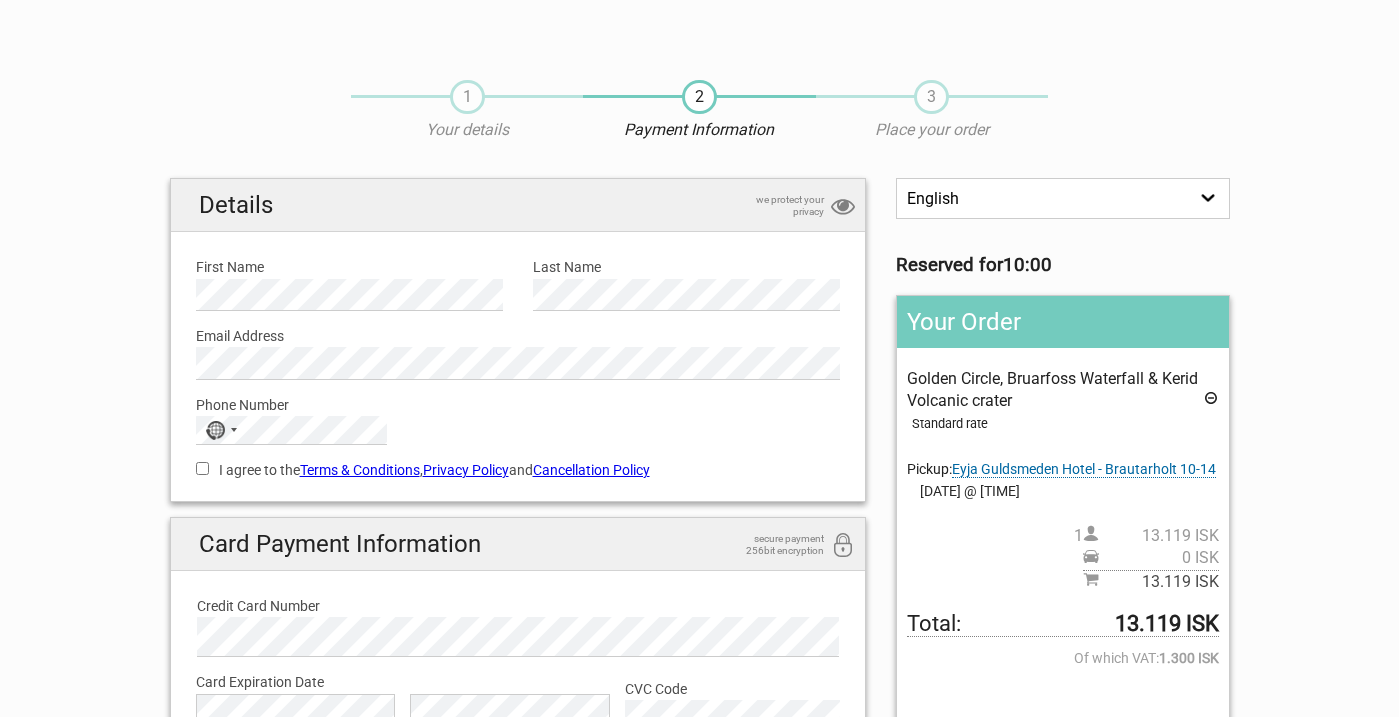 scroll, scrollTop: 292, scrollLeft: 0, axis: vertical 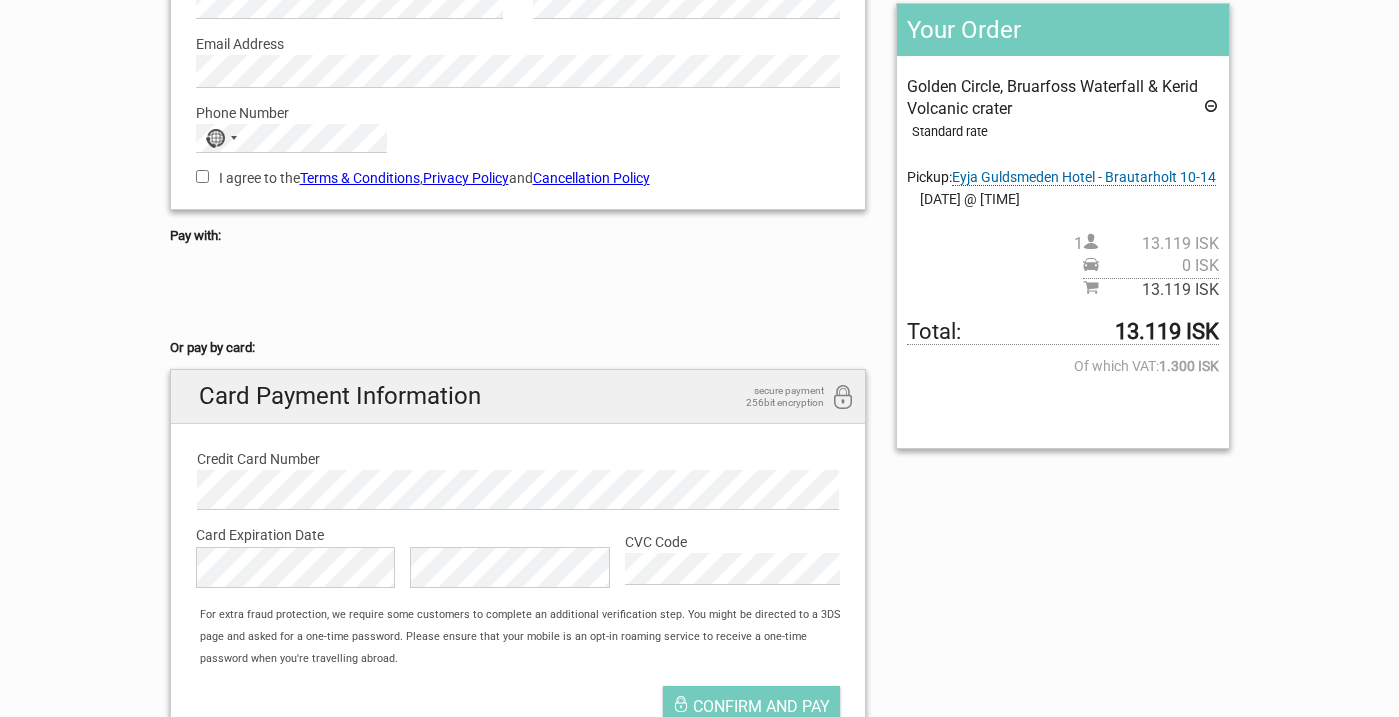 drag, startPoint x: 1081, startPoint y: 297, endPoint x: 1058, endPoint y: 276, distance: 31.144823 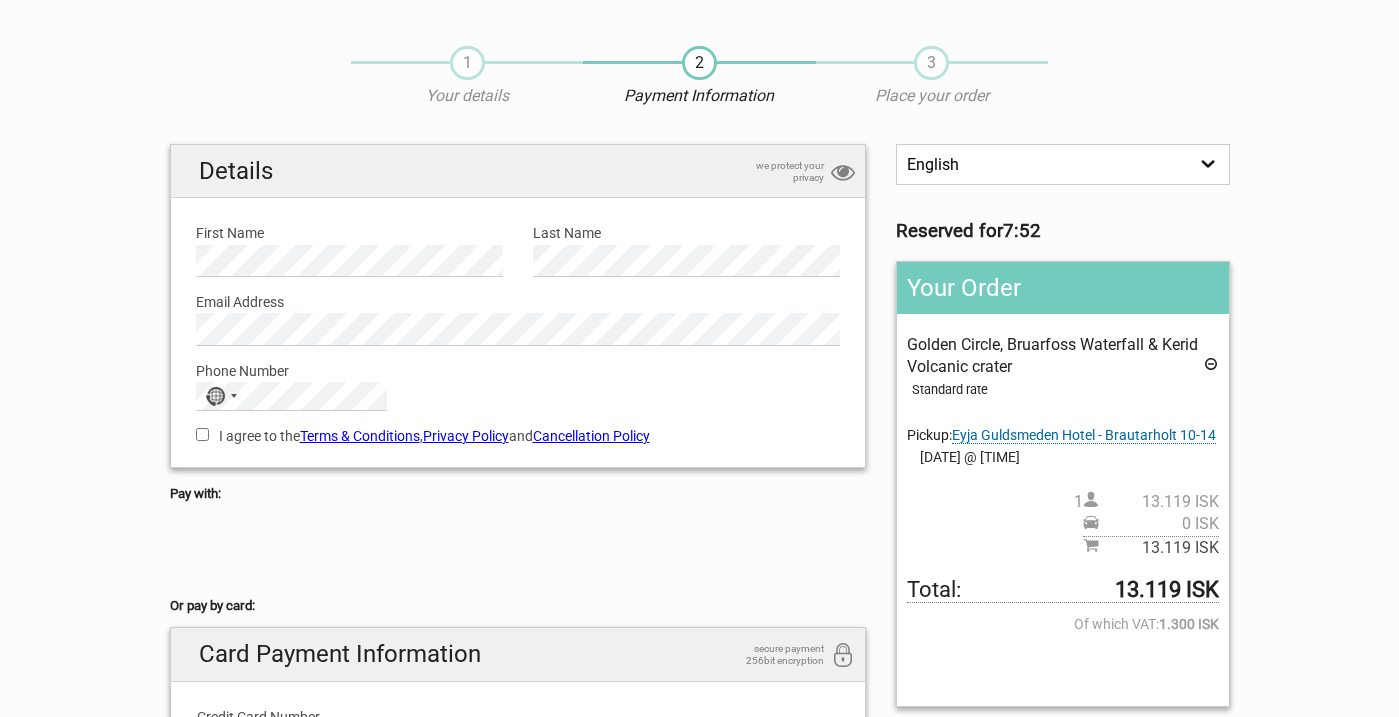 scroll, scrollTop: 0, scrollLeft: 0, axis: both 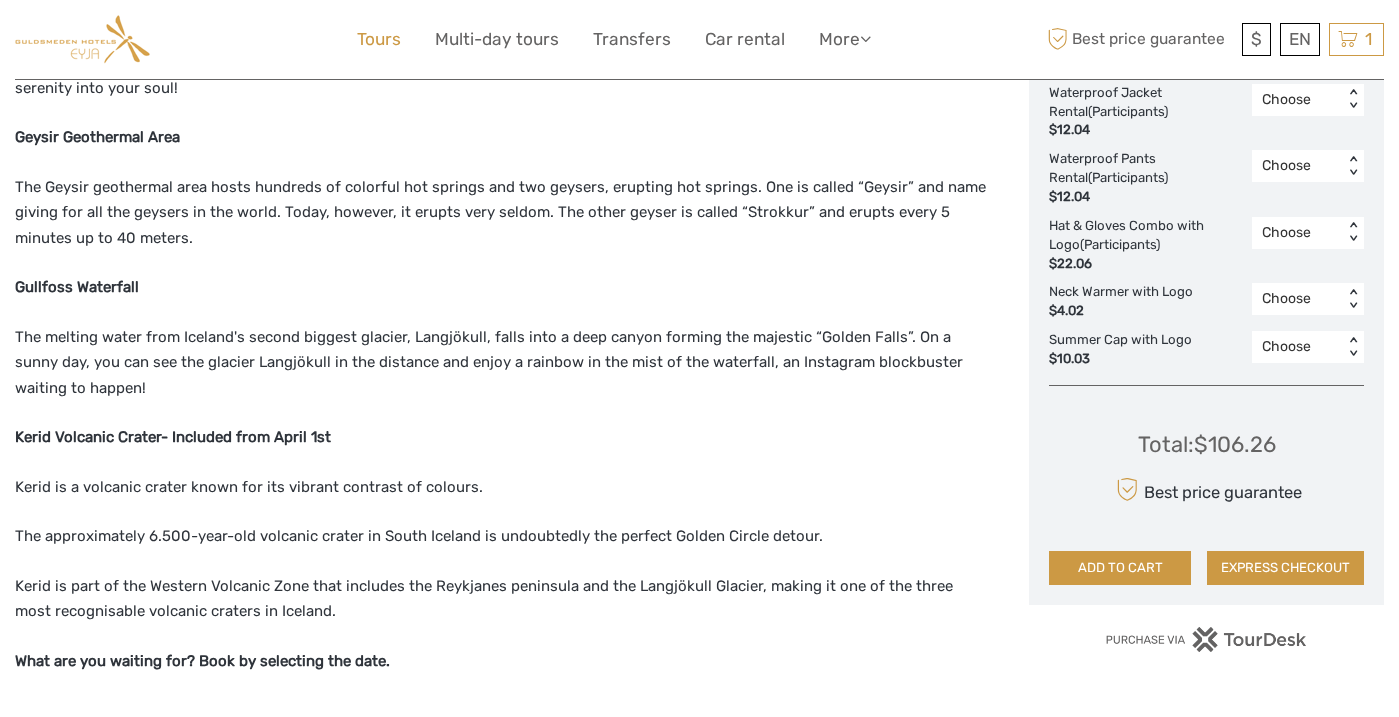 click on "Tours" at bounding box center [379, 39] 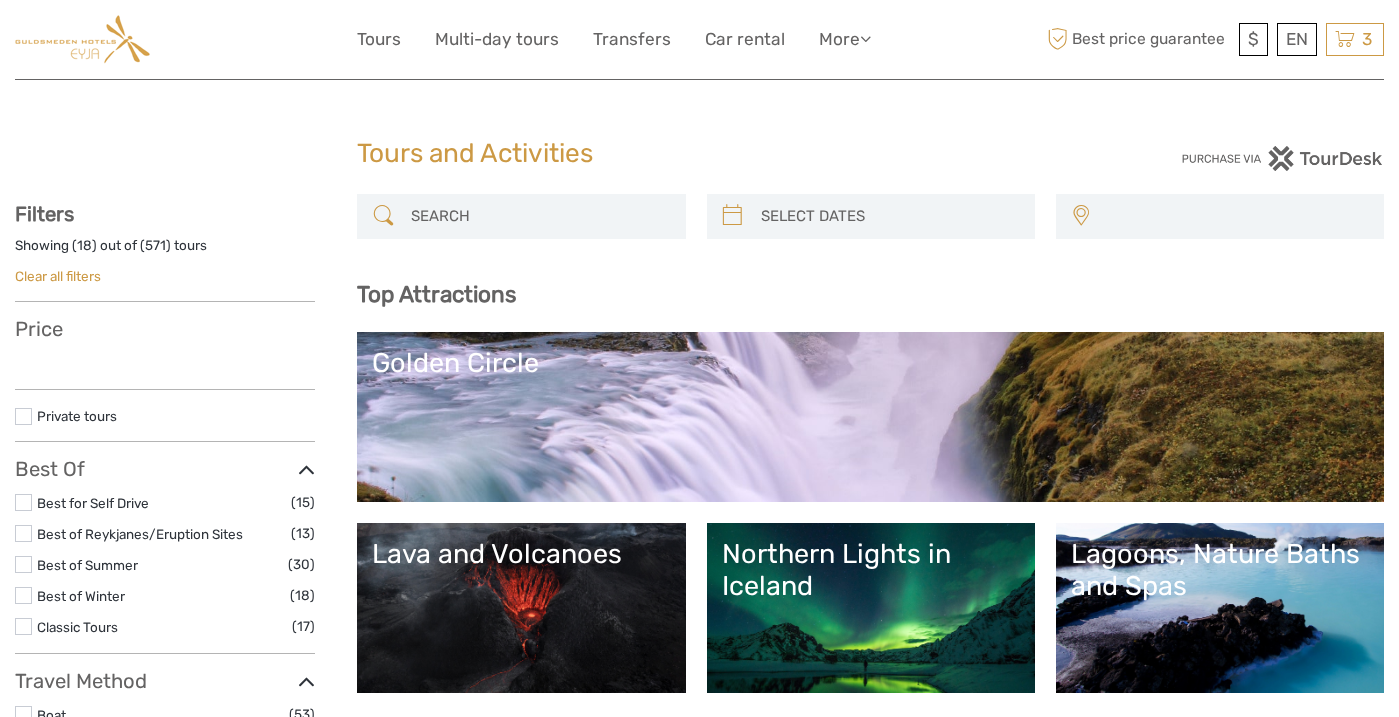 select 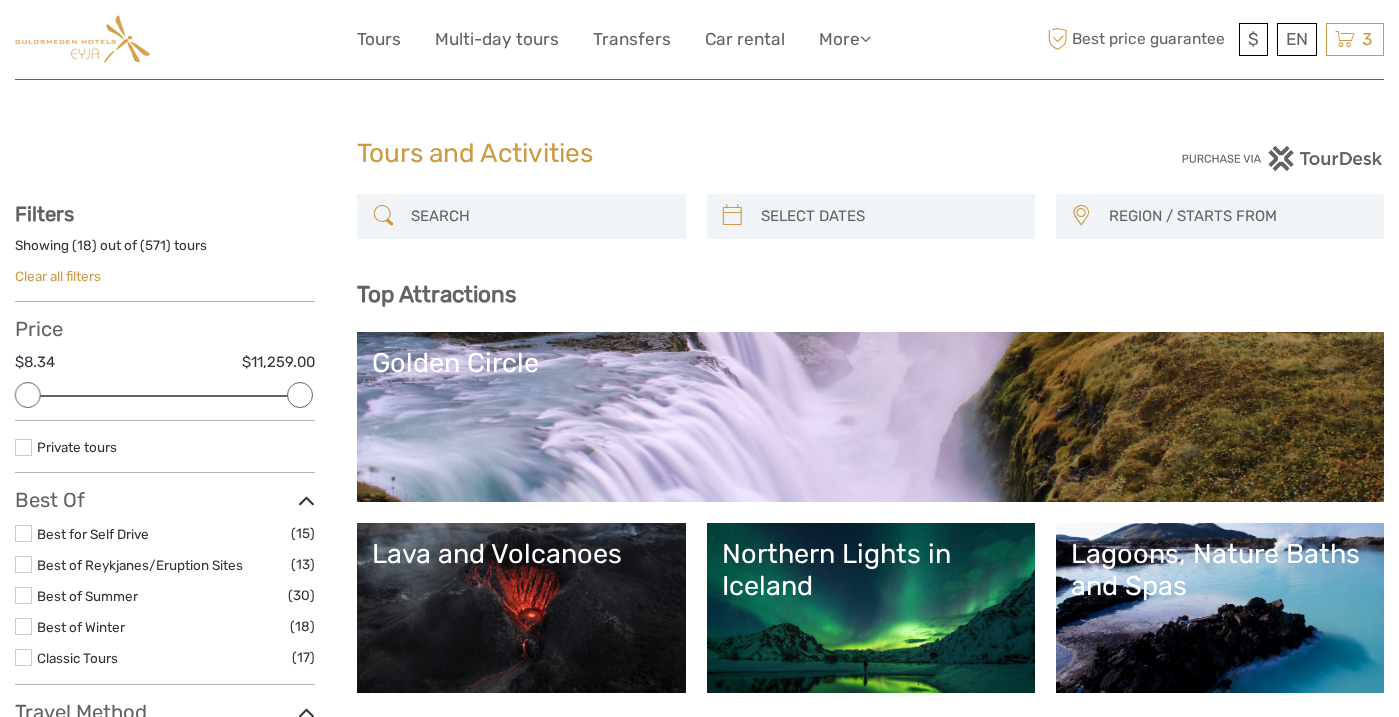 scroll, scrollTop: 0, scrollLeft: 0, axis: both 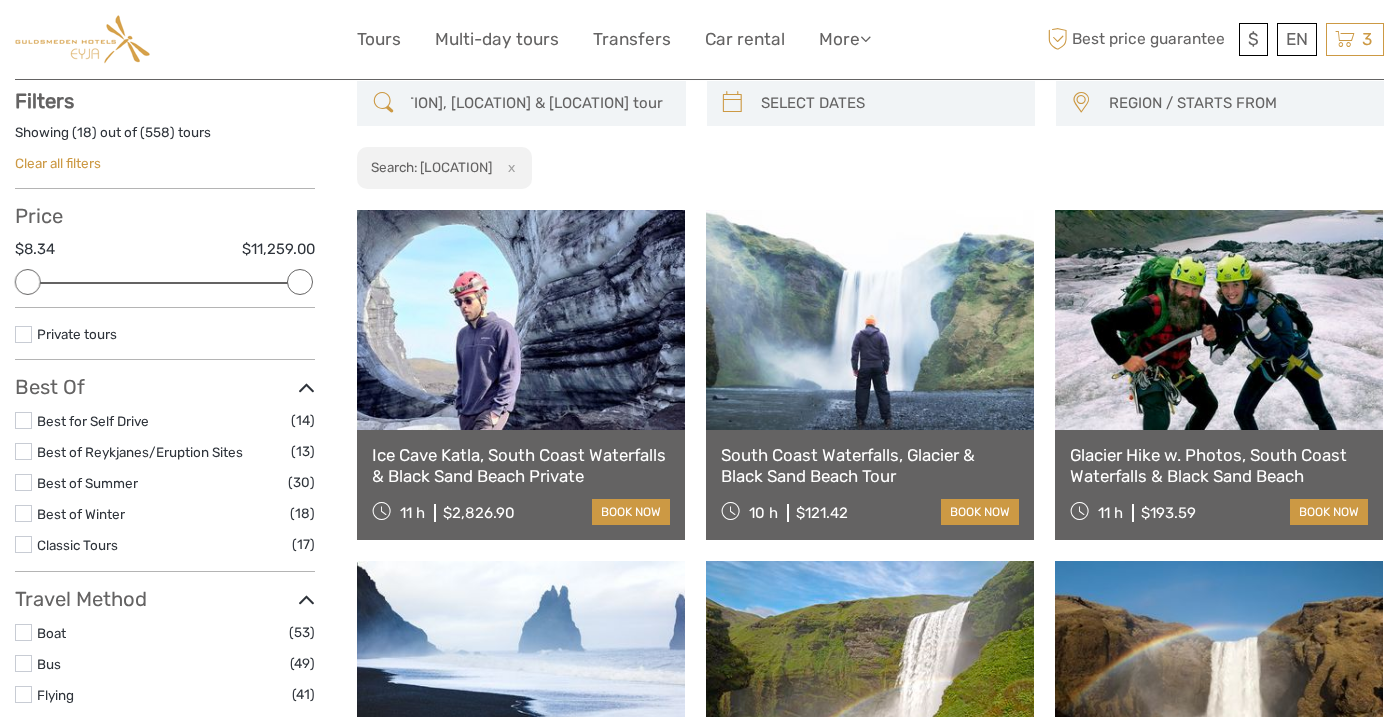 type on "South Coast Waterfall, Black Sand & Ice tour" 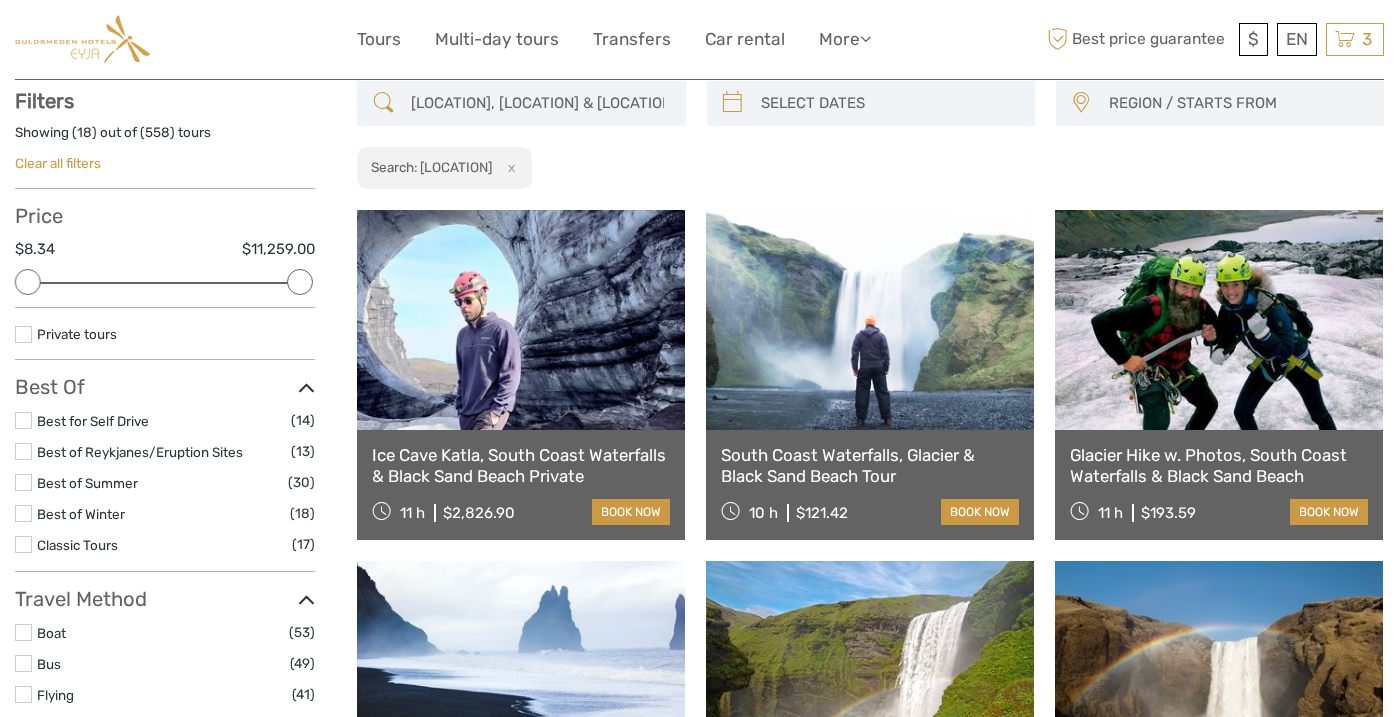 click on "South Coast Waterfalls, Glacier & Black Sand Beach Tour" at bounding box center [870, 465] 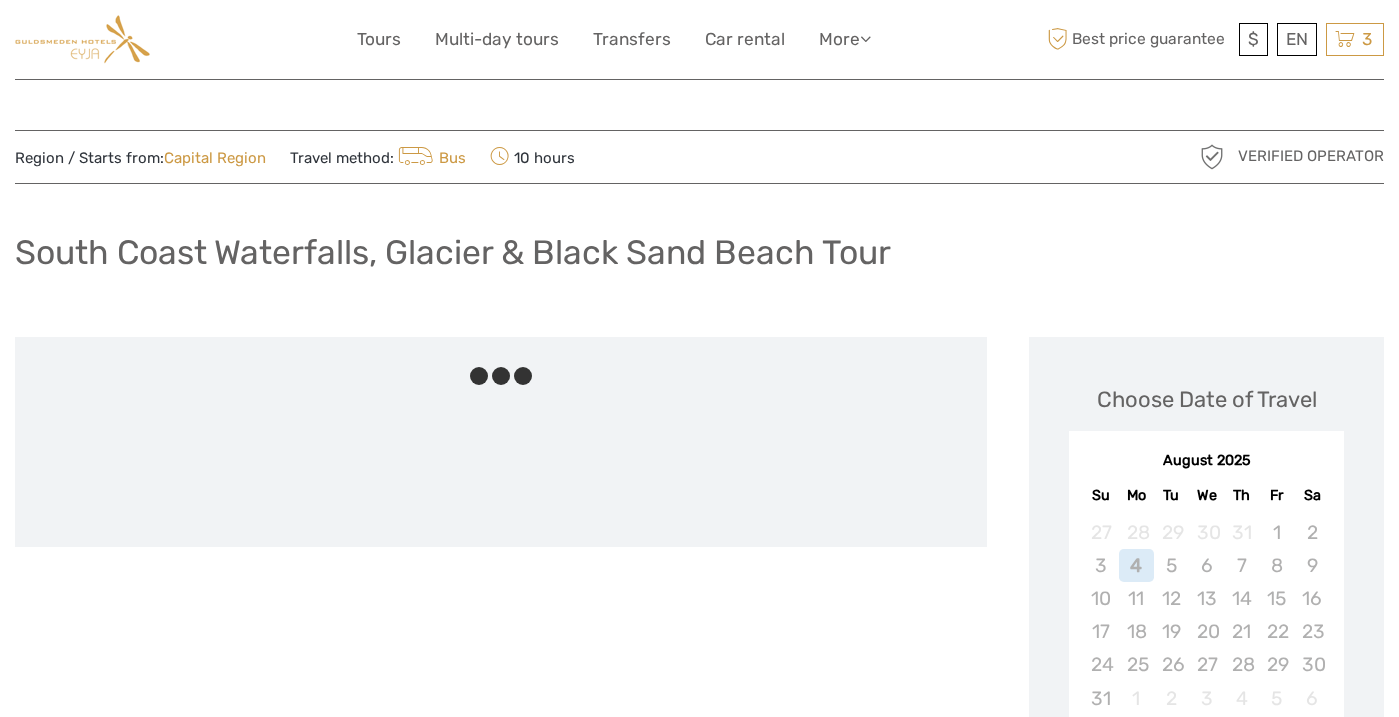 scroll, scrollTop: 0, scrollLeft: 0, axis: both 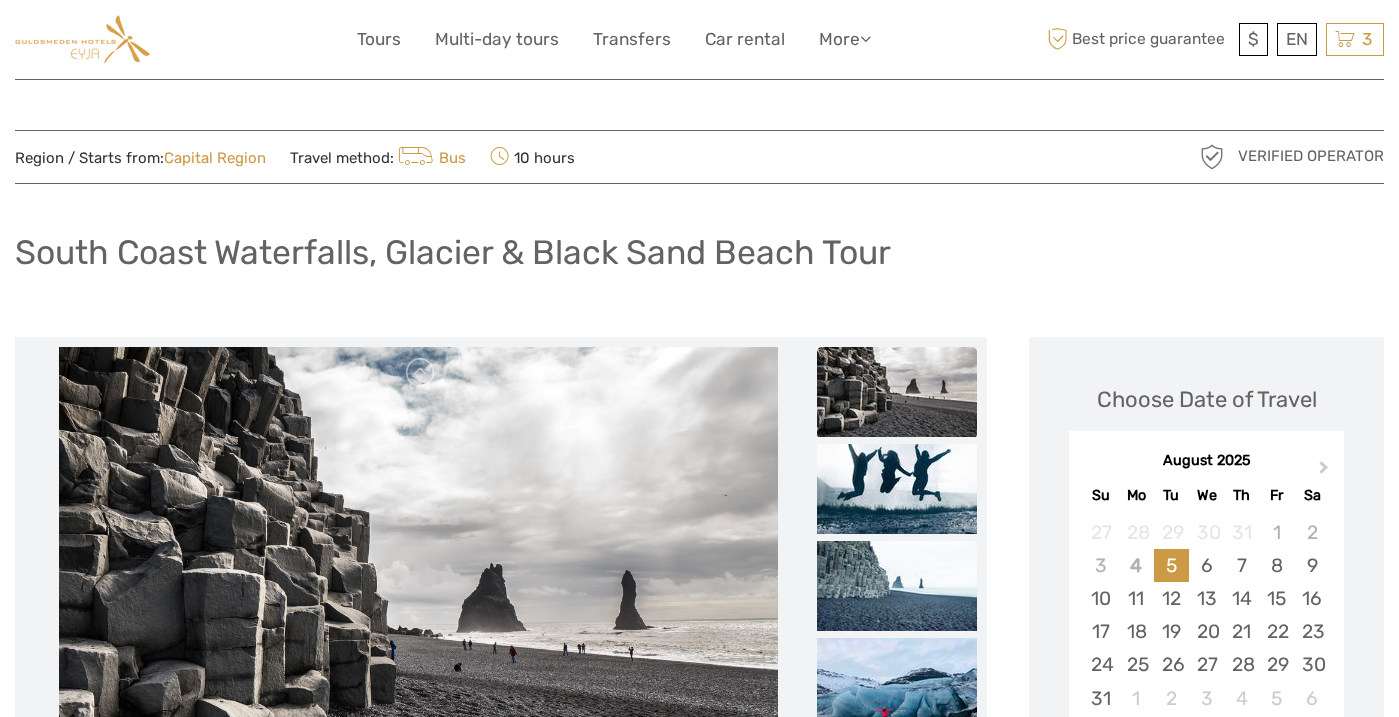 click on "August 2025" at bounding box center [1206, 461] 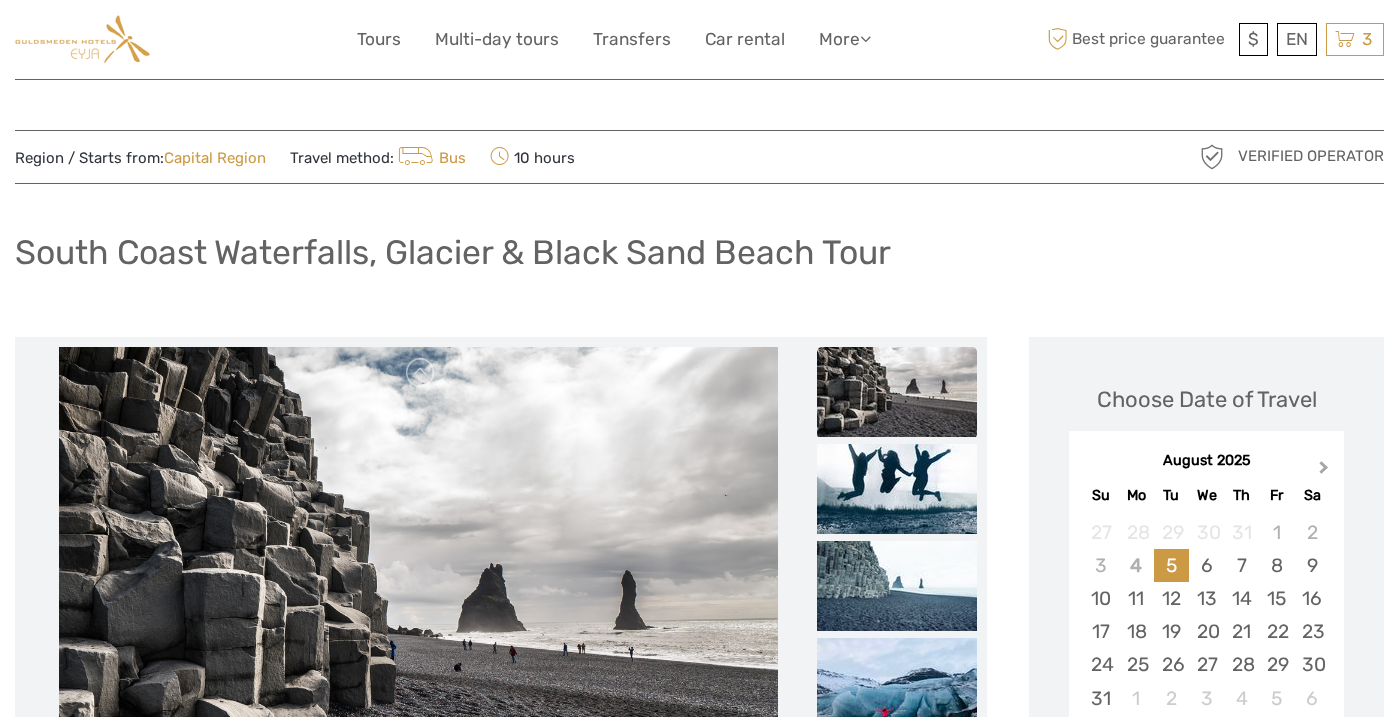click on "Next Month" at bounding box center [1324, 471] 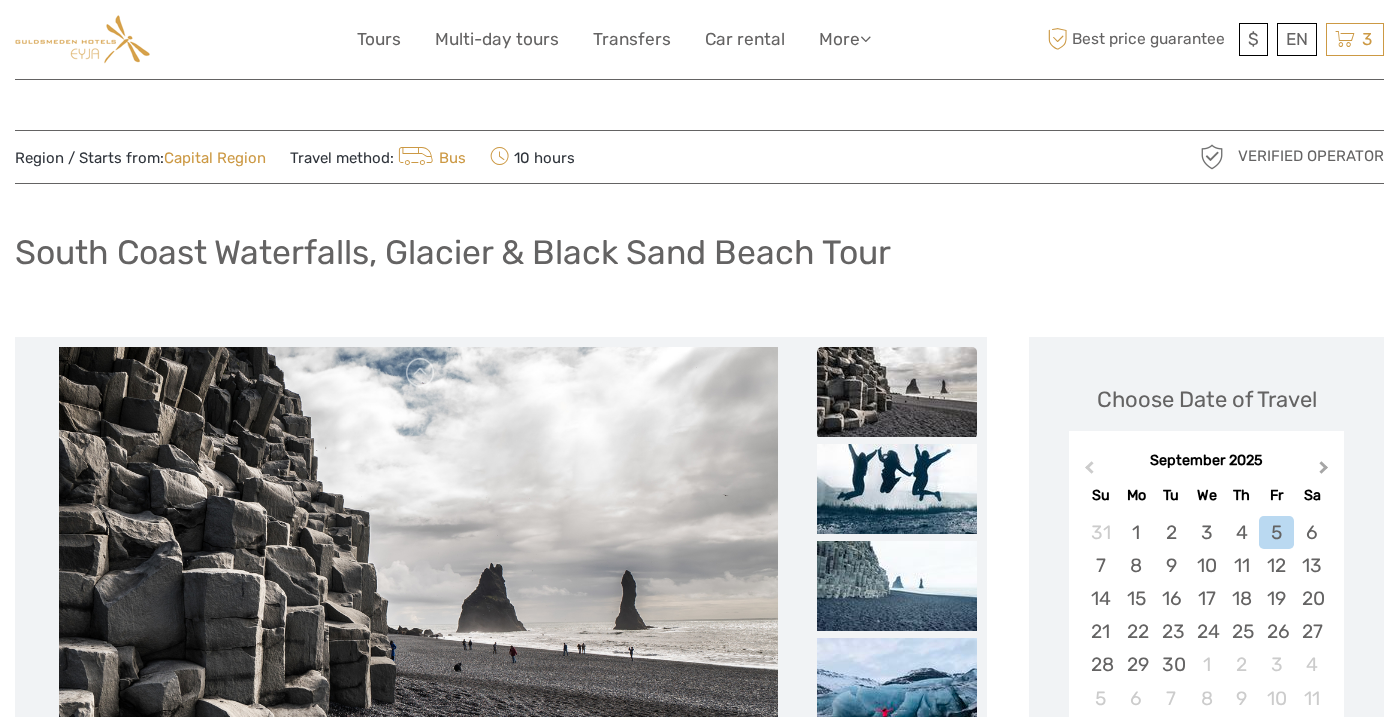 click on "Next Month" at bounding box center (1324, 471) 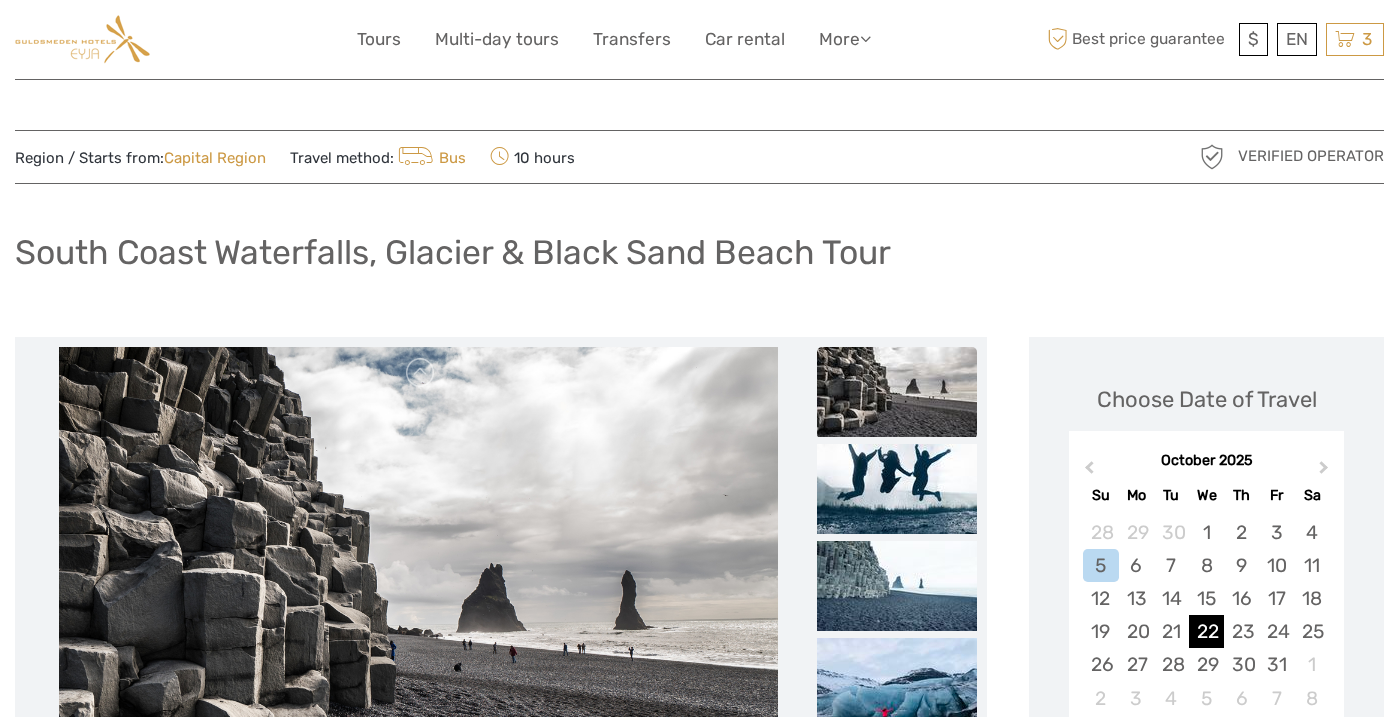 click on "22" at bounding box center (1206, 631) 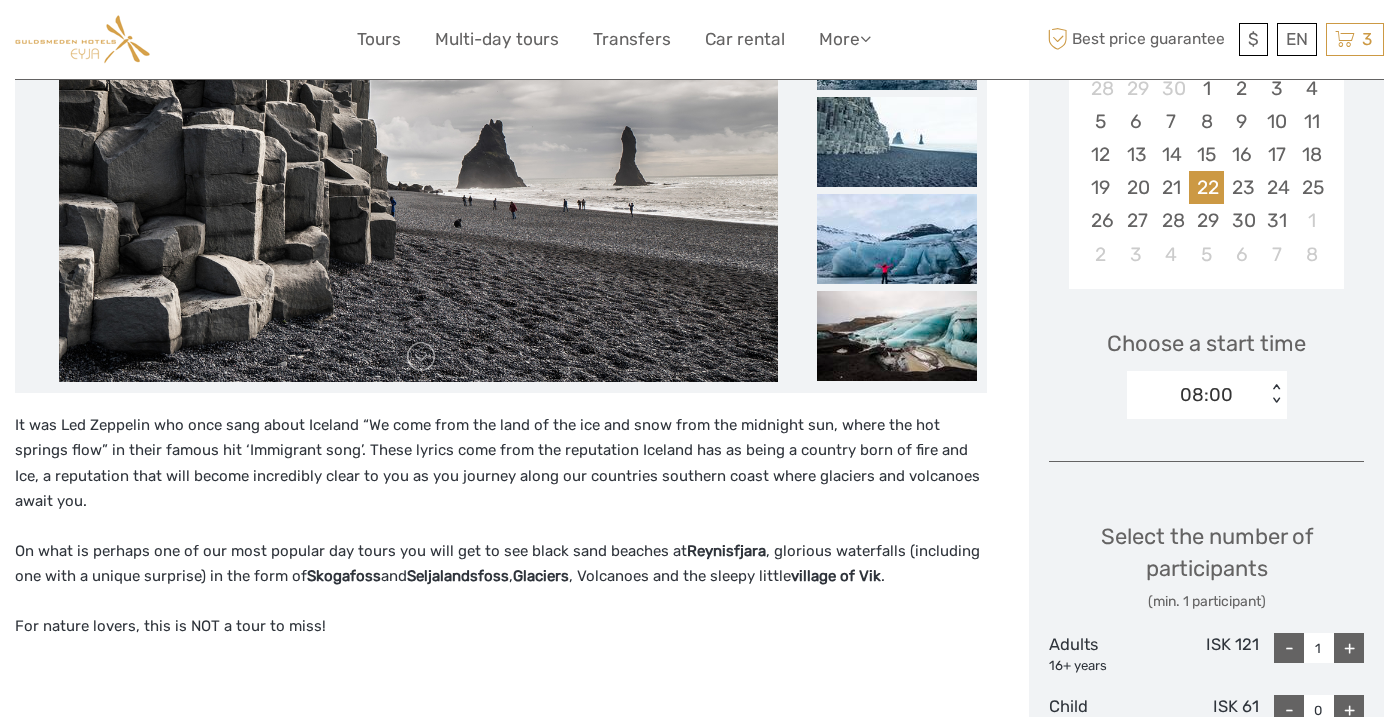 scroll, scrollTop: 454, scrollLeft: 0, axis: vertical 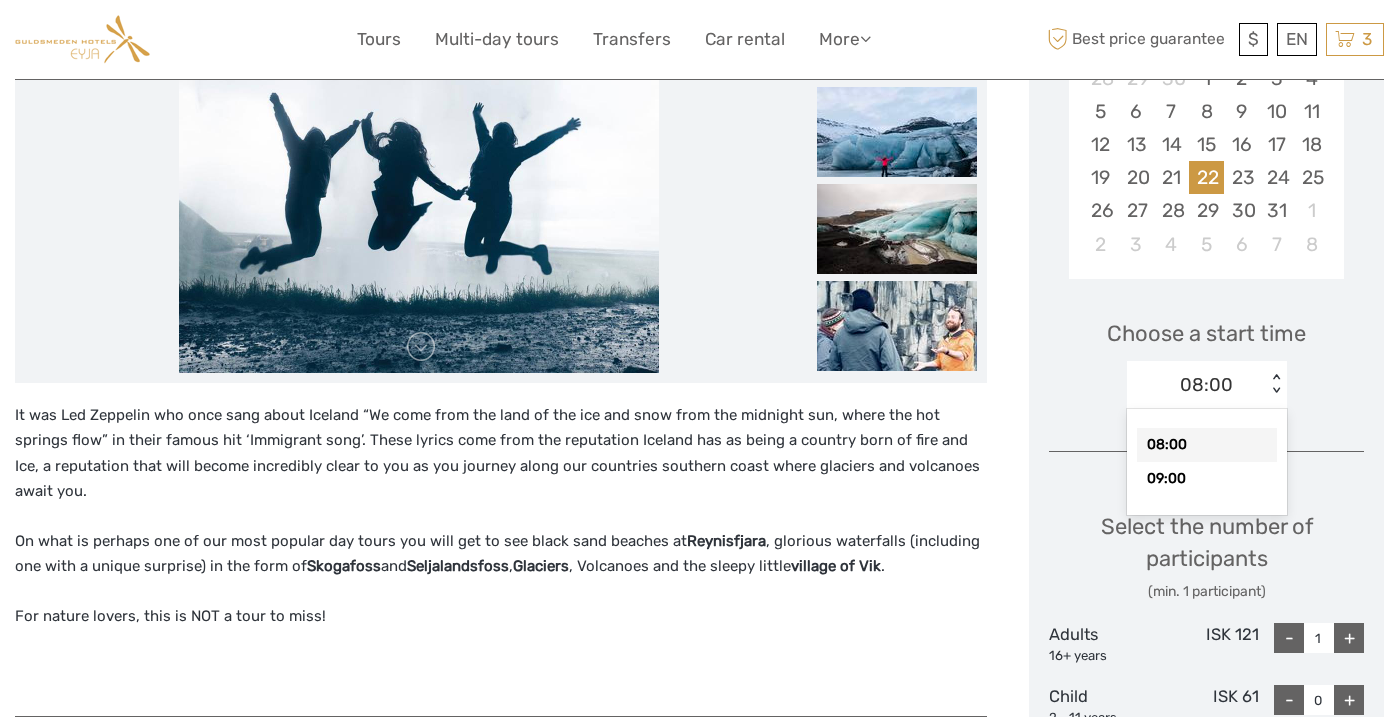 click on "< >" at bounding box center (1275, 384) 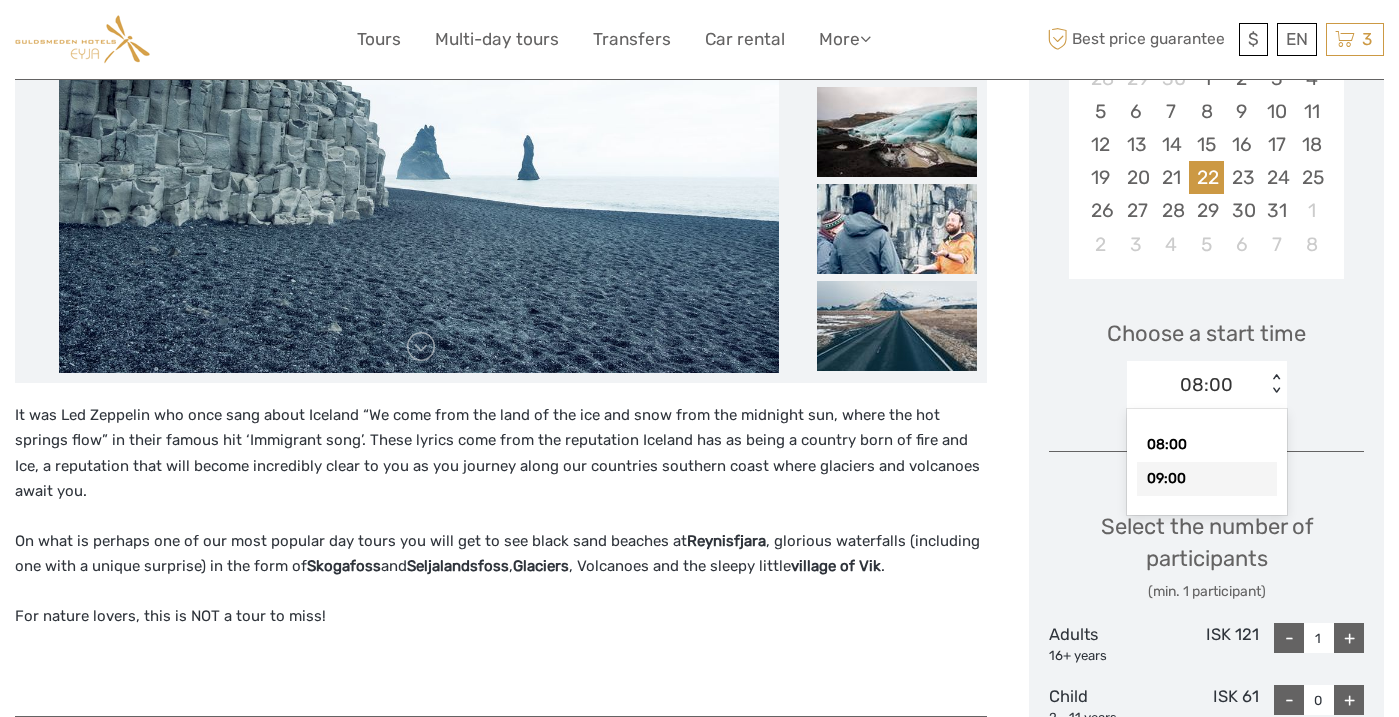 click on "It was Led Zeppelin who once sang about Iceland “We come from the land of the ice and snow from the midnight sun, where the hot springs flow” in their famous hit ‘Immigrant song’. These lyrics come from the reputation Iceland has as being a country born of fire and Ice, a reputation that will become incredibly clear to you as you journey along our countries southern coast where glaciers and volcanoes await you." at bounding box center (501, 454) 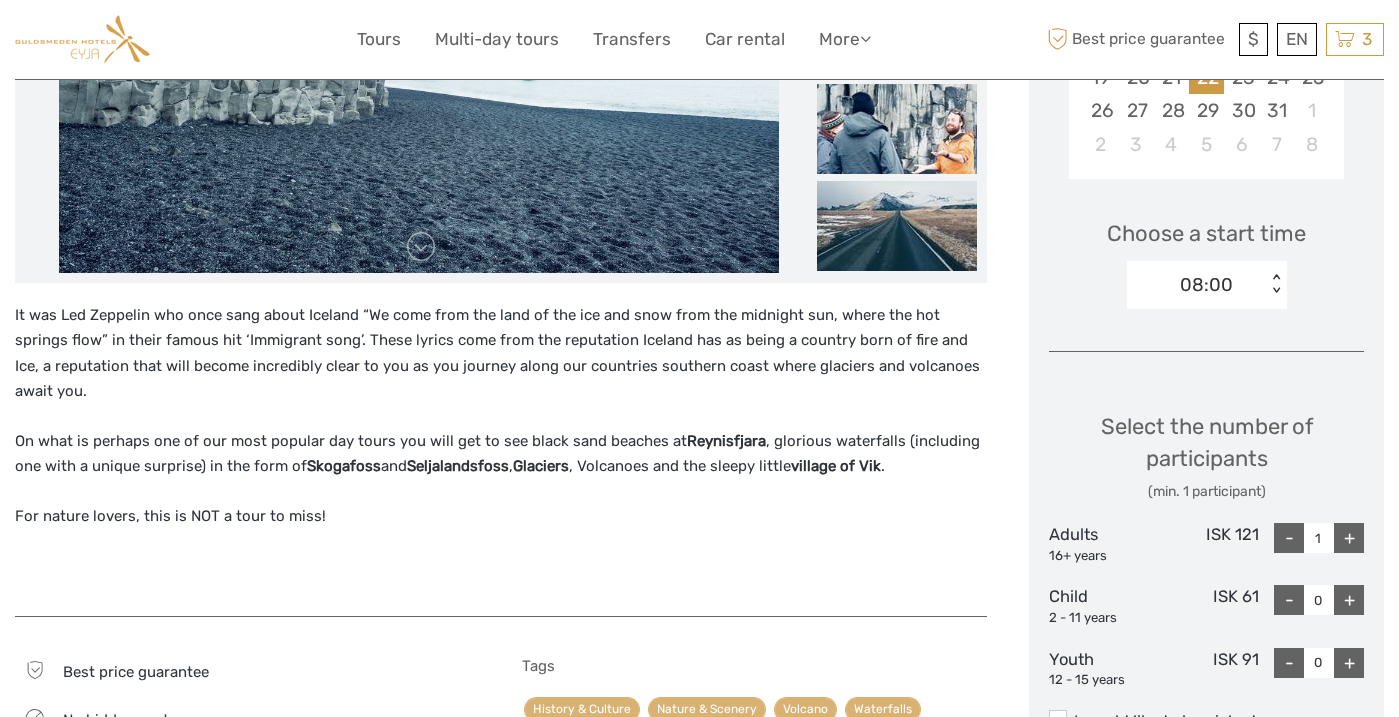 scroll, scrollTop: 570, scrollLeft: 0, axis: vertical 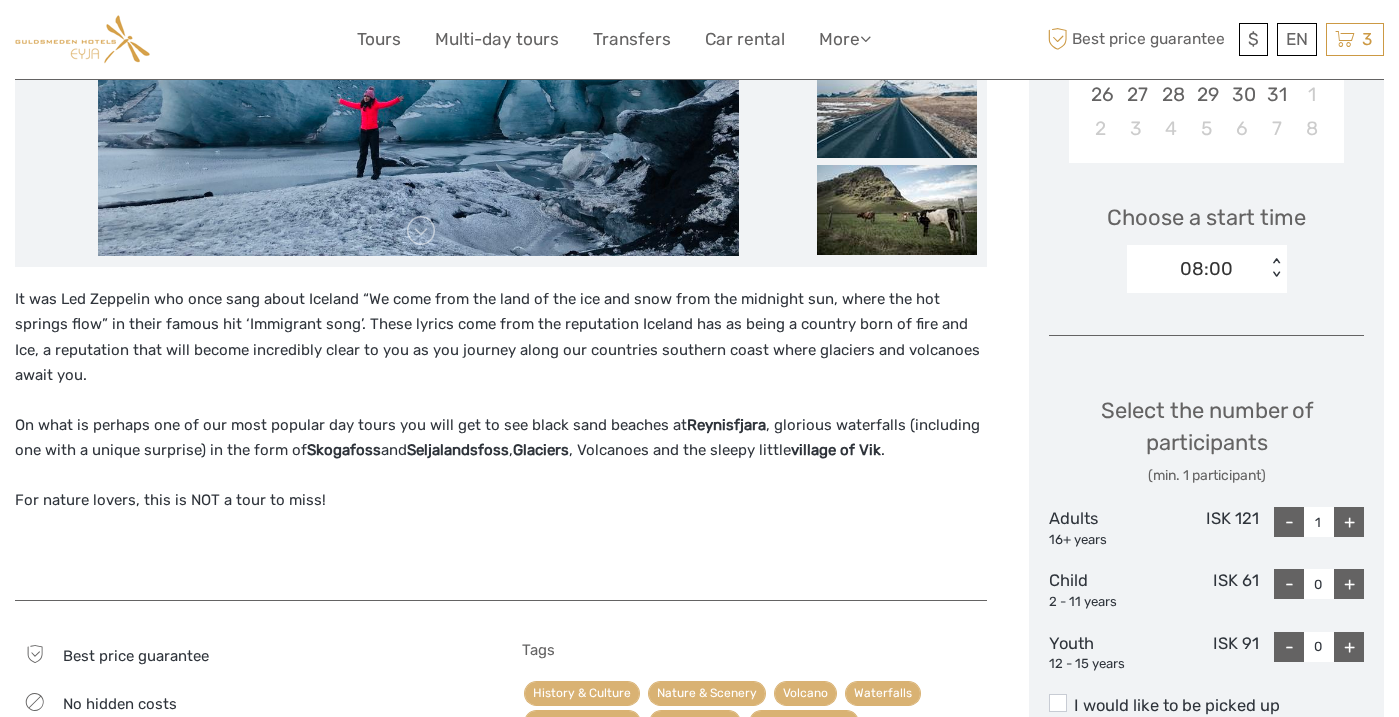 click on "+" at bounding box center (1349, 522) 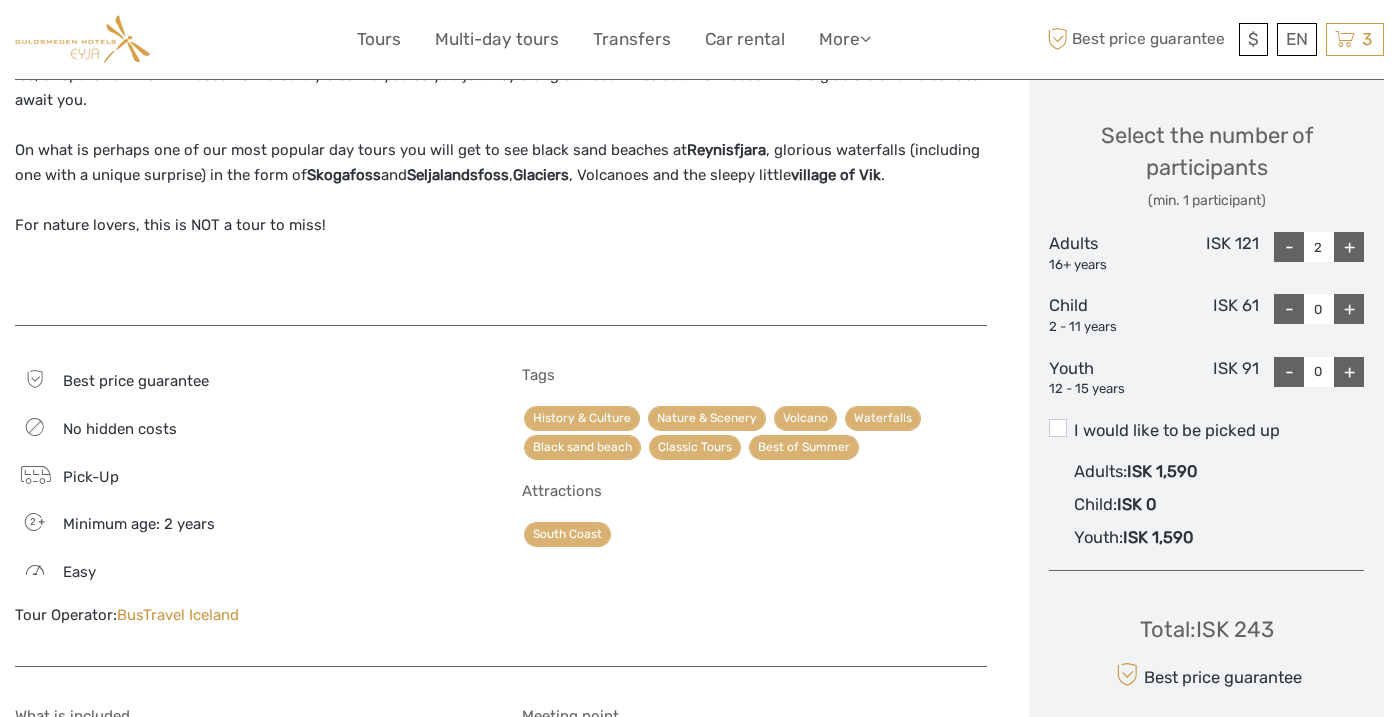 scroll, scrollTop: 842, scrollLeft: 0, axis: vertical 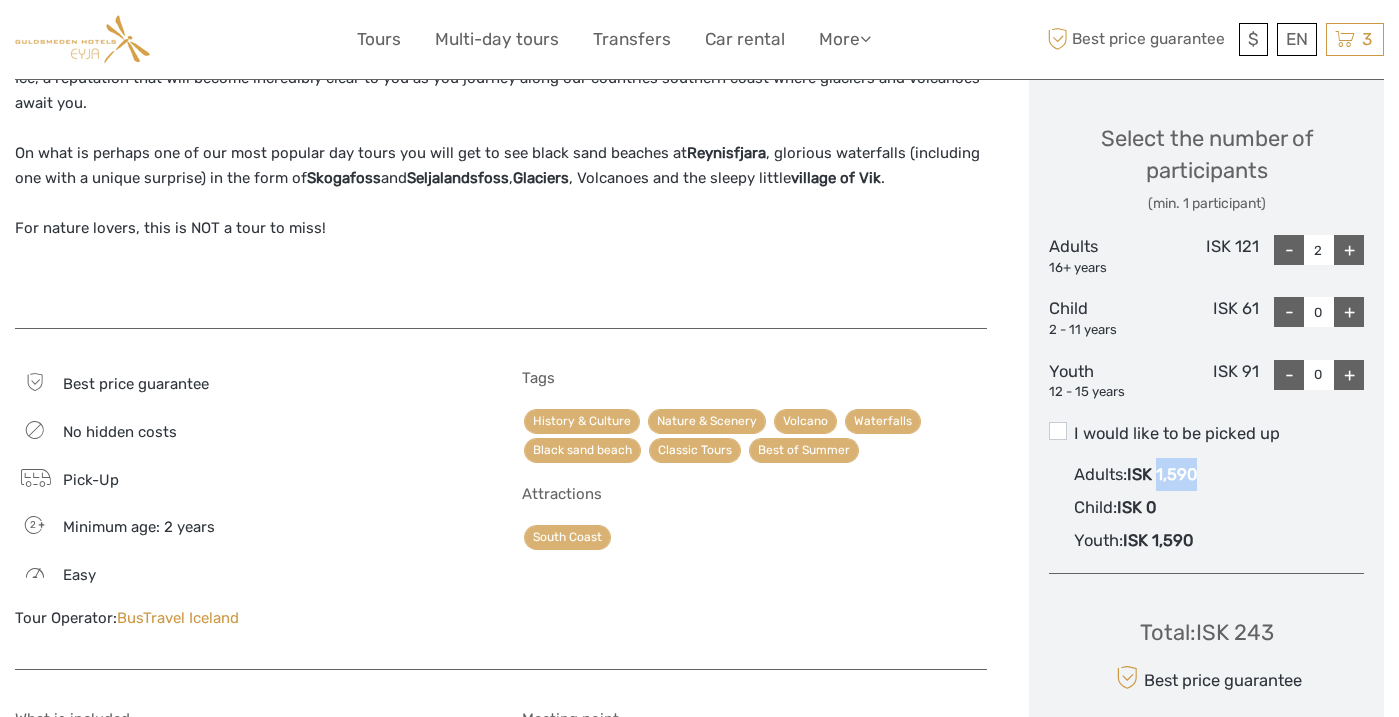 drag, startPoint x: 1159, startPoint y: 478, endPoint x: 1207, endPoint y: 478, distance: 48 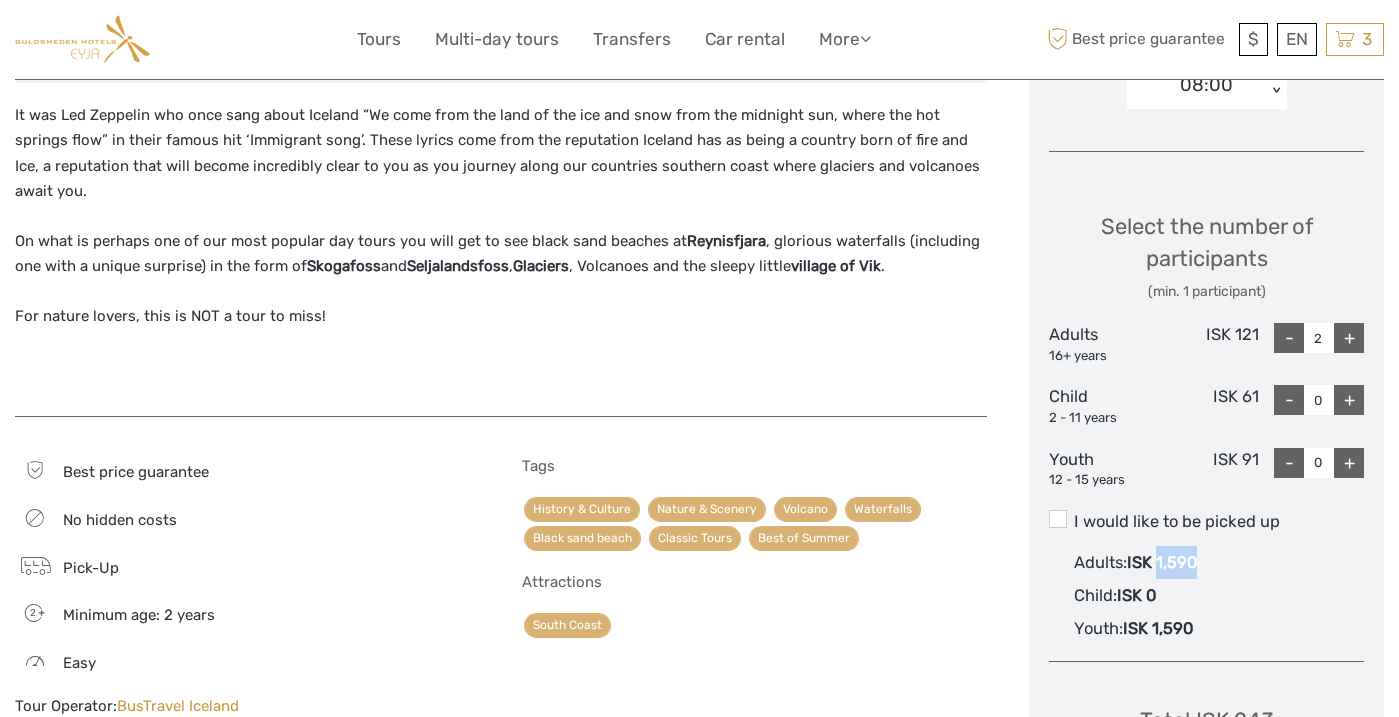 scroll, scrollTop: 744, scrollLeft: 0, axis: vertical 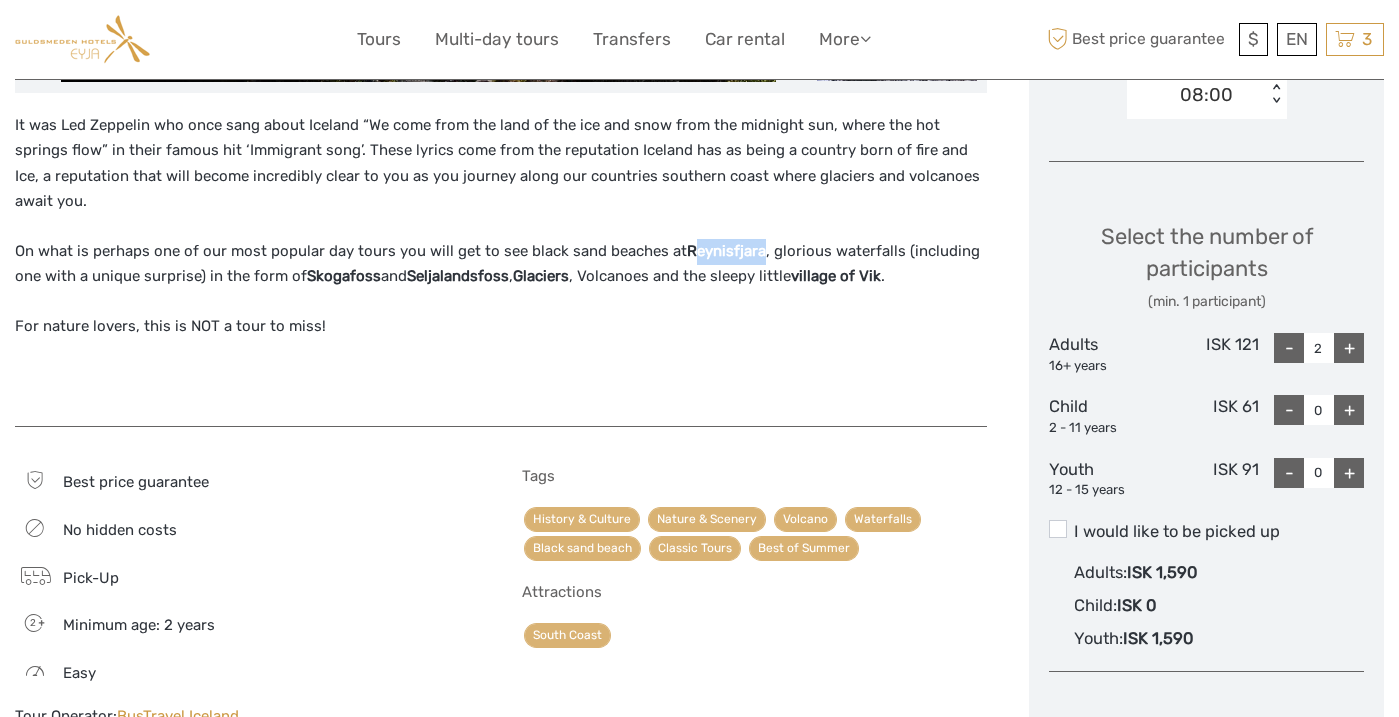 drag, startPoint x: 683, startPoint y: 251, endPoint x: 754, endPoint y: 255, distance: 71.11259 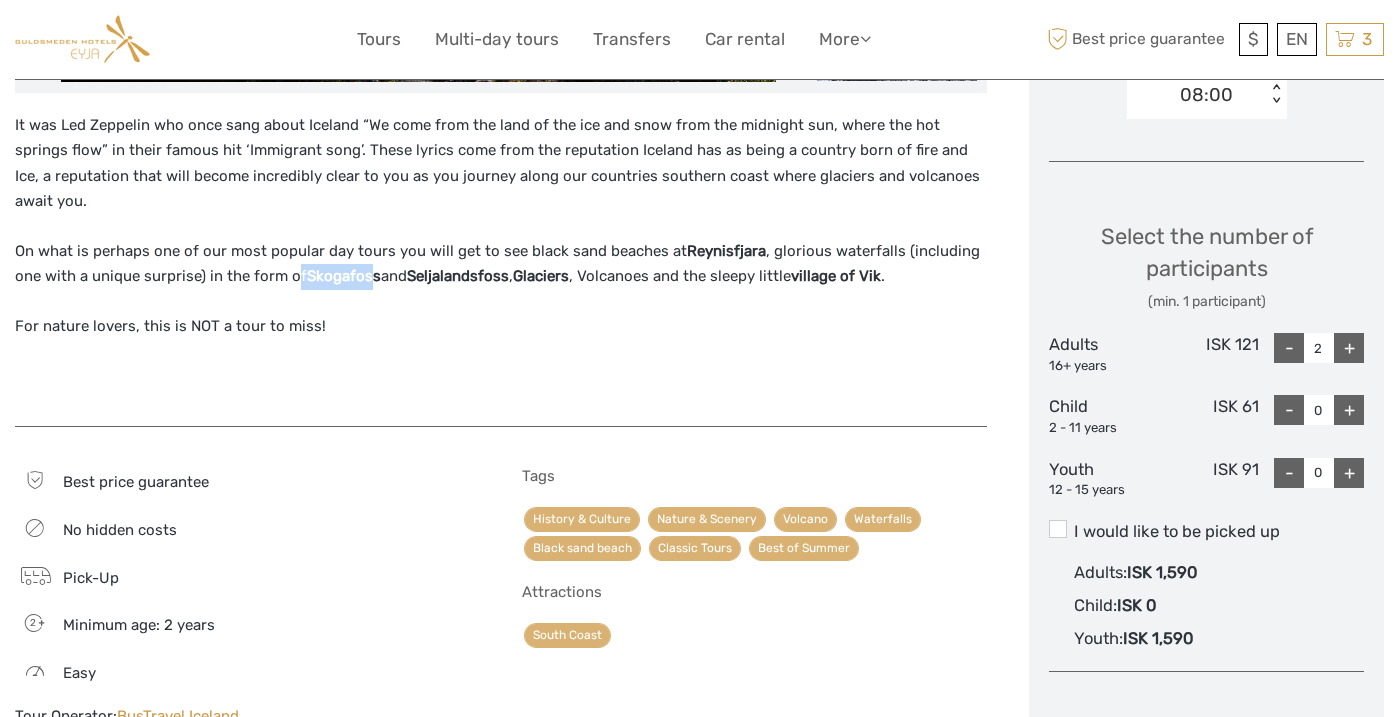 drag, startPoint x: 297, startPoint y: 281, endPoint x: 369, endPoint y: 279, distance: 72.02777 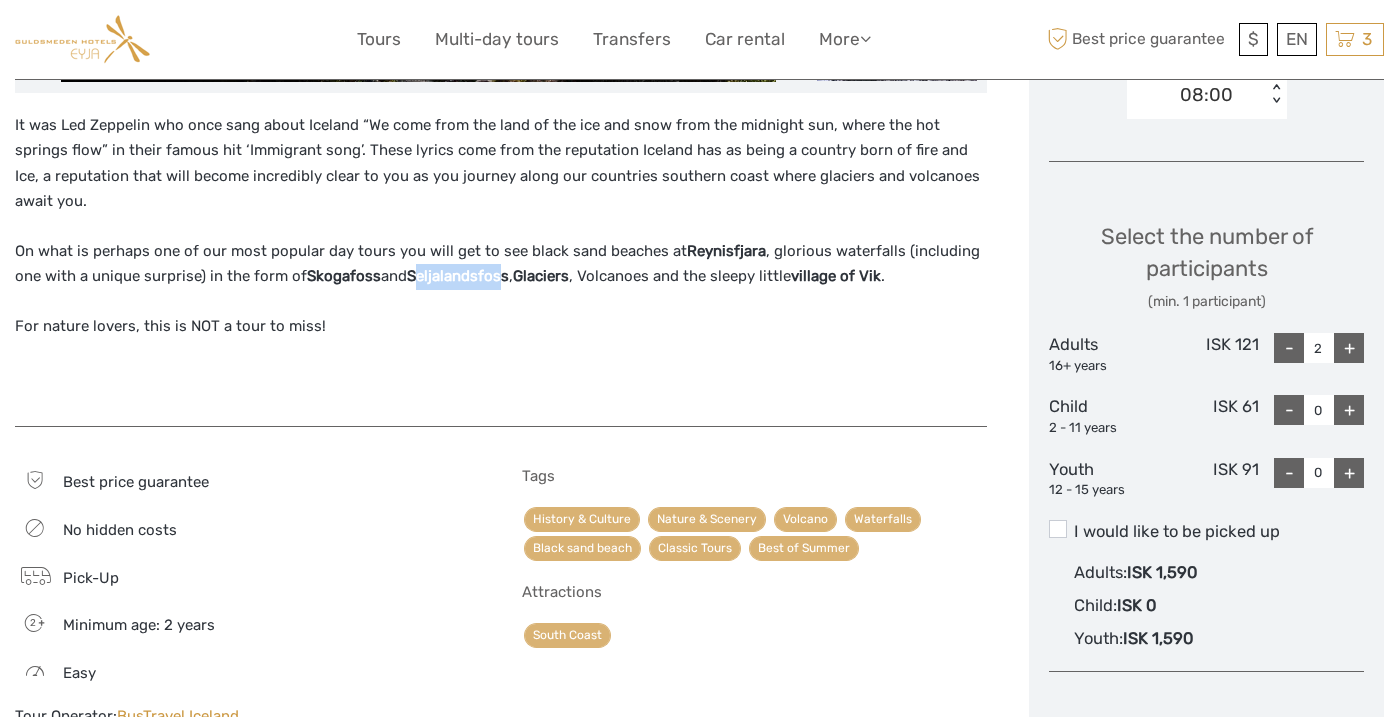 drag, startPoint x: 423, startPoint y: 283, endPoint x: 506, endPoint y: 286, distance: 83.0542 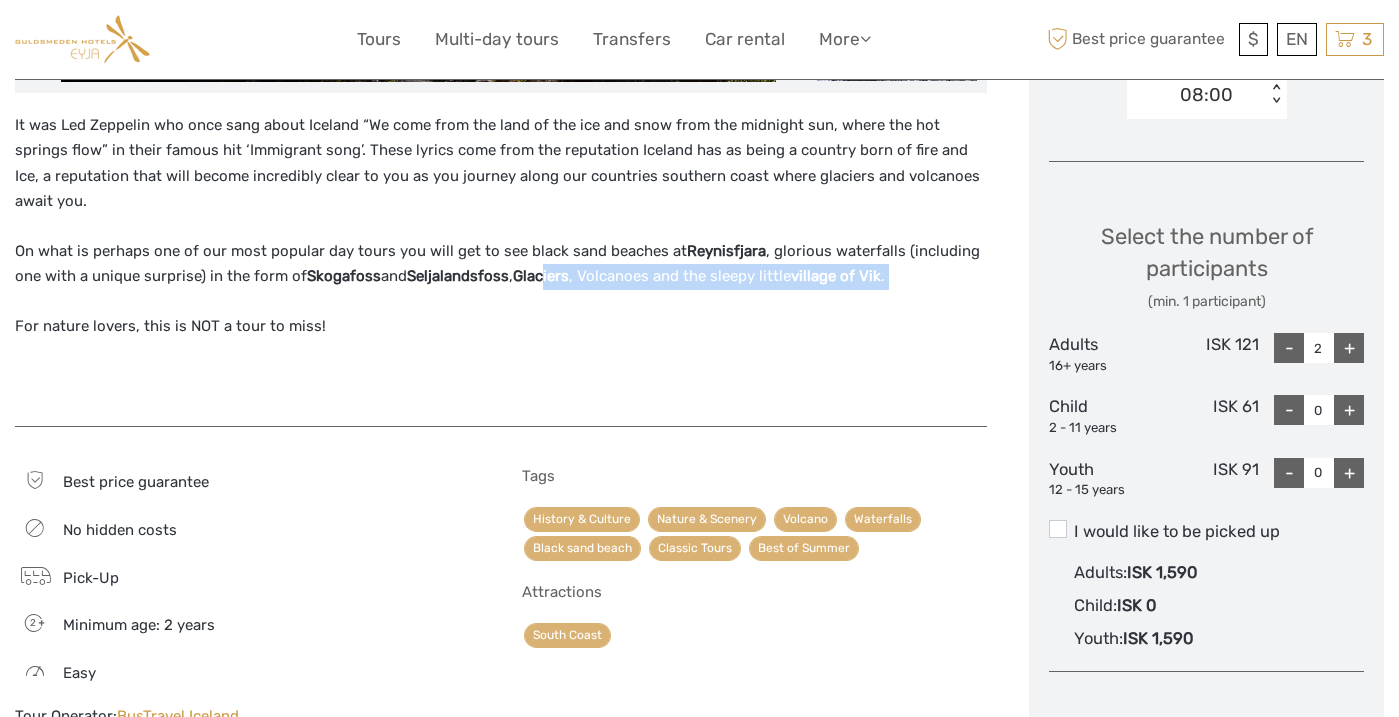 drag, startPoint x: 545, startPoint y: 273, endPoint x: 811, endPoint y: 299, distance: 267.26767 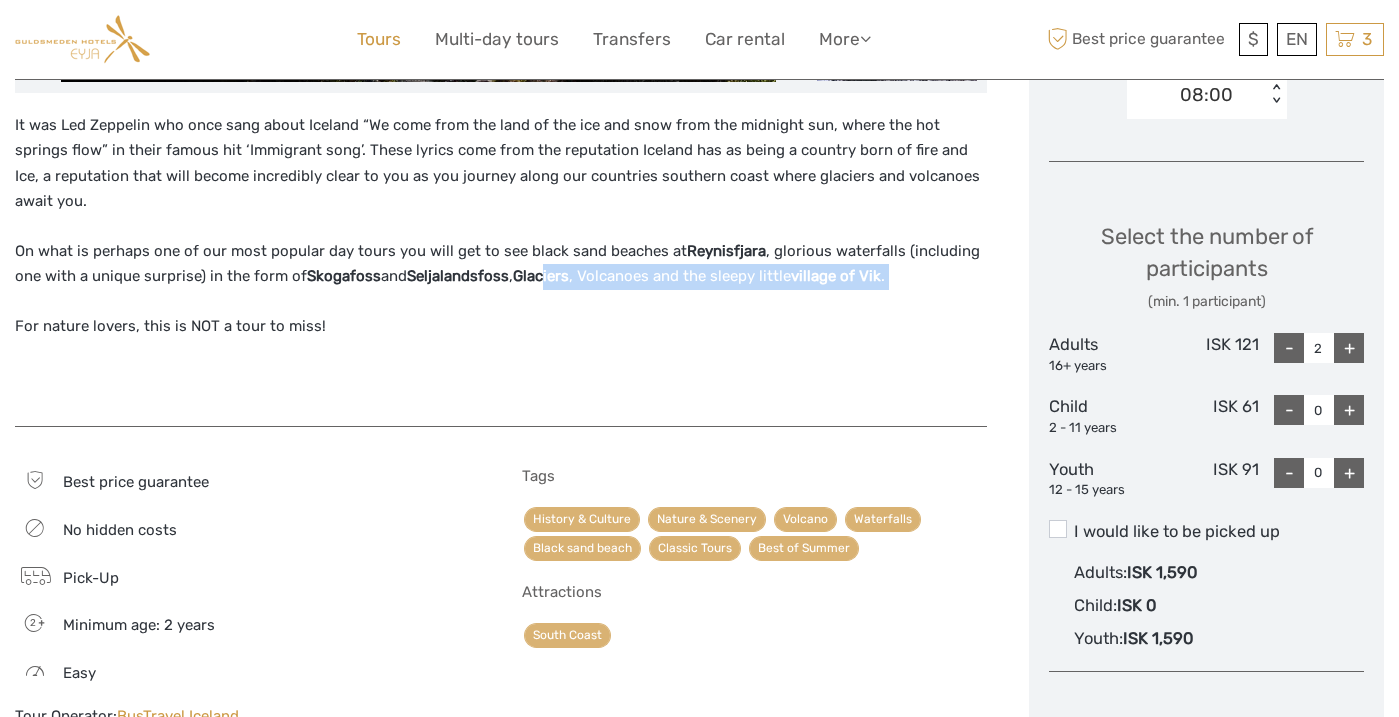 click on "Tours" at bounding box center (379, 39) 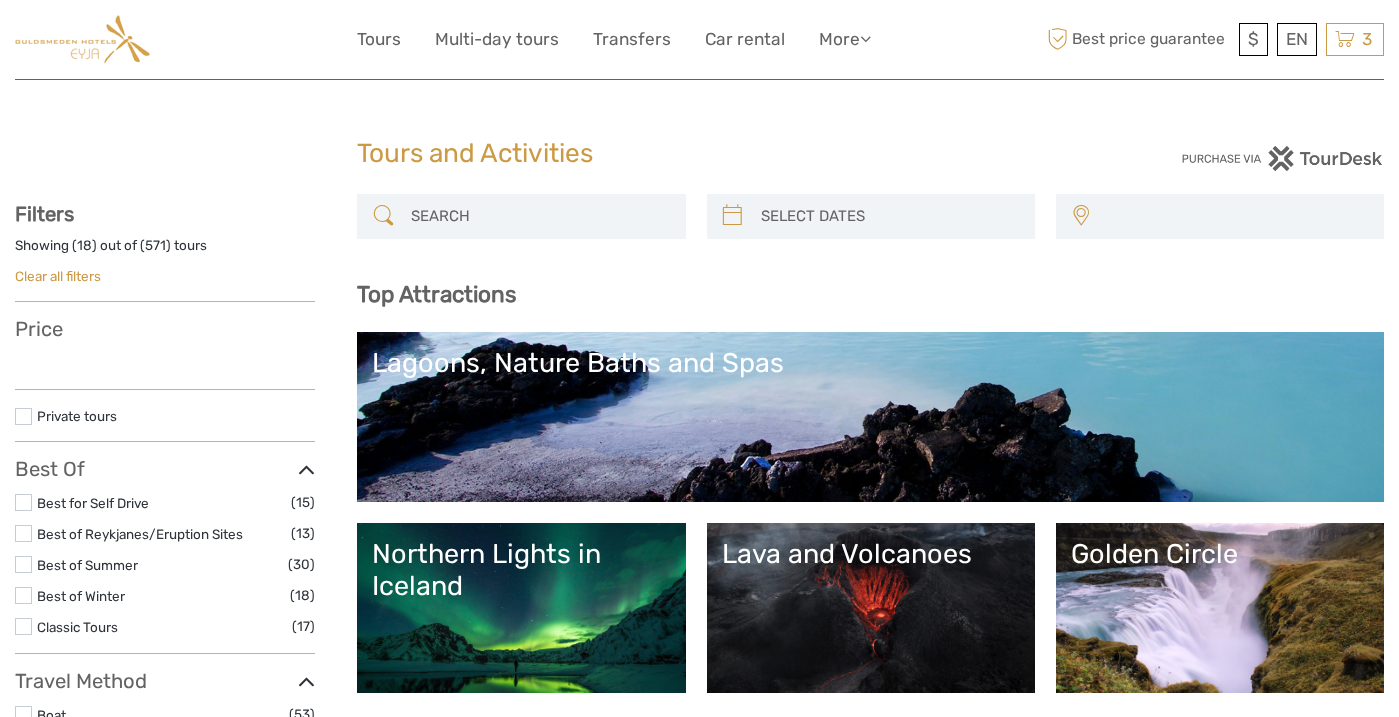 select 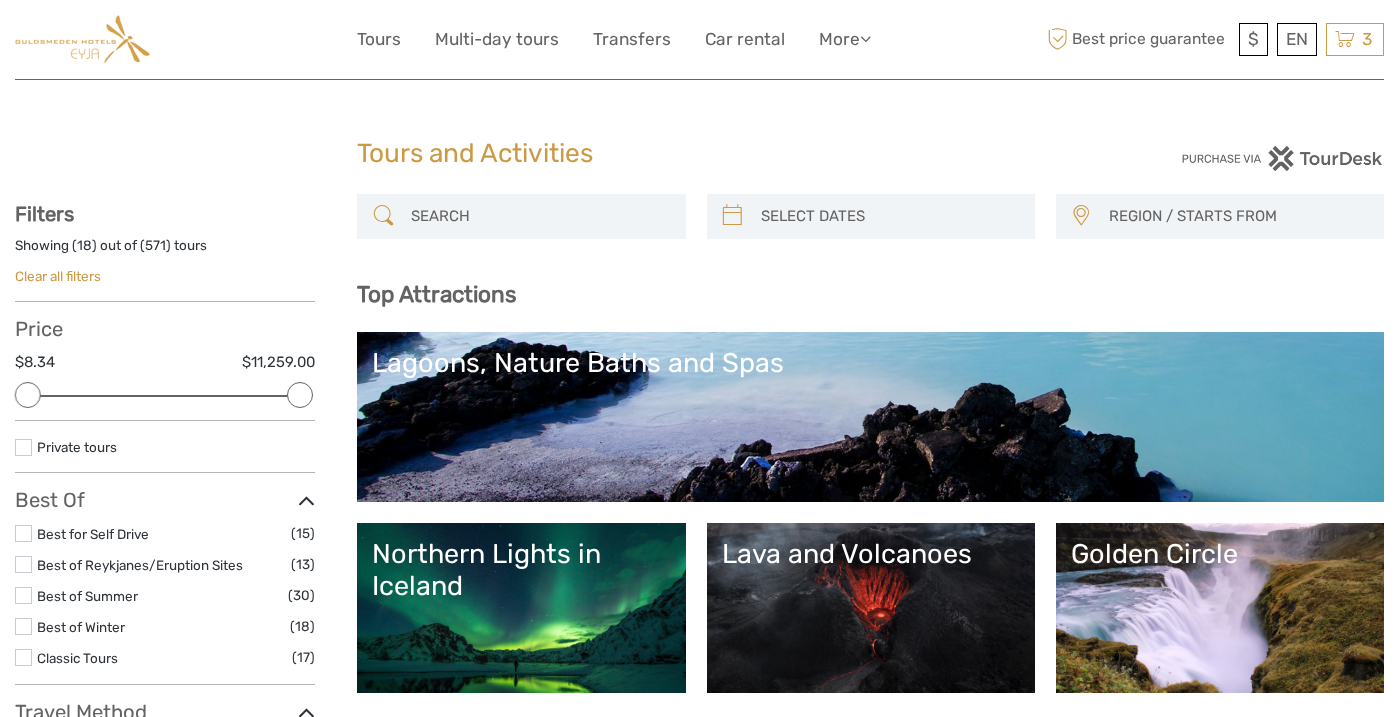 click at bounding box center (539, 216) 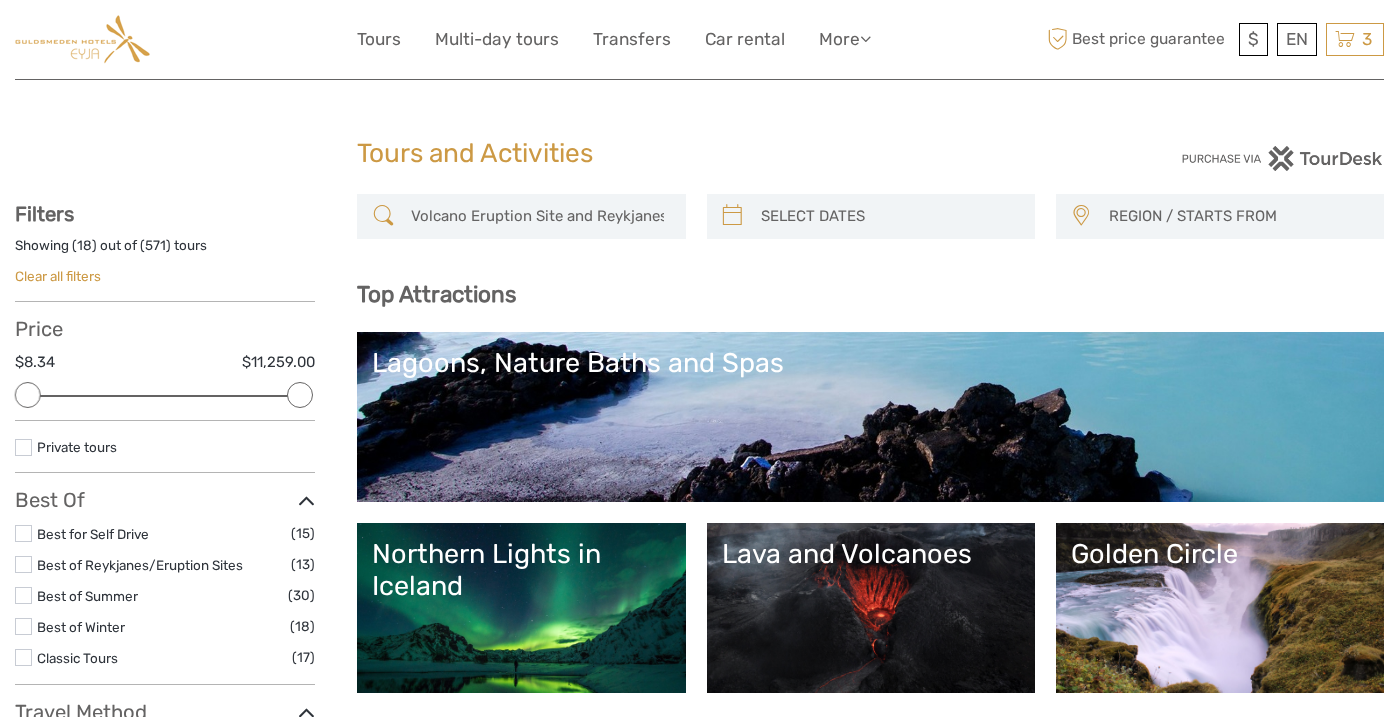 scroll, scrollTop: 0, scrollLeft: 84, axis: horizontal 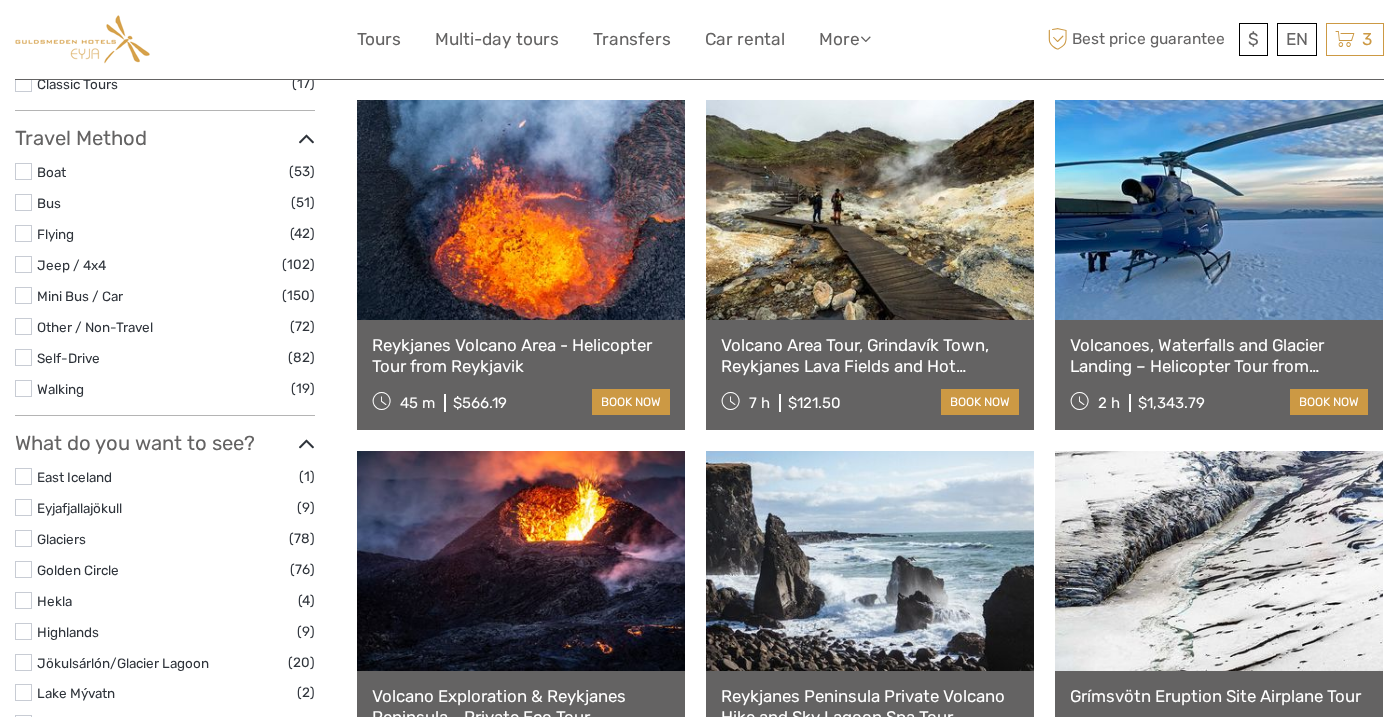 type on "Volcano Eruption Site and Reykjanes Hiking Tour" 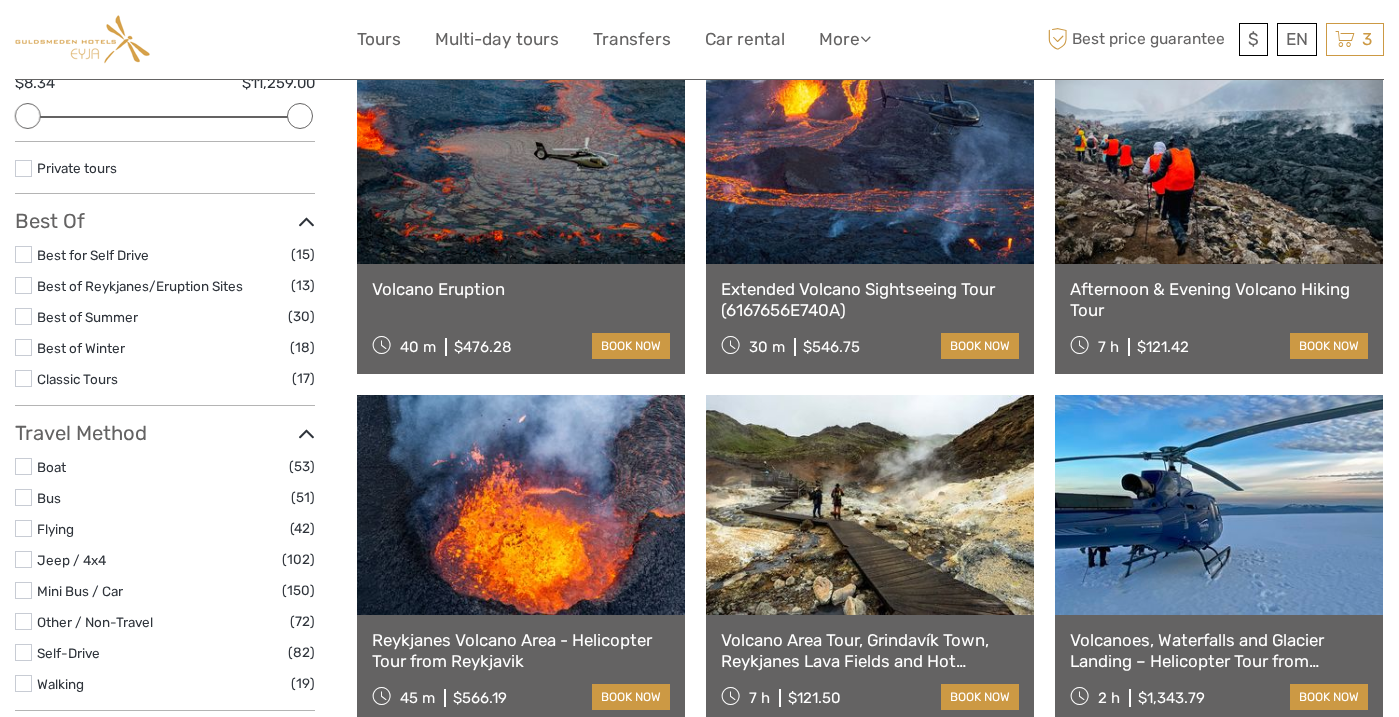 scroll, scrollTop: 0, scrollLeft: 0, axis: both 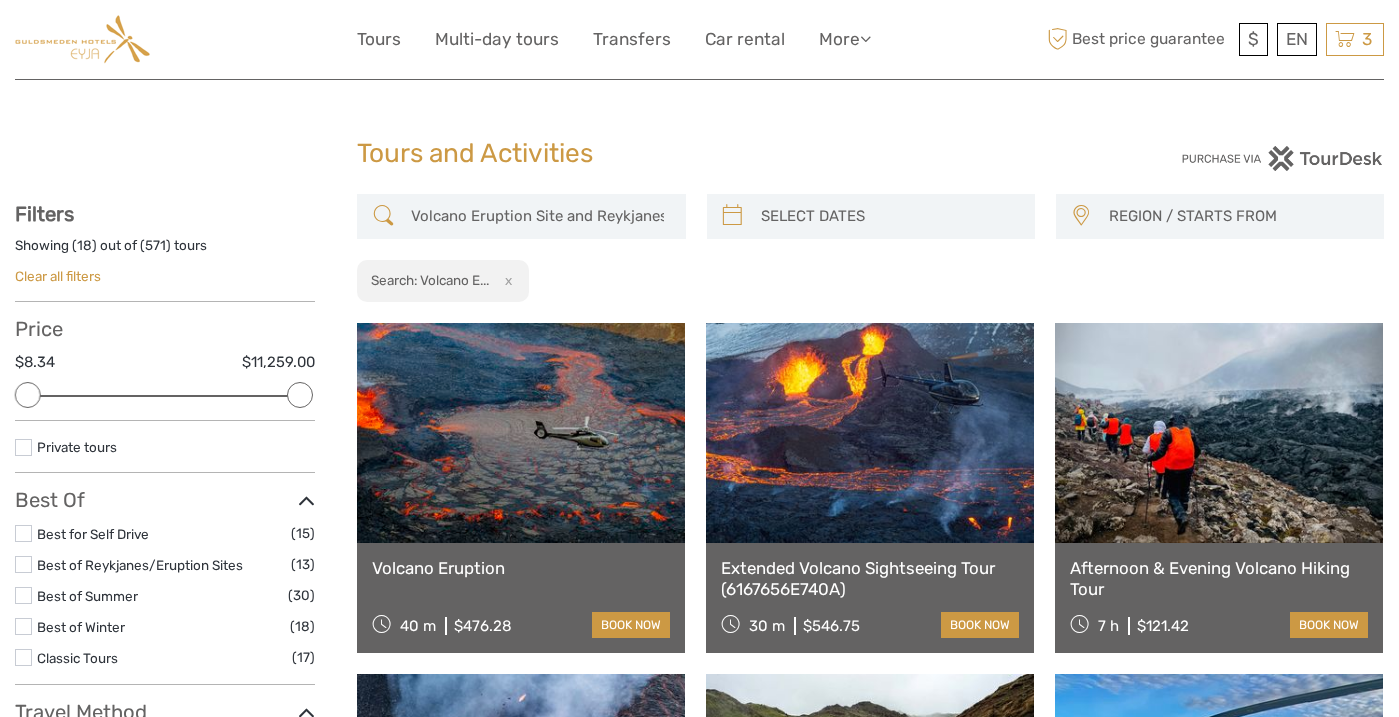 click on "Volcano Eruption Site and Reykjanes Hiking Tour" at bounding box center (539, 216) 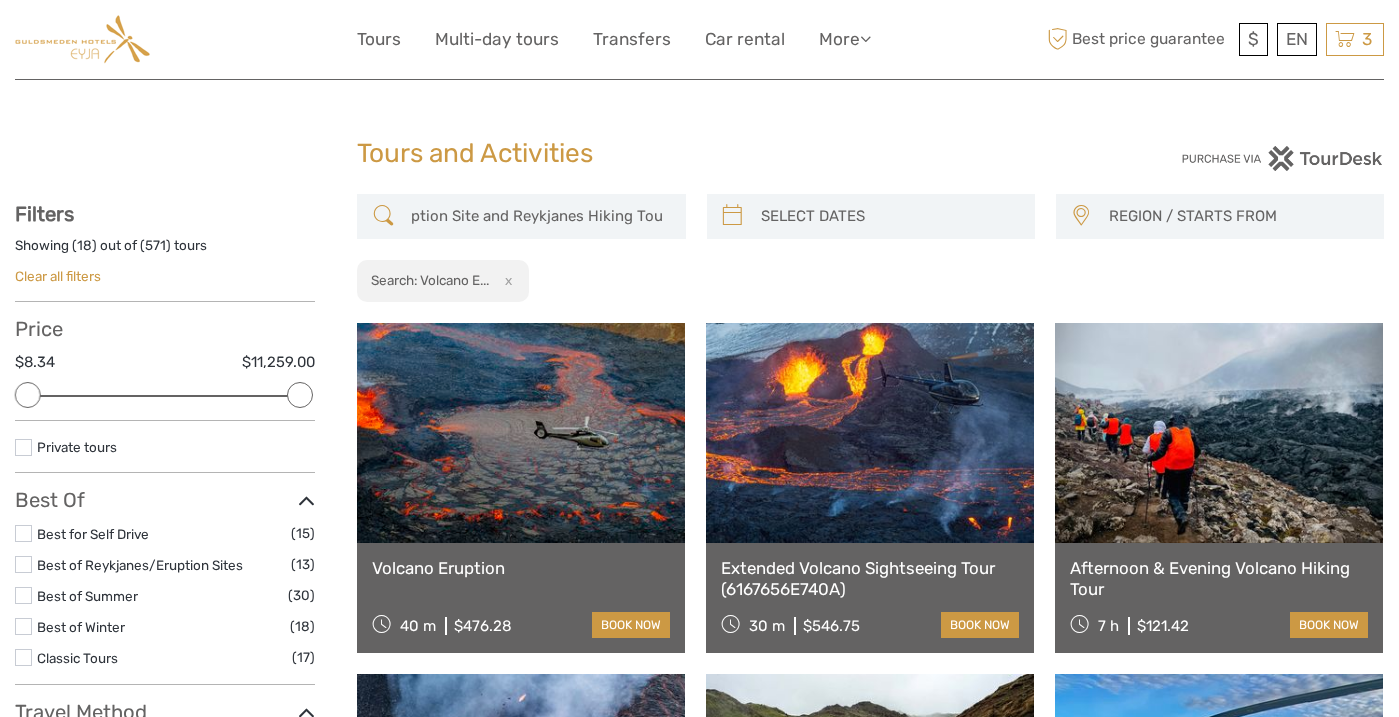 drag, startPoint x: 408, startPoint y: 218, endPoint x: 920, endPoint y: 262, distance: 513.88715 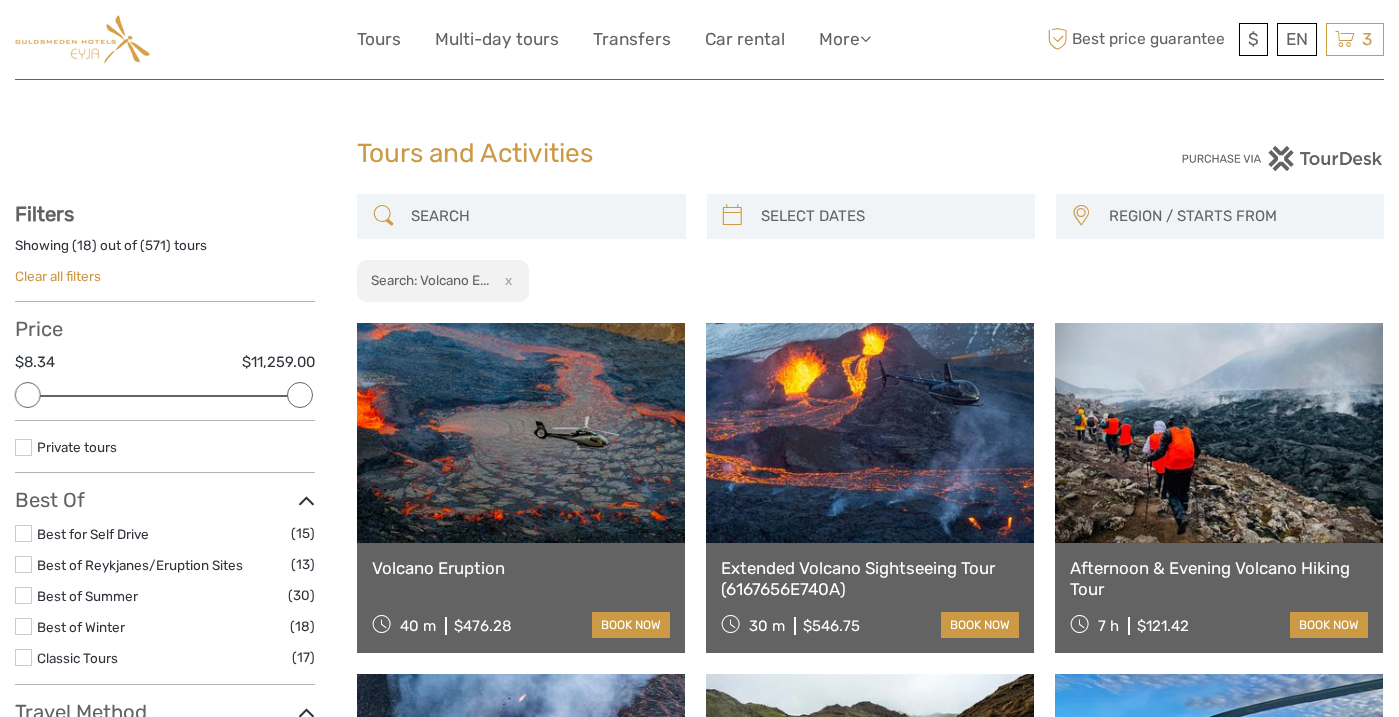 scroll, scrollTop: 0, scrollLeft: 0, axis: both 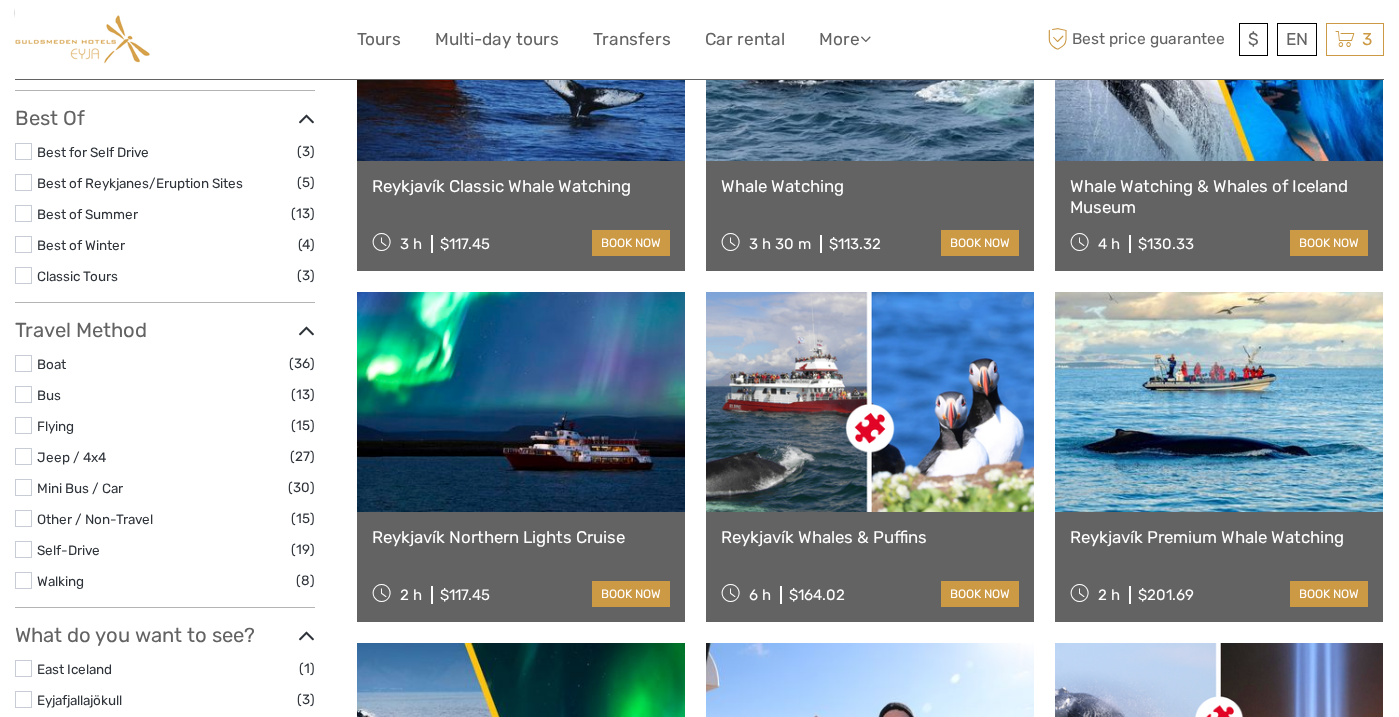 type on "whale" 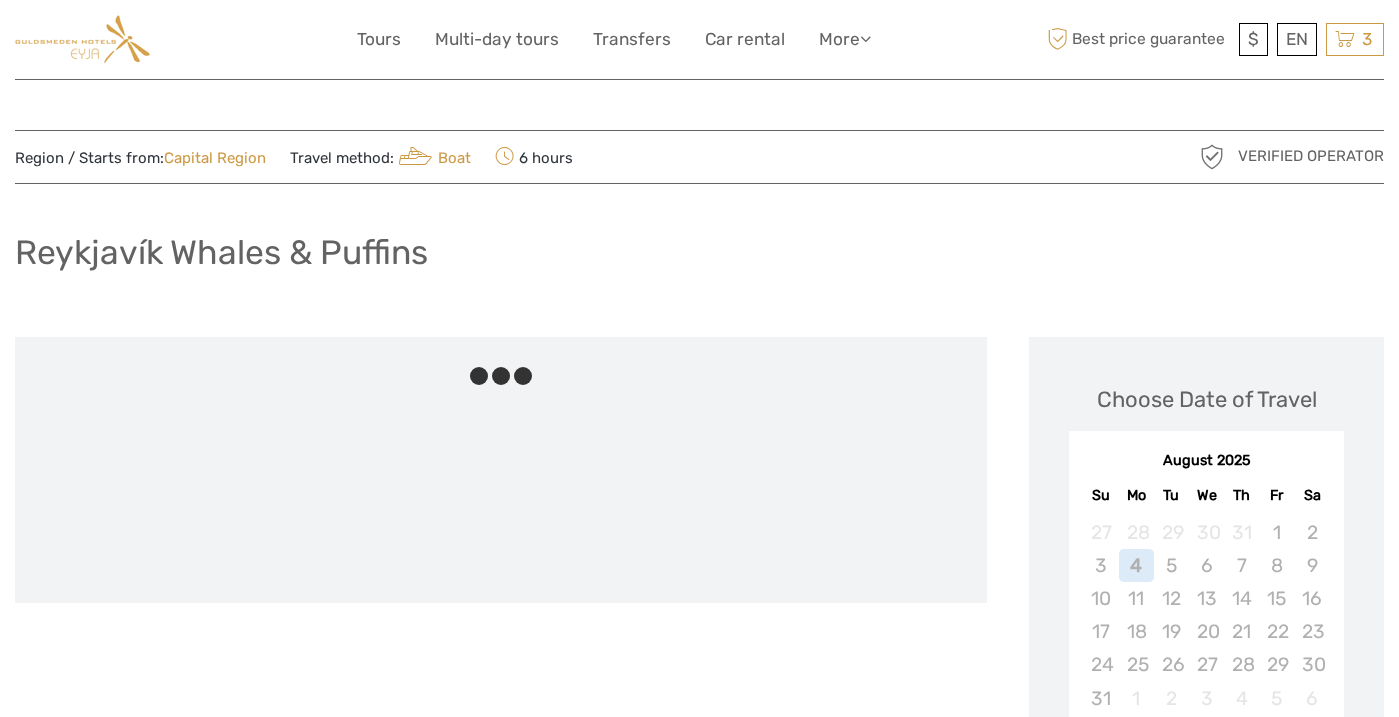 scroll, scrollTop: 0, scrollLeft: 0, axis: both 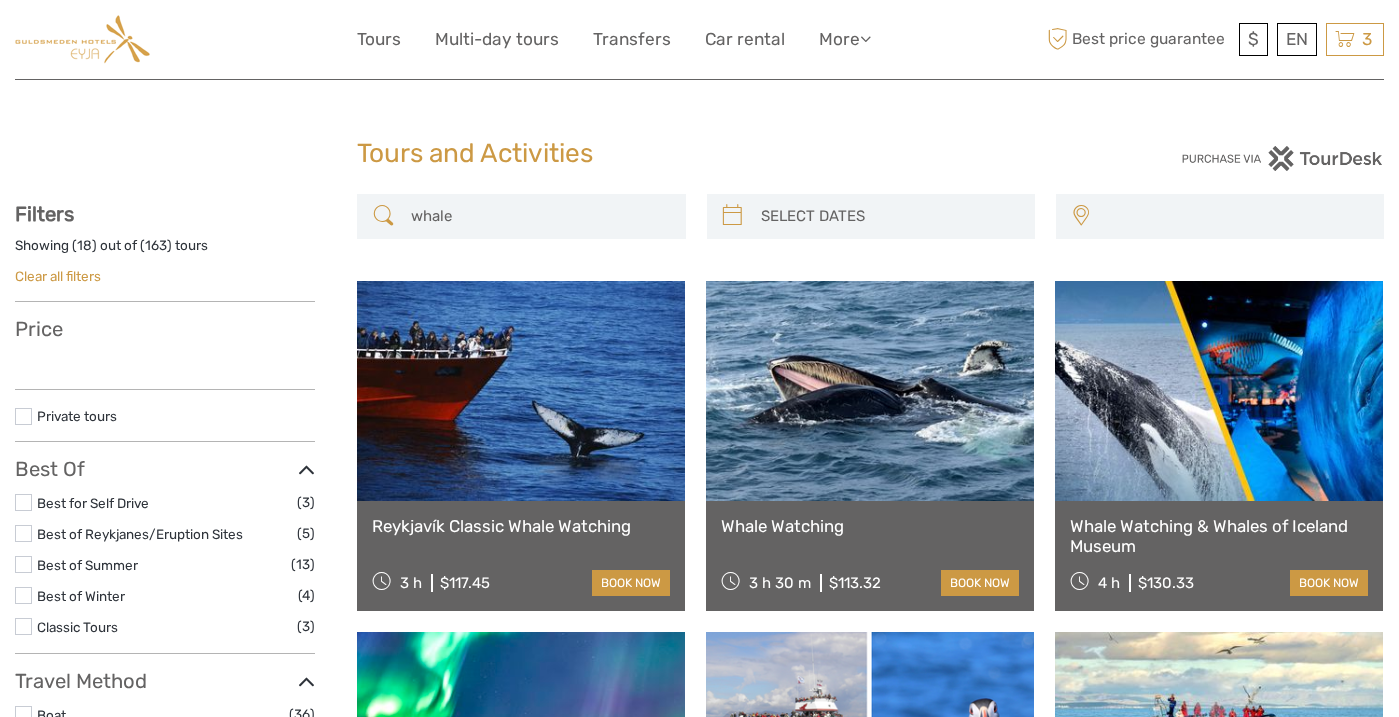 select 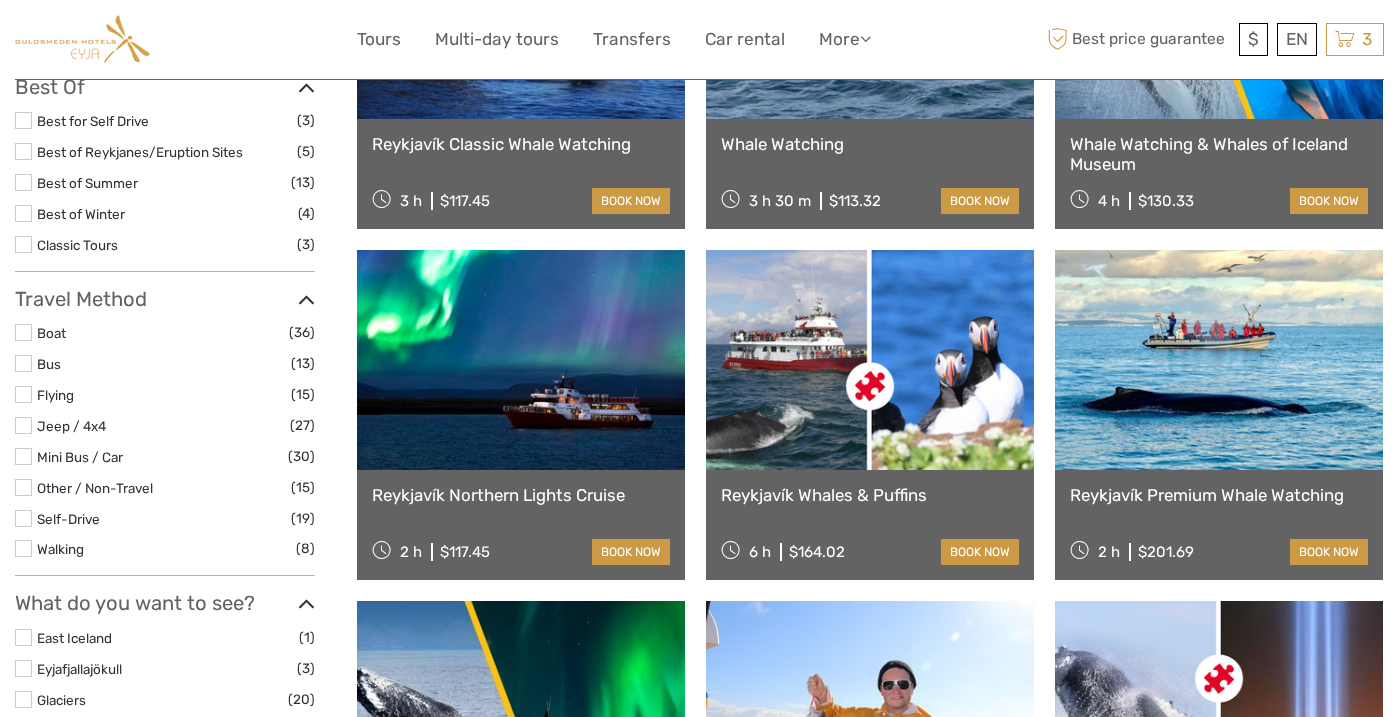 scroll, scrollTop: 382, scrollLeft: 0, axis: vertical 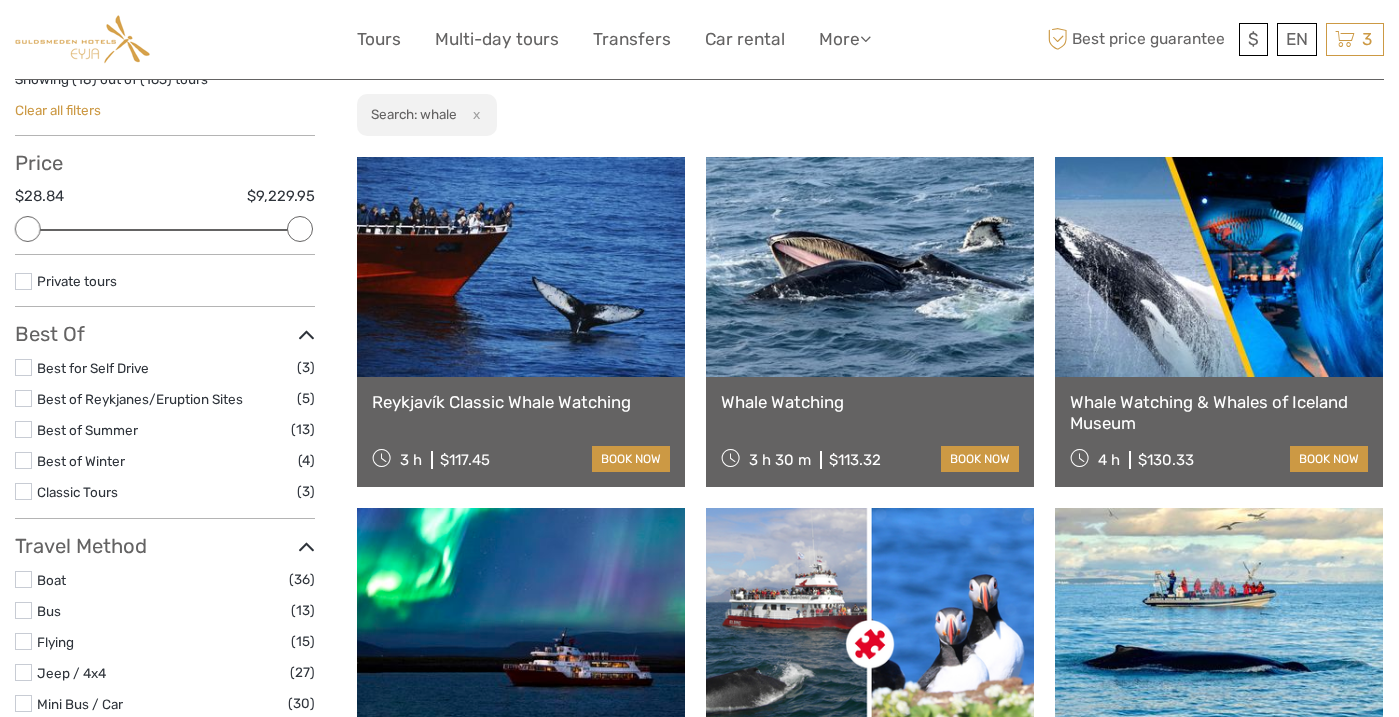 click on "Reykjavík Classic Whale Watching" at bounding box center [521, 402] 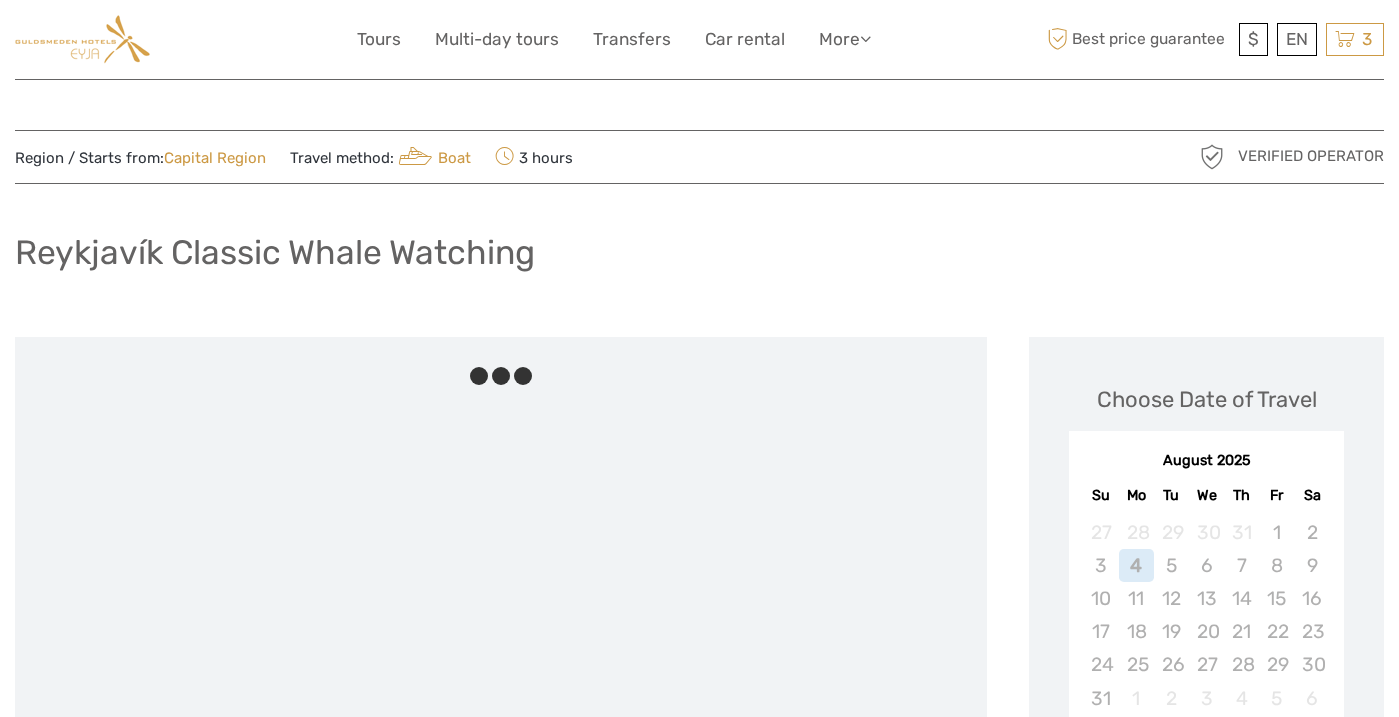 scroll, scrollTop: 0, scrollLeft: 0, axis: both 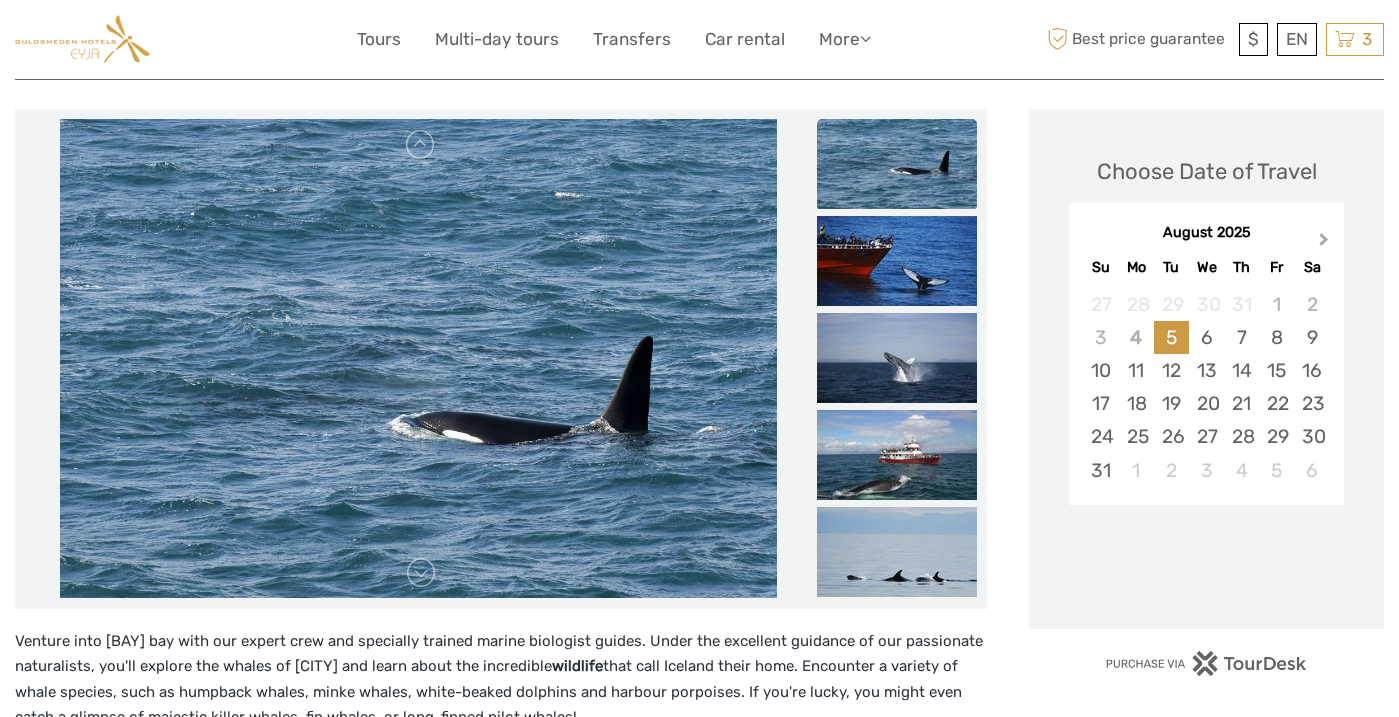 click on "Next Month" at bounding box center (1324, 243) 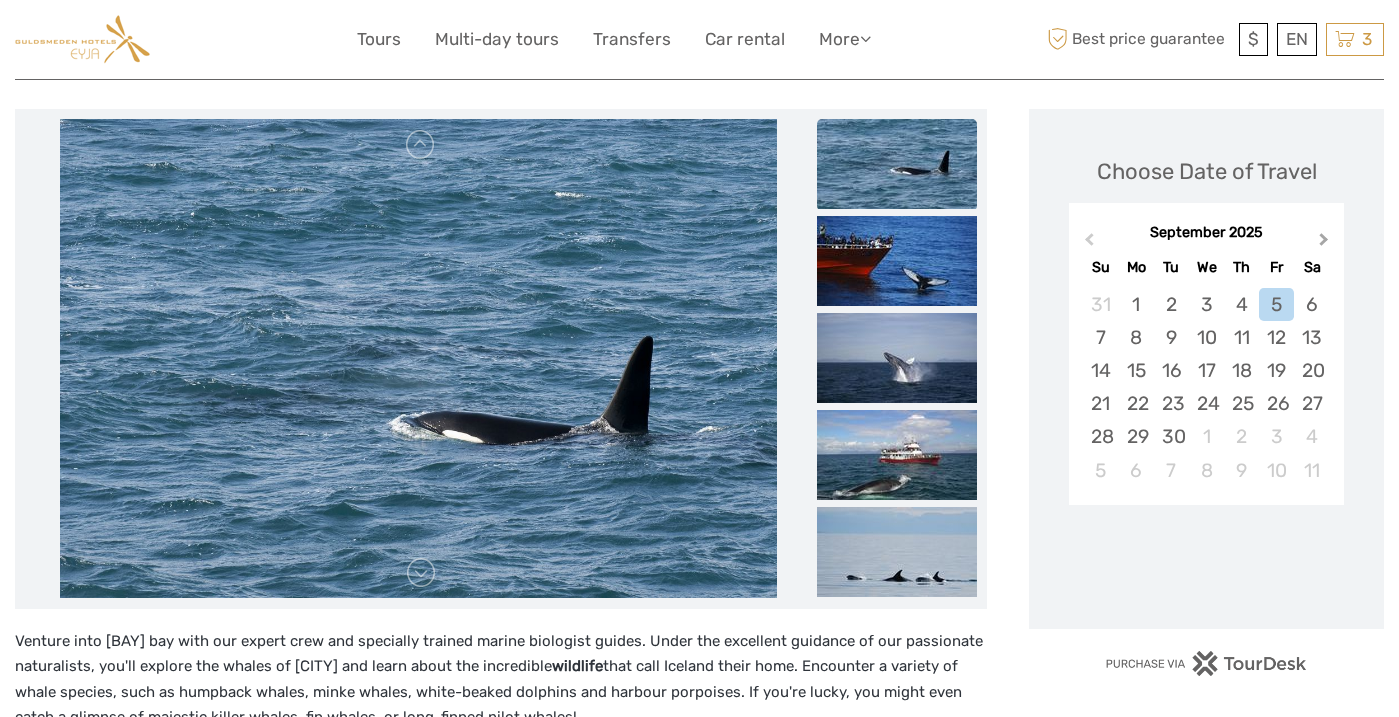 click on "Next Month" at bounding box center [1324, 243] 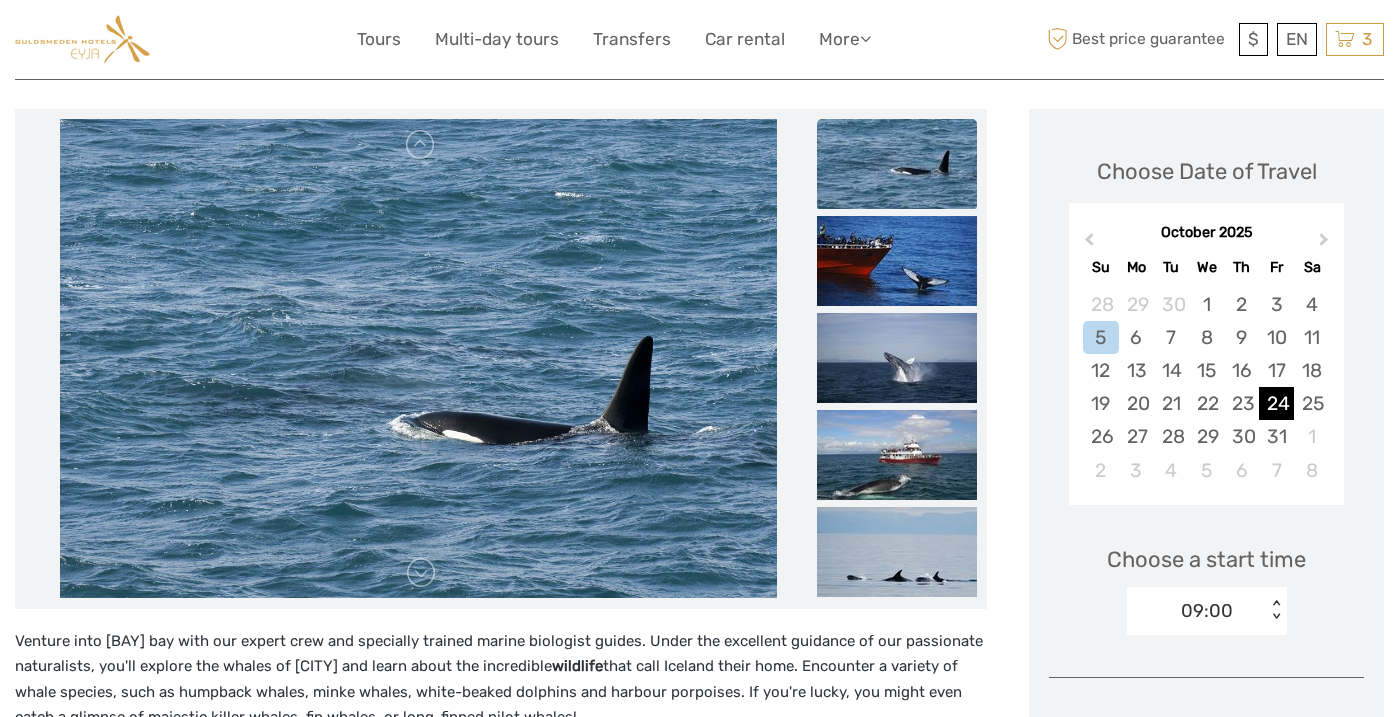 click on "24" at bounding box center (1276, 403) 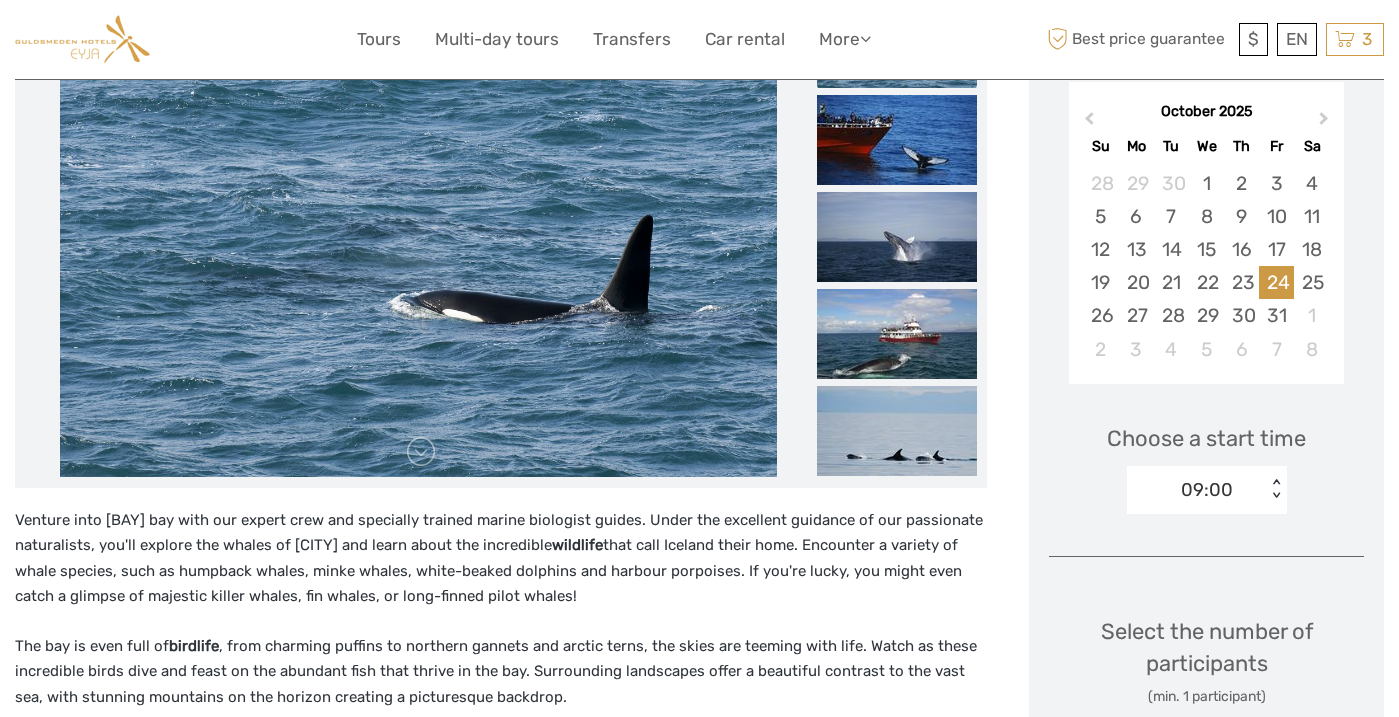 scroll, scrollTop: 363, scrollLeft: 0, axis: vertical 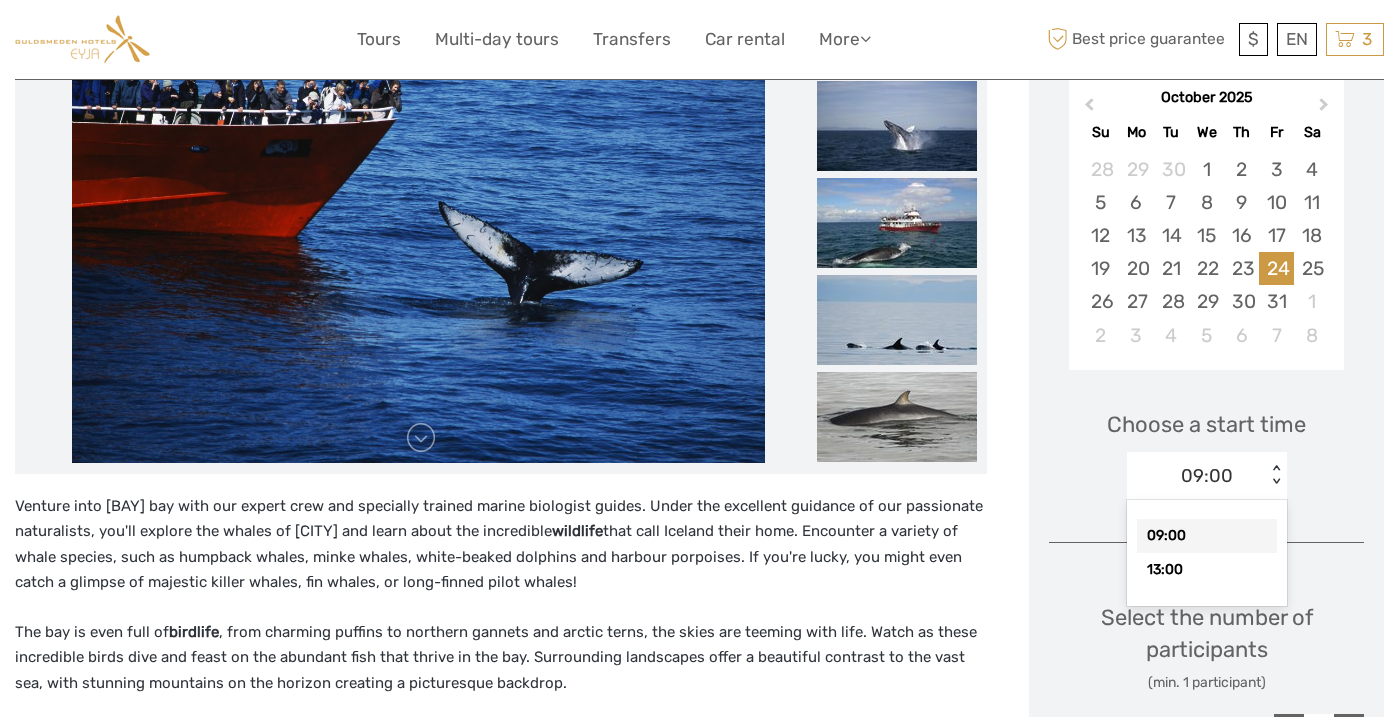 click on "09:00" at bounding box center [1207, 476] 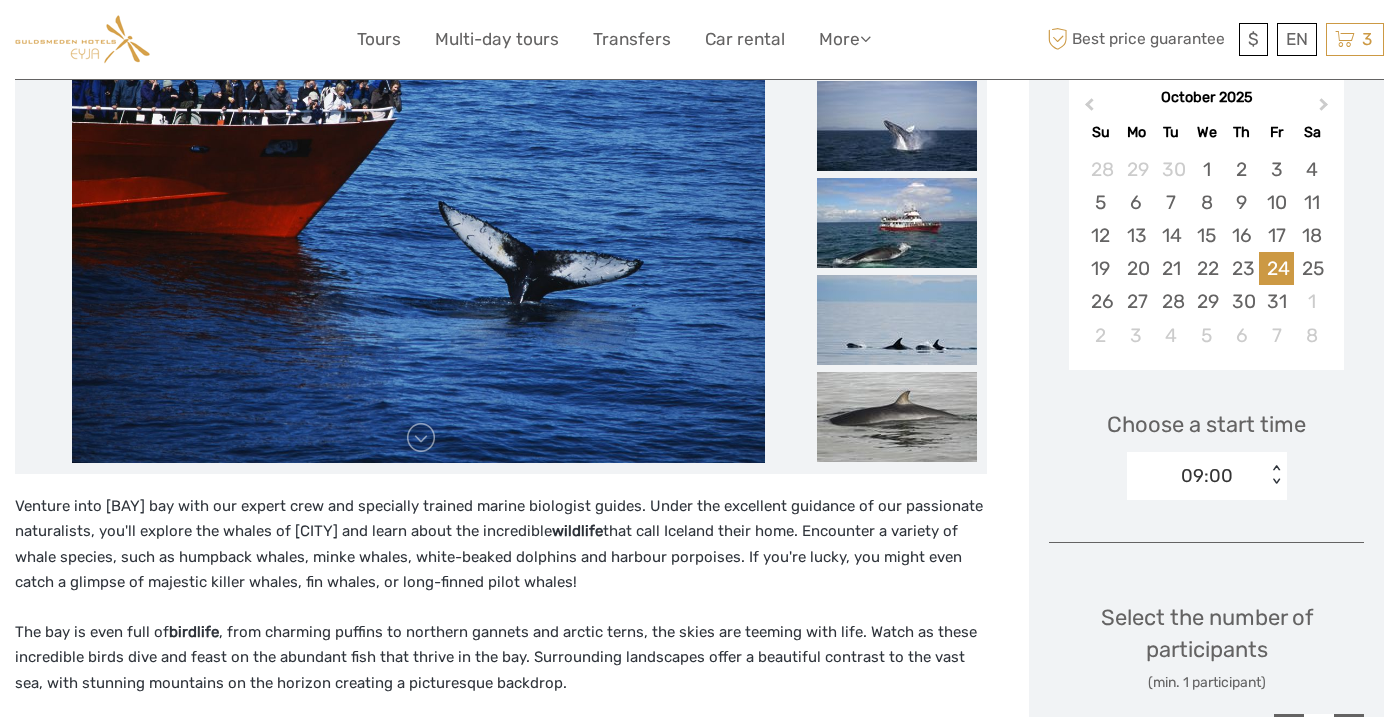 click on "Choose Date of Travel October 2025 Previous Month Next Month October 2025 Su Mo Tu We Th Fr Sa 28 29 30 1 2 3 4 5 6 7 8 9 10 11 12 13 14 15 16 17 18 19 20 21 22 23 24 25 26 27 28 29 30 31 1 2 3 4 5 6 7 8 Choose a start time 09:00 < > Select the number of participants (min. 1 participant) Adults 16+ years $117.45 - 1 + Children 0 - 6 years $0.00 - 0 + Youth 7 - 15 years $58.72 - 0 + I would like to be picked up Adults :  $3,750.00 Children :  $0.00 Youth :  $1,875.00 Total :  $117.45 Best price guarantee ADD TO CART EXPRESS CHECKOUT" at bounding box center (1206, 623) 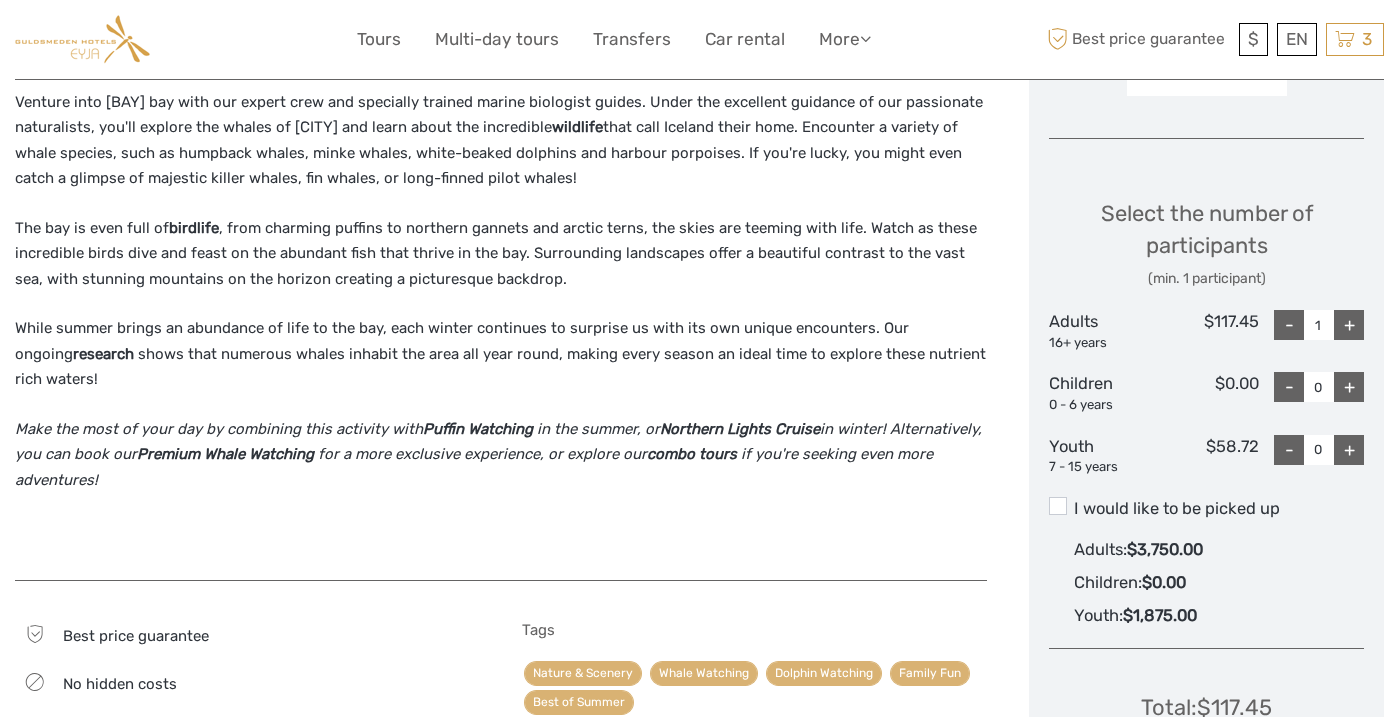 scroll, scrollTop: 1092, scrollLeft: 0, axis: vertical 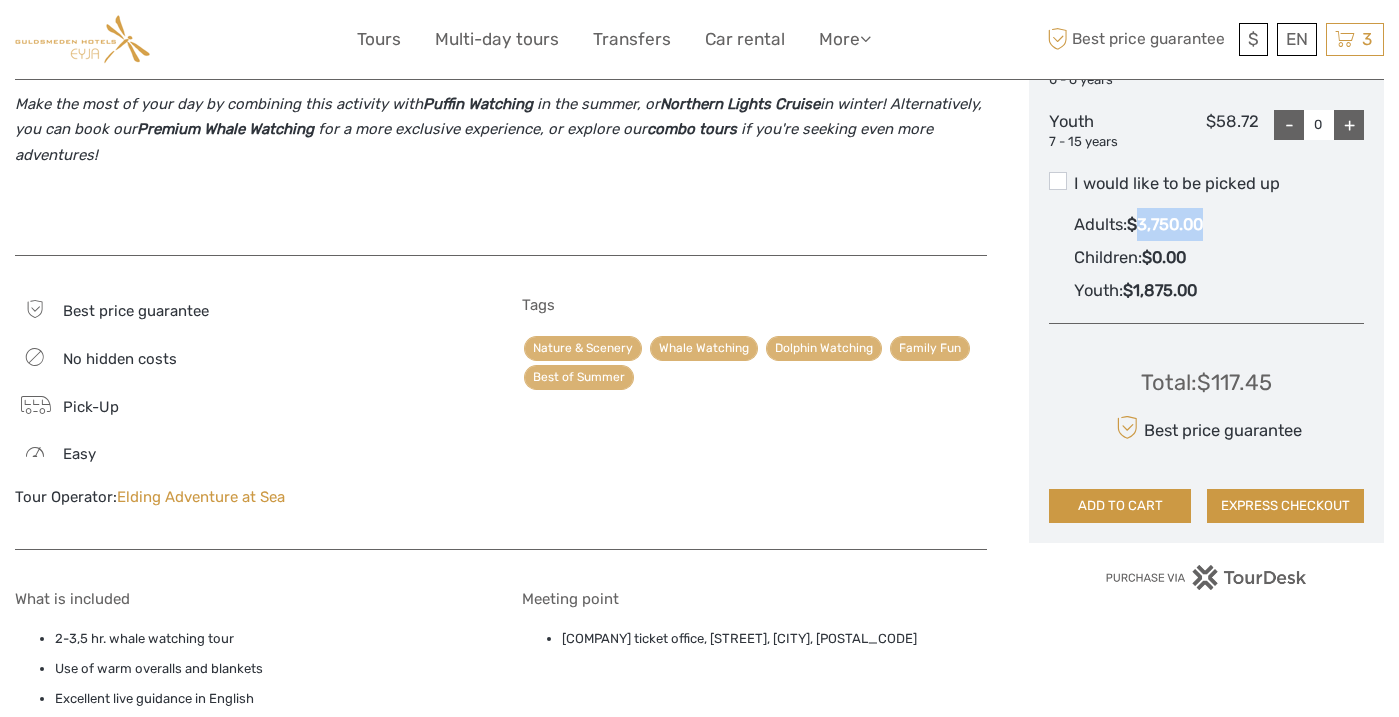 drag, startPoint x: 1214, startPoint y: 222, endPoint x: 1141, endPoint y: 222, distance: 73 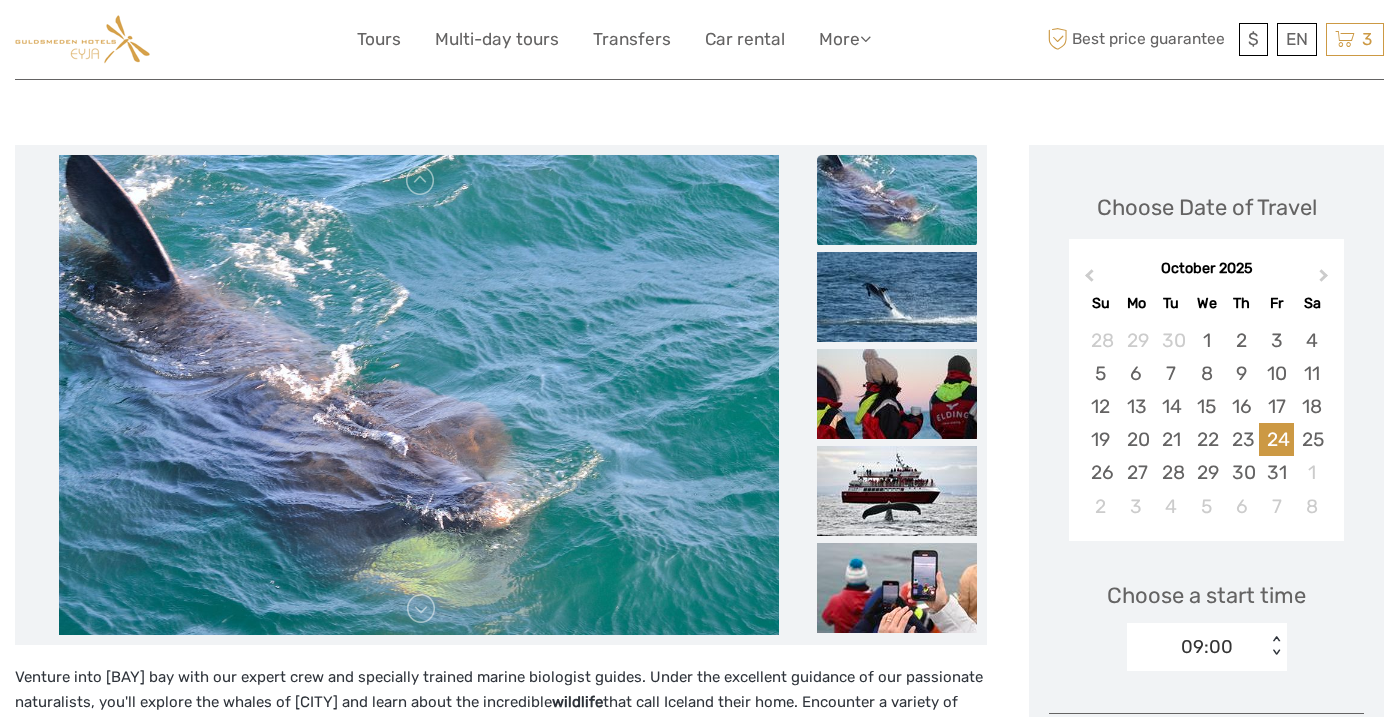 scroll, scrollTop: 190, scrollLeft: 0, axis: vertical 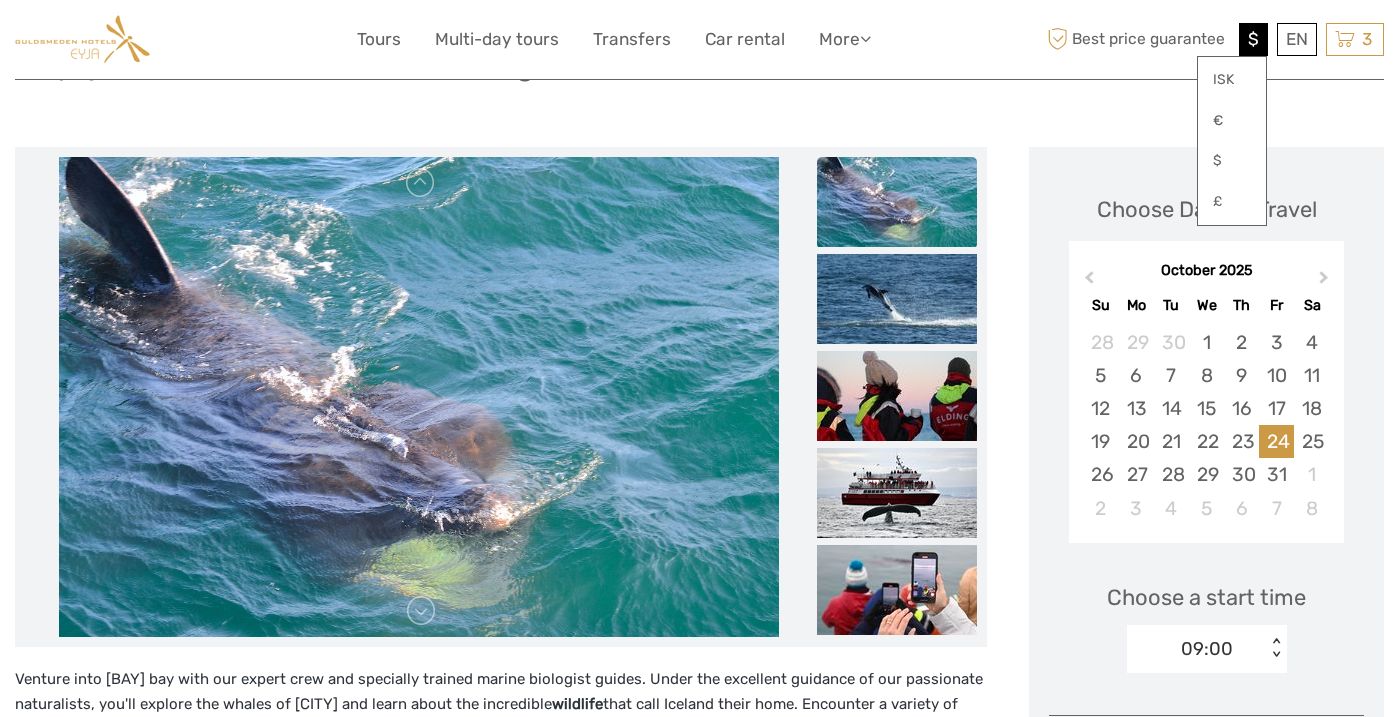 click on "$" at bounding box center [1253, 39] 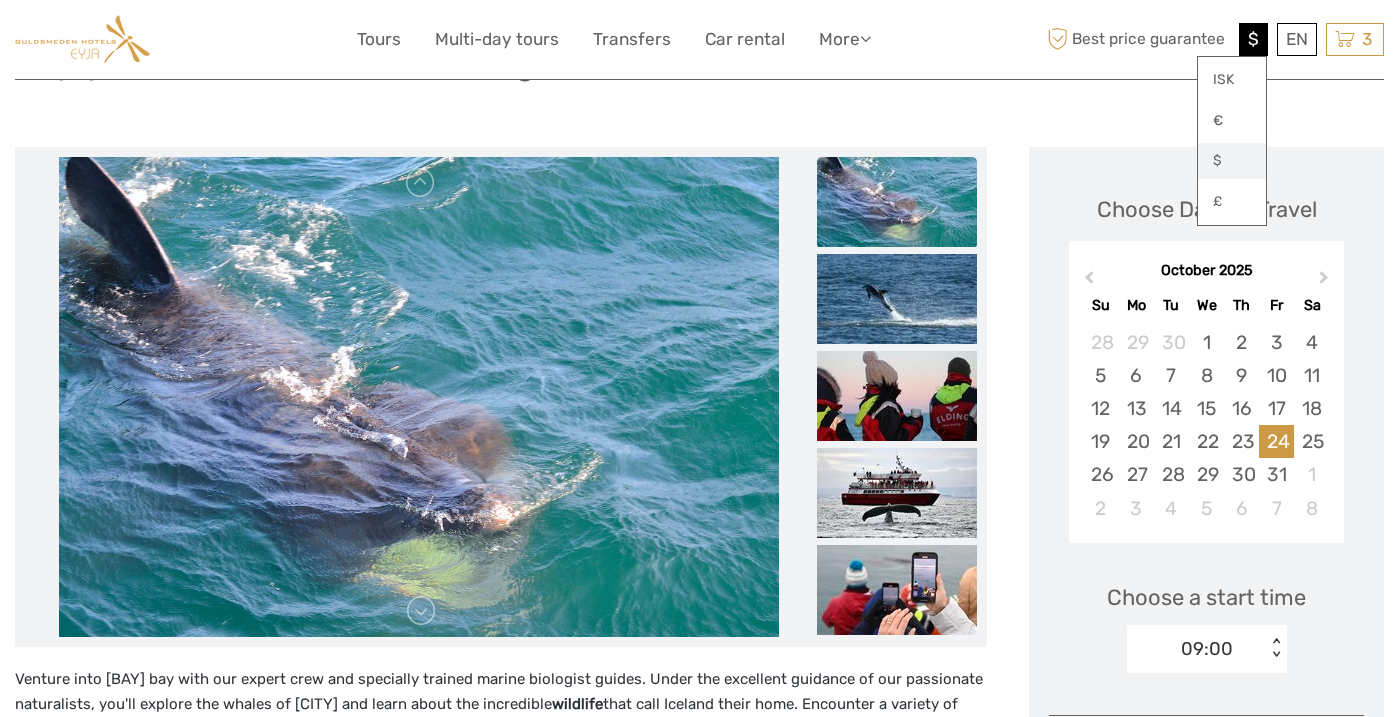 click on "$" at bounding box center [1232, 161] 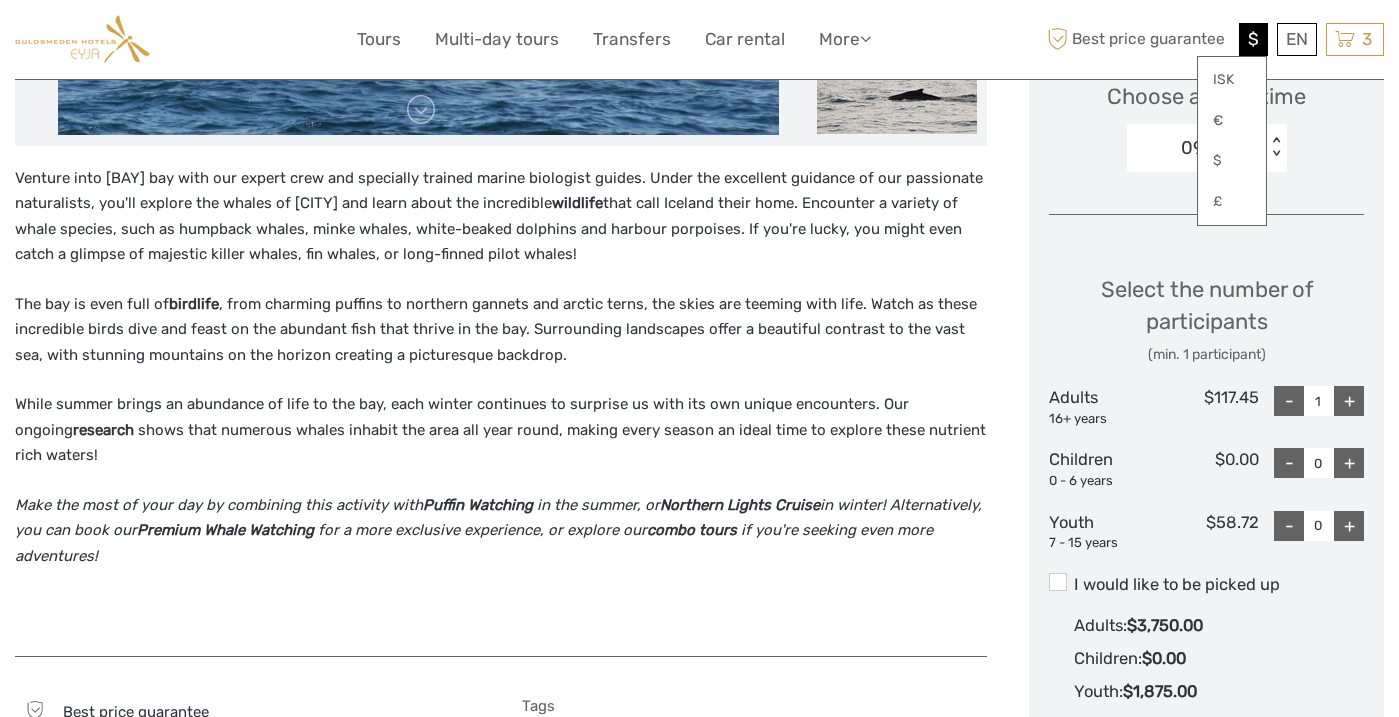 scroll, scrollTop: 693, scrollLeft: 0, axis: vertical 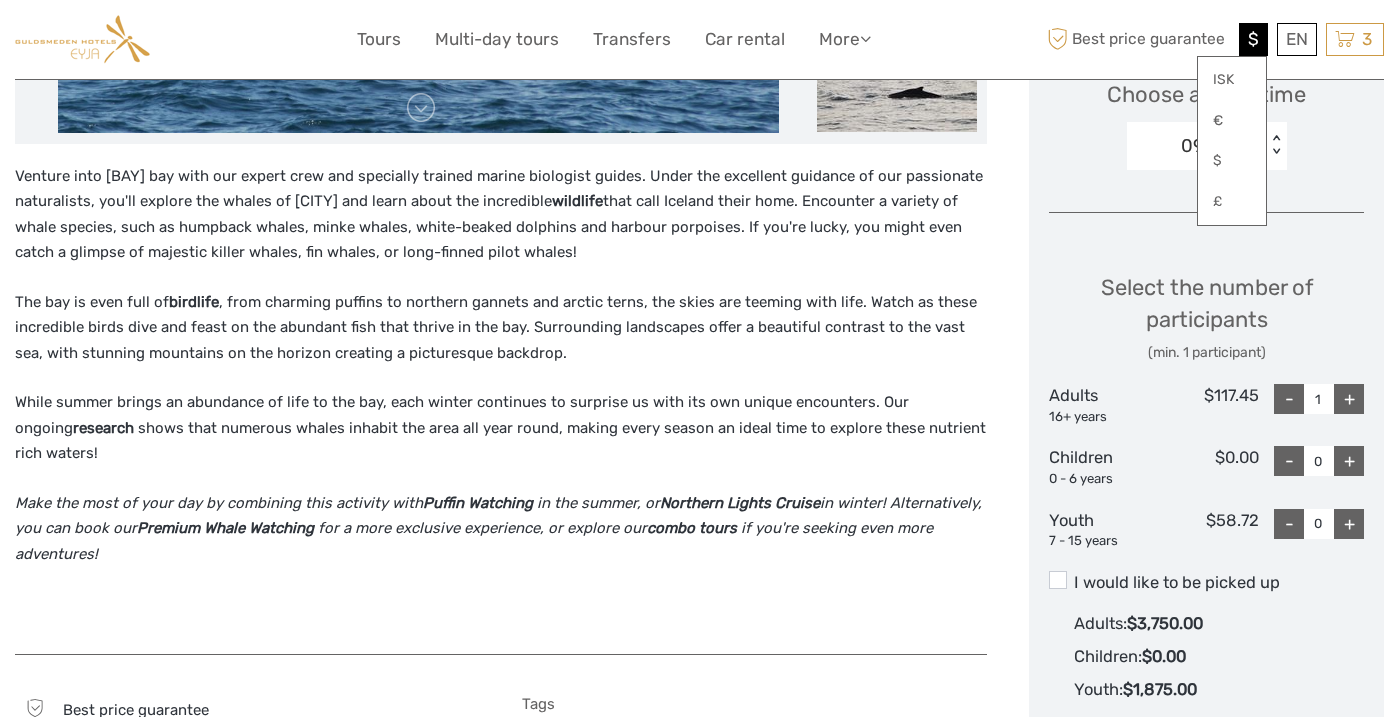 click on "+" at bounding box center (1349, 399) 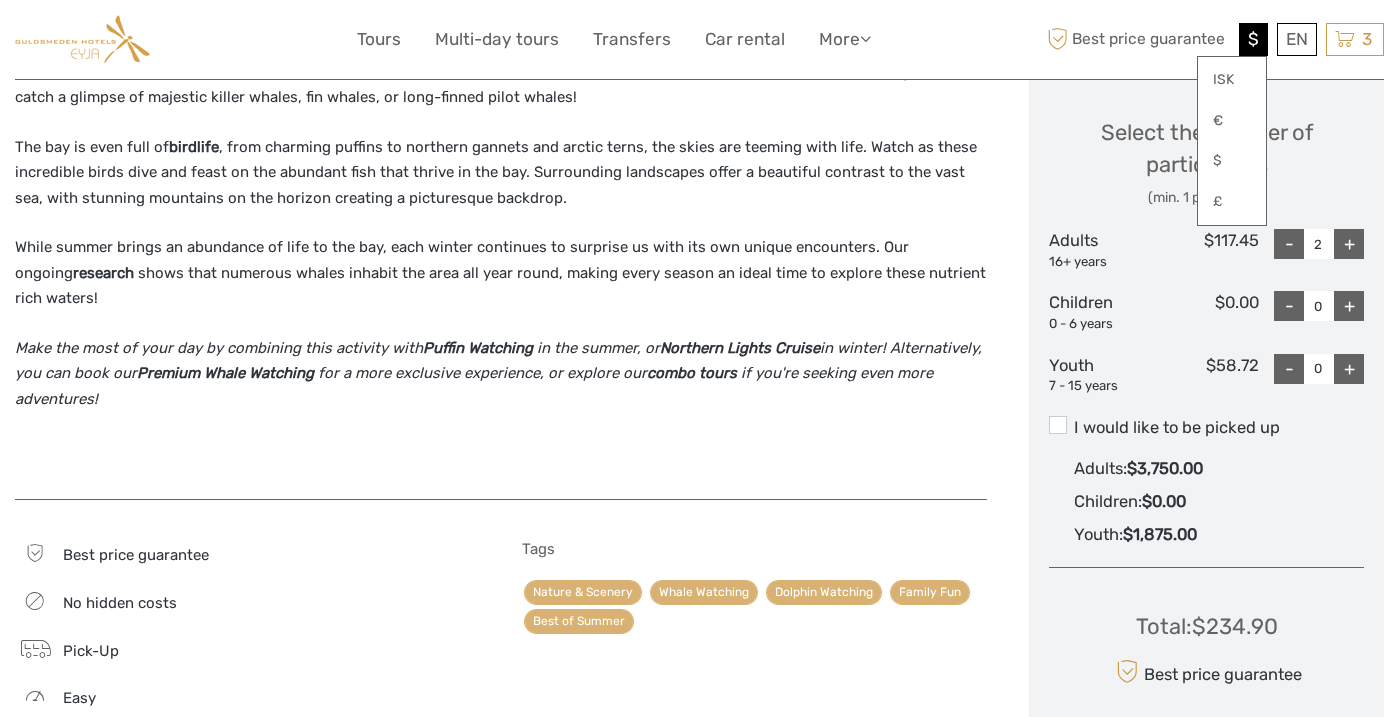 scroll, scrollTop: 853, scrollLeft: 0, axis: vertical 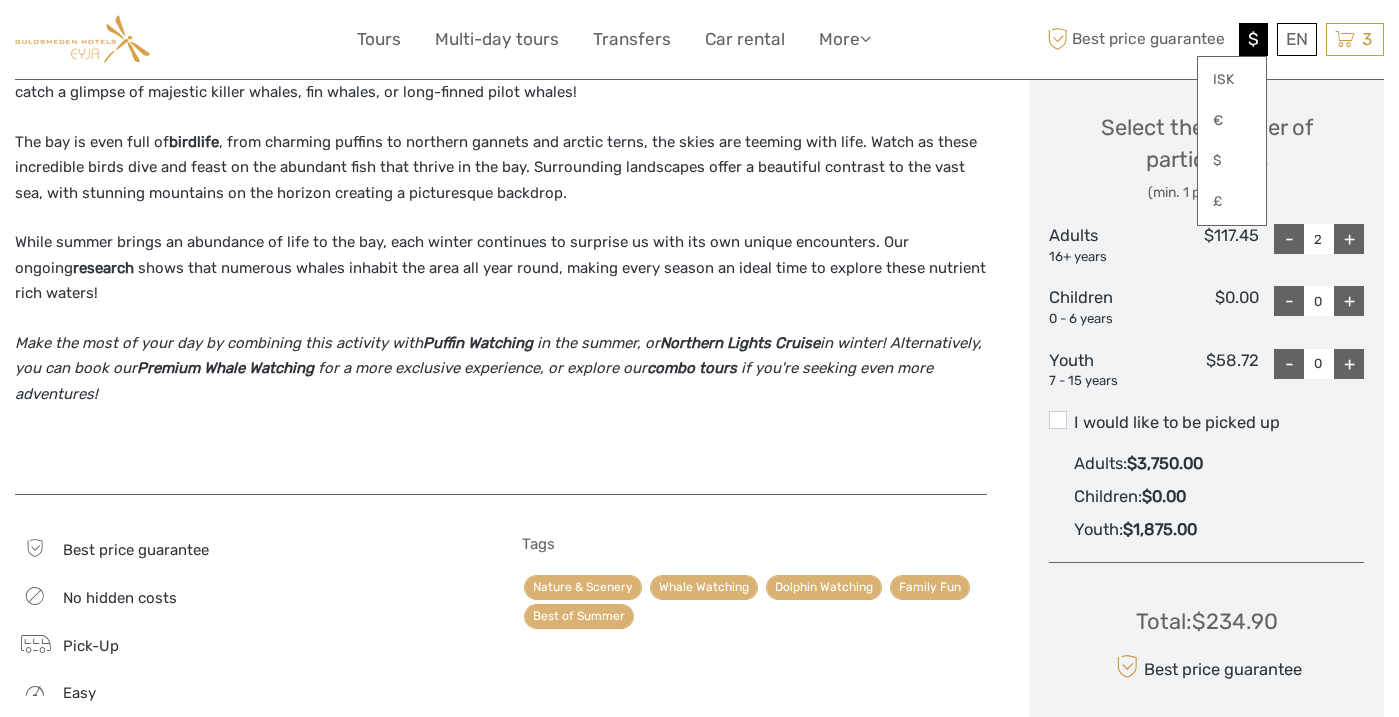 click on "Tours
Multi-day tours
Transfers
Car rental
More
Food & drink
Travel Articles
Back to Hotel
Food & drink
Travel Articles
Back to Hotel" at bounding box center [629, 39] 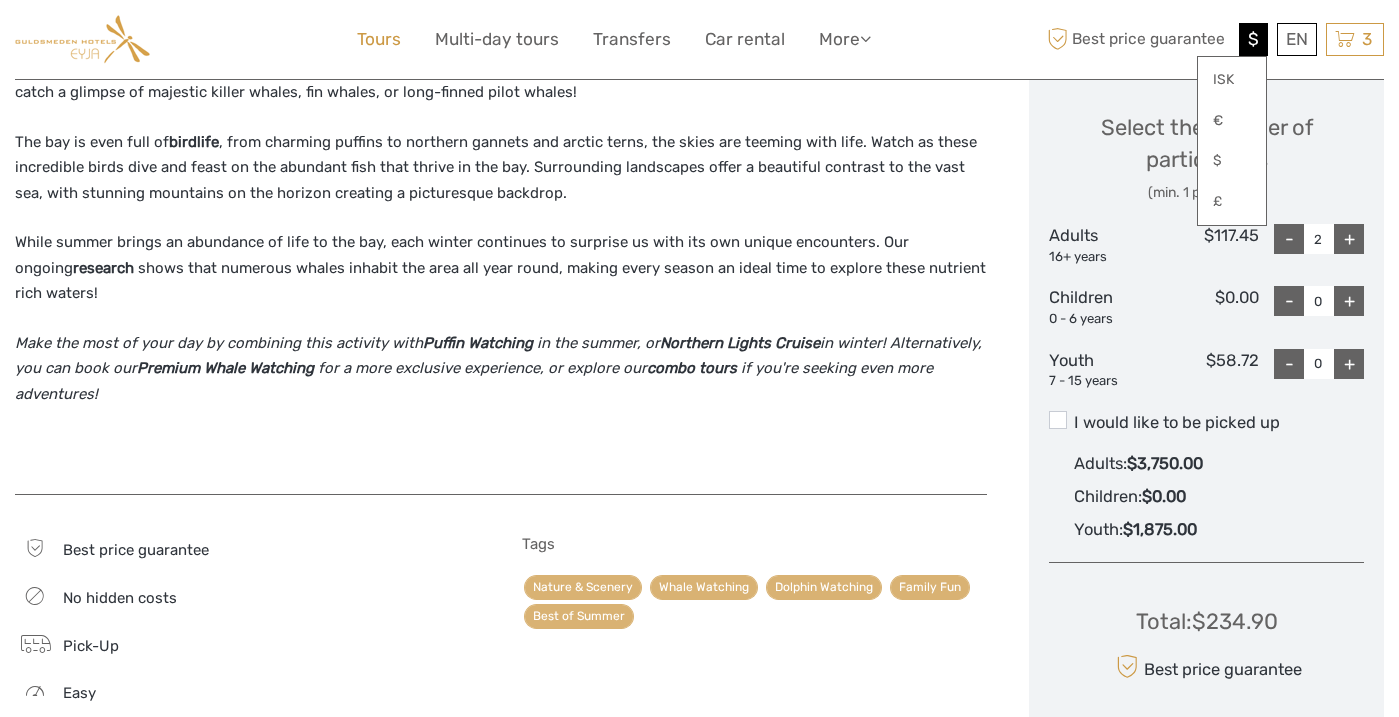 click on "Tours" at bounding box center (379, 39) 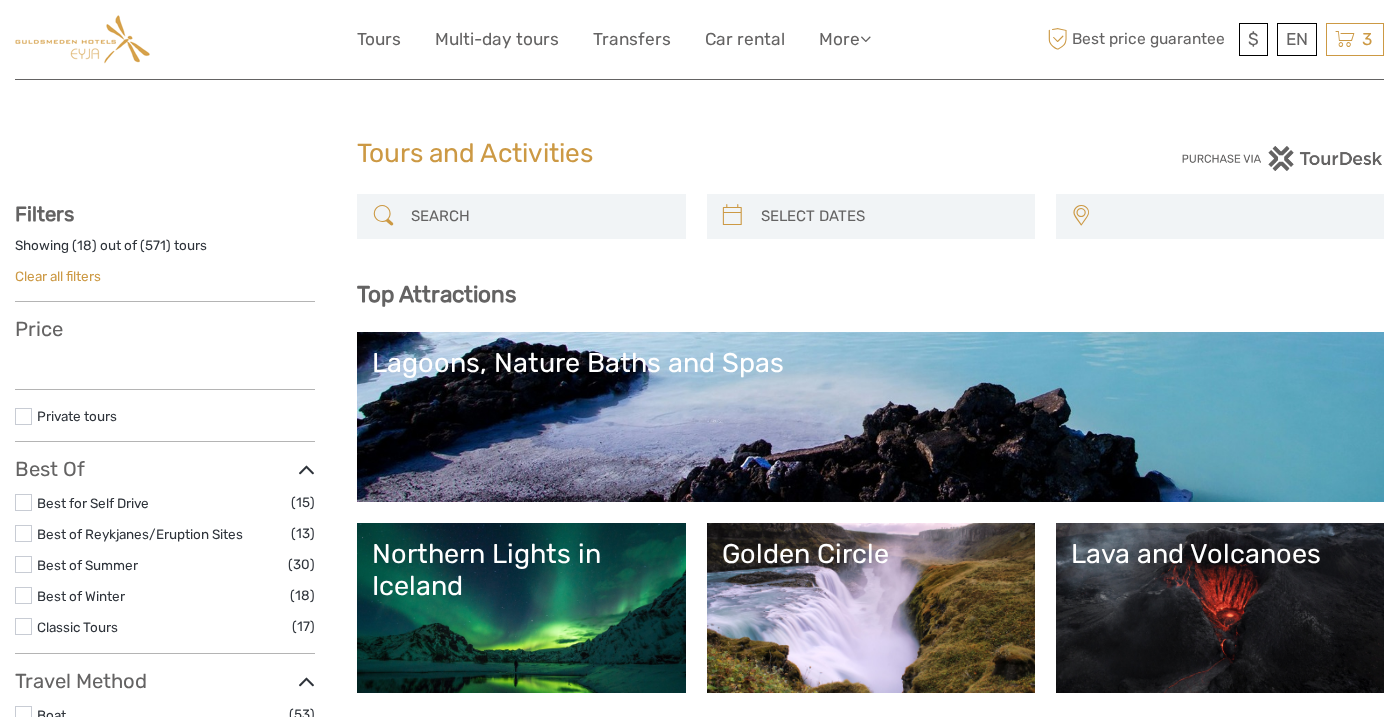 select 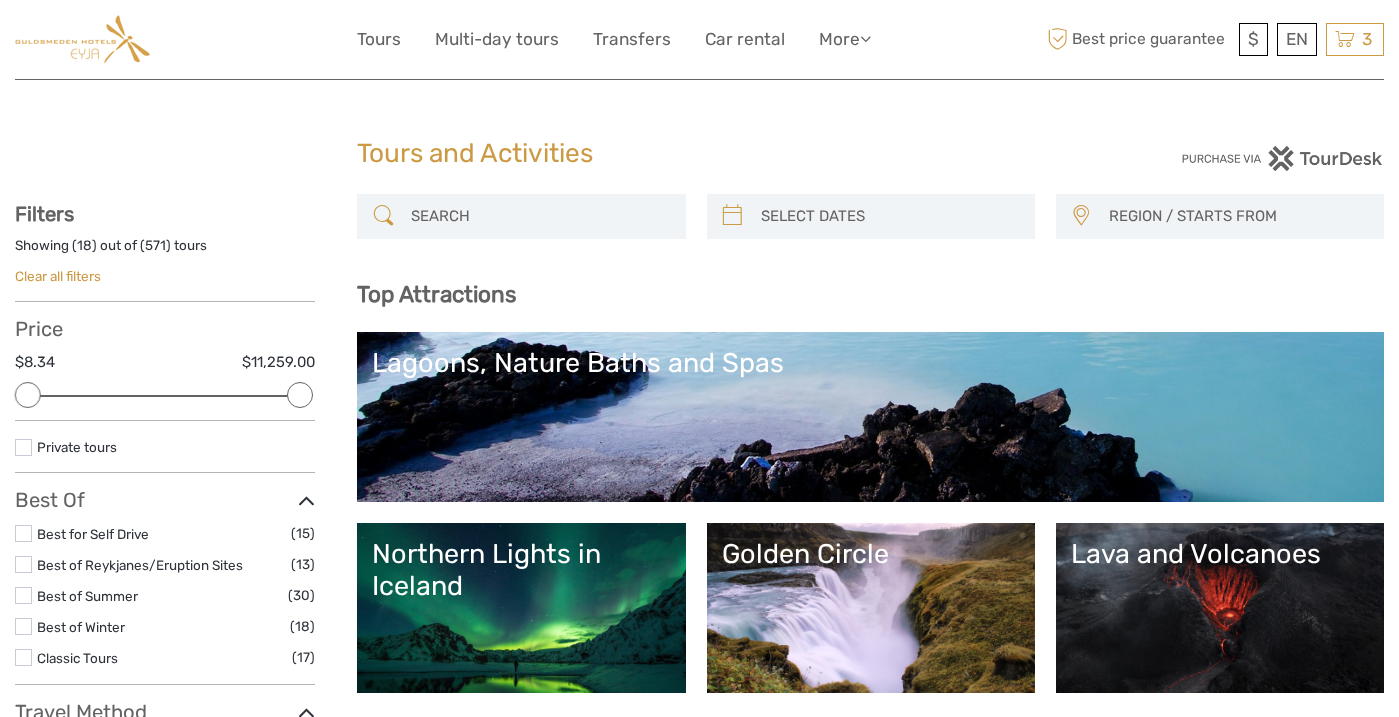 click at bounding box center [539, 216] 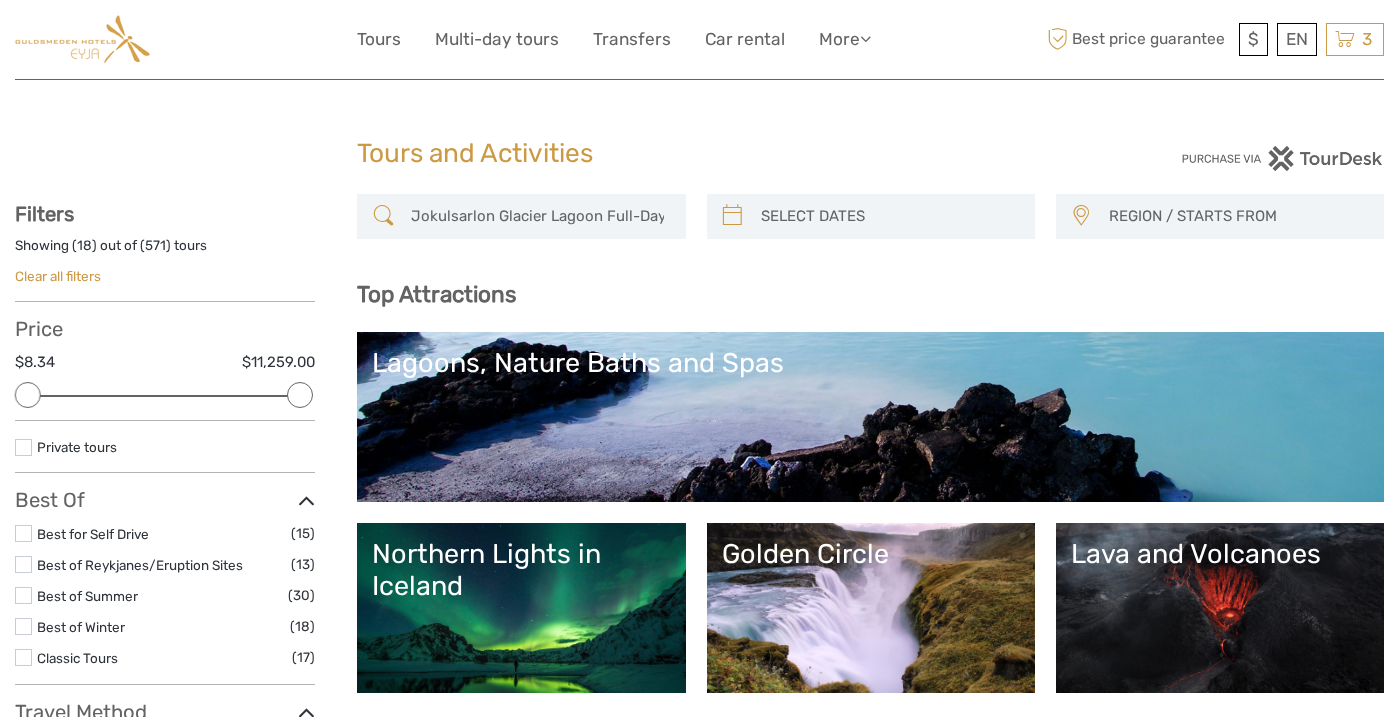 scroll, scrollTop: 0, scrollLeft: 80, axis: horizontal 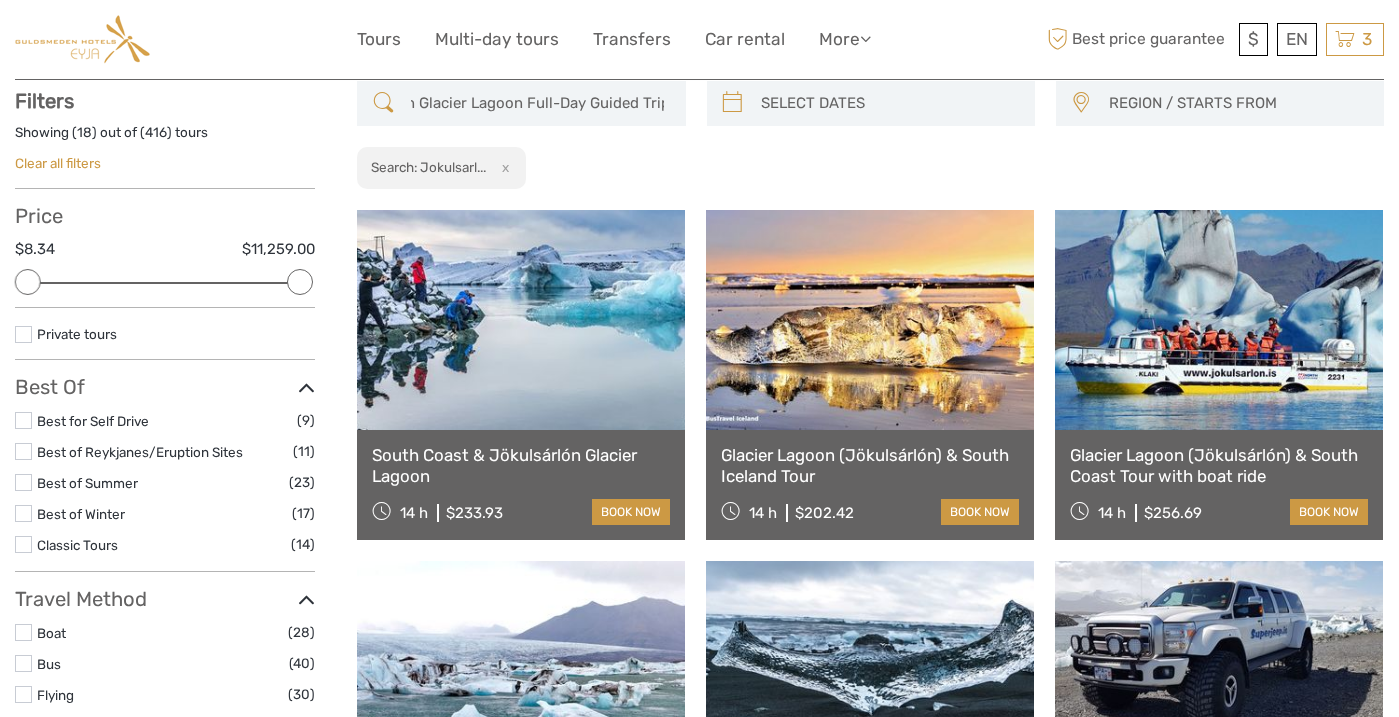 type on "Jokulsarlon Glacier Lagoon Full-Day Guided Trip" 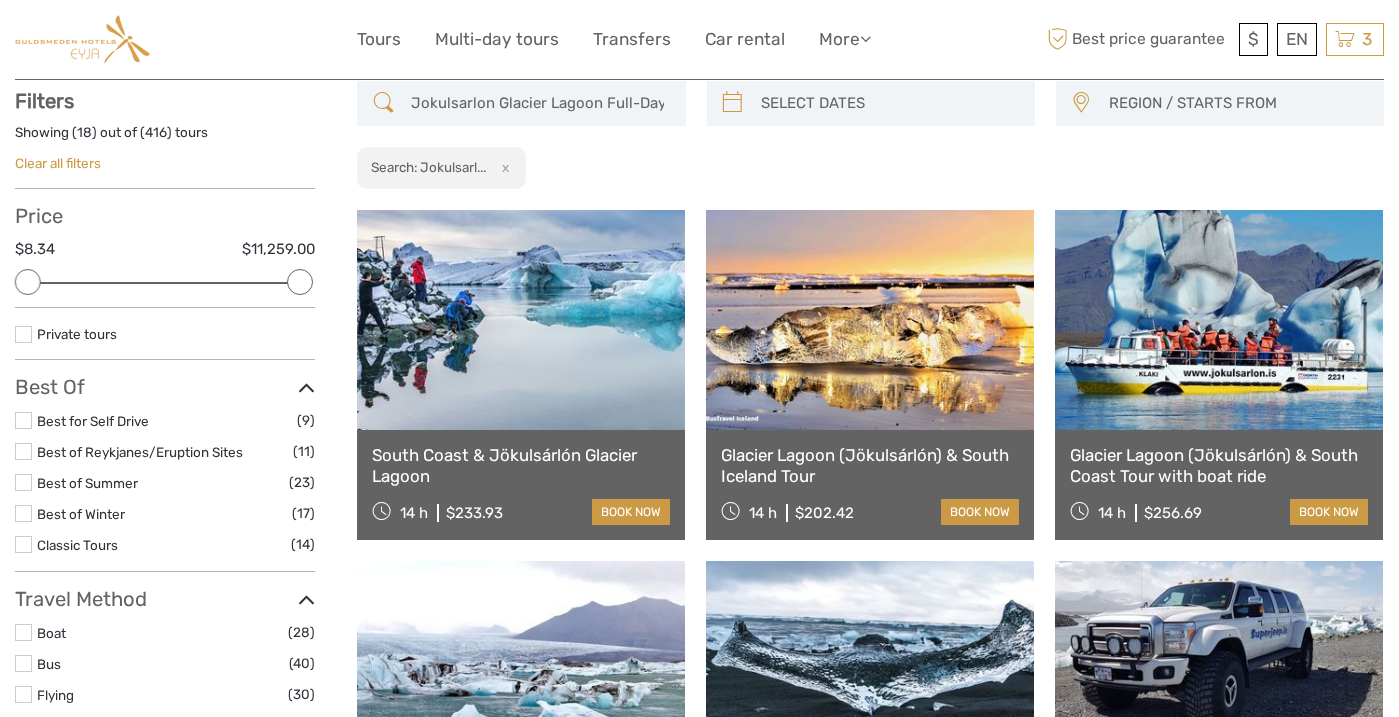 click on "South Coast & Jökulsárlón Glacier Lagoon" at bounding box center (521, 465) 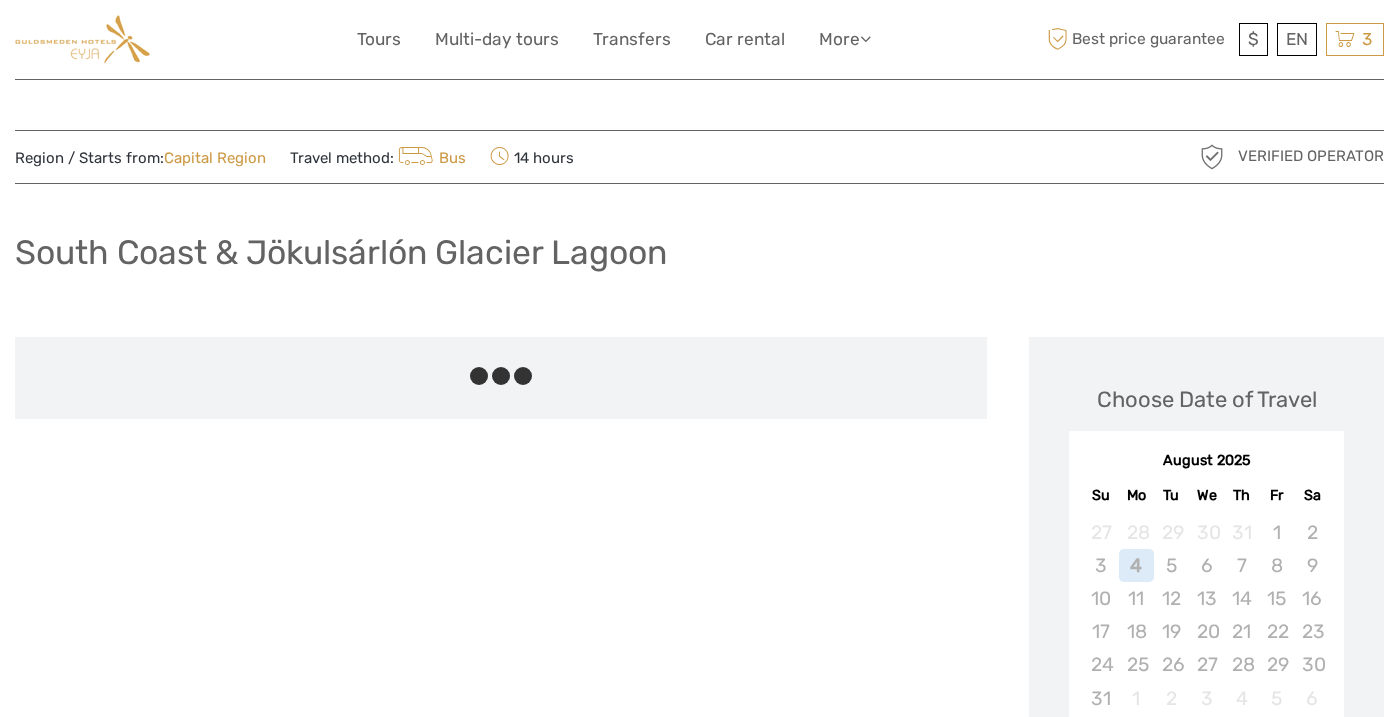 scroll, scrollTop: 0, scrollLeft: 0, axis: both 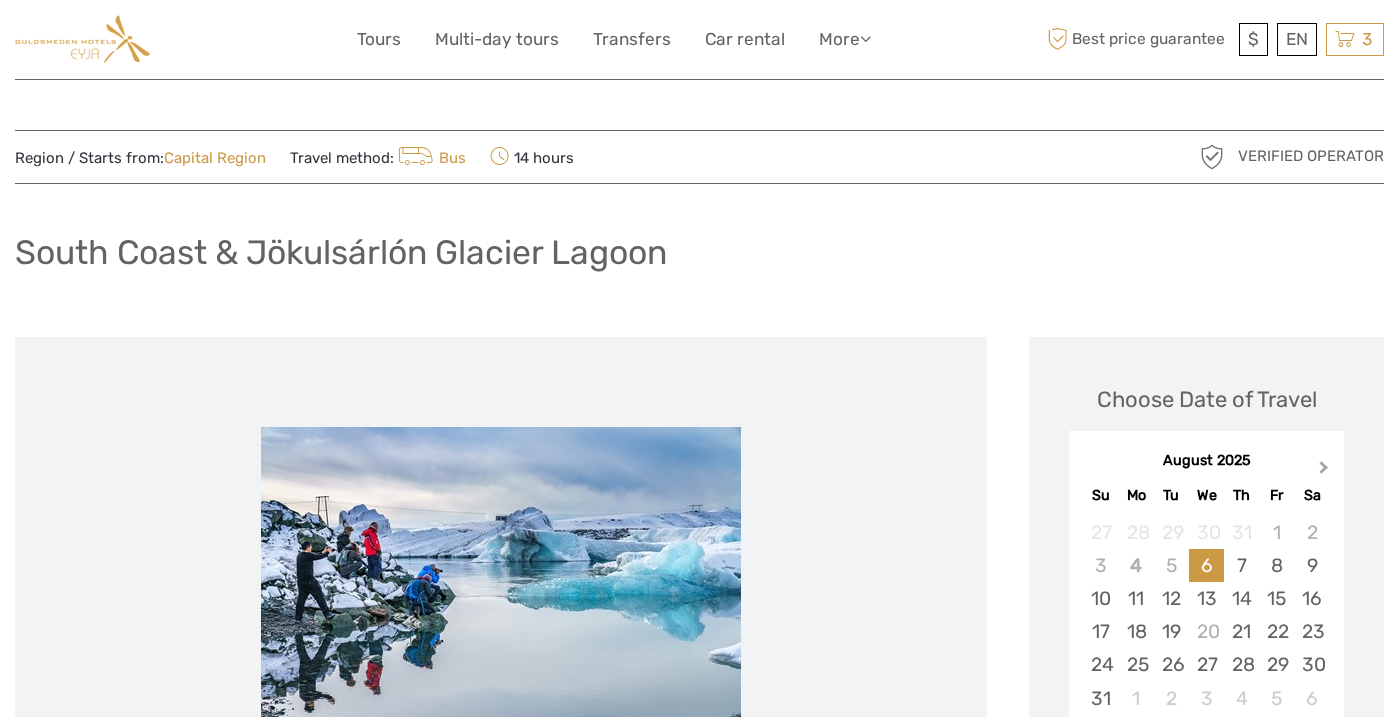click on "Next Month" at bounding box center [1324, 471] 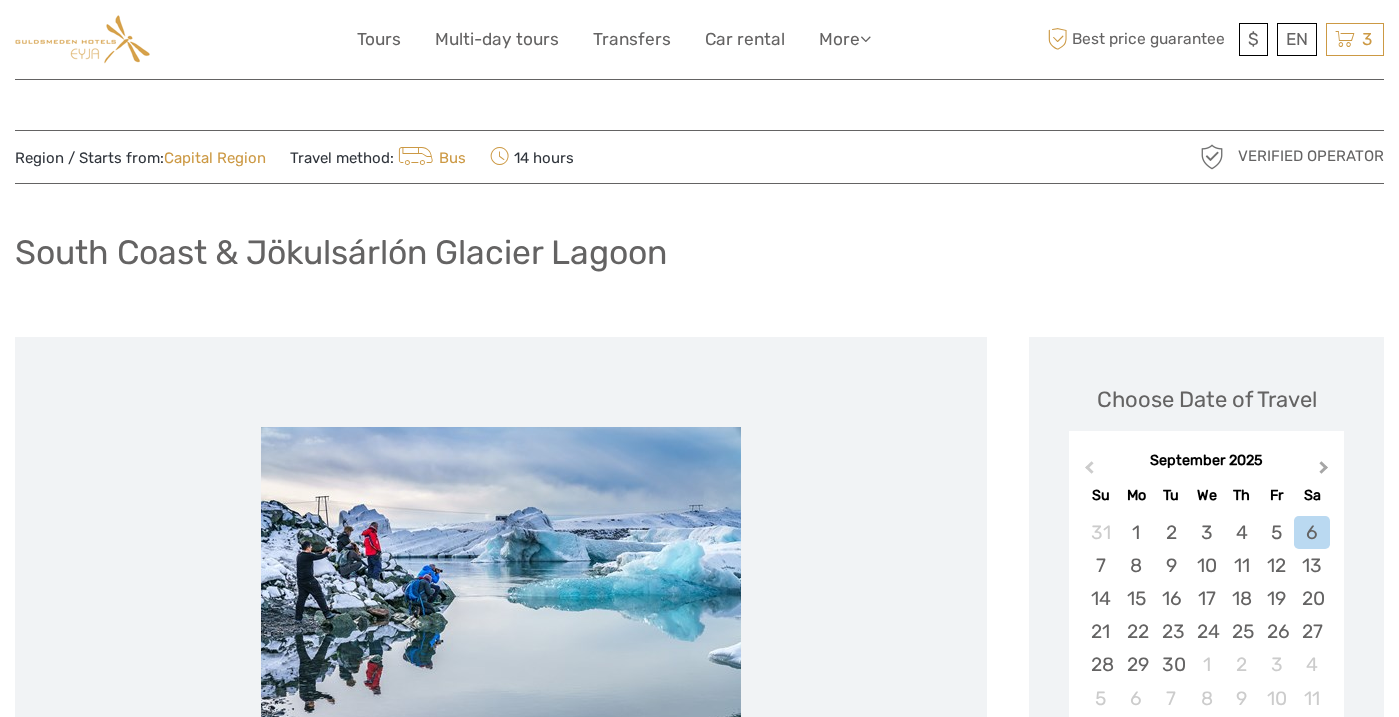 click on "Next Month" at bounding box center (1324, 471) 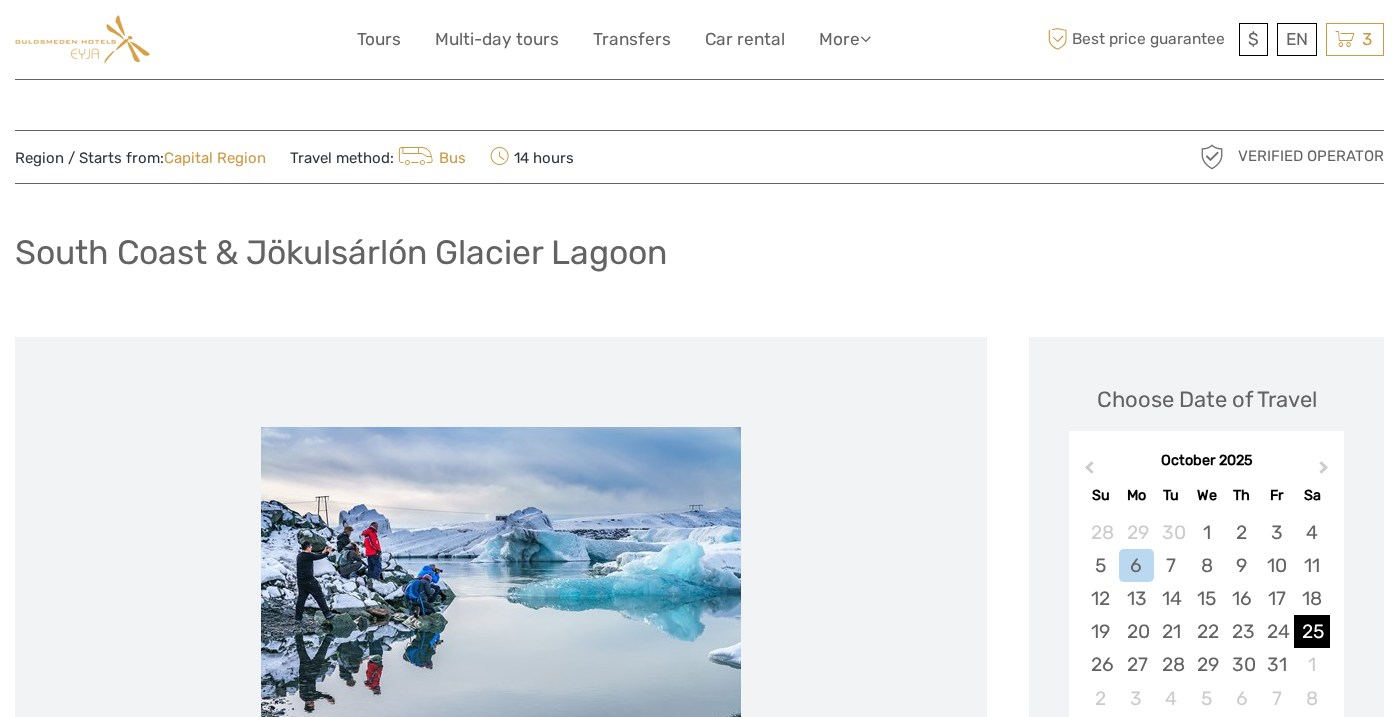 click on "25" at bounding box center (1311, 631) 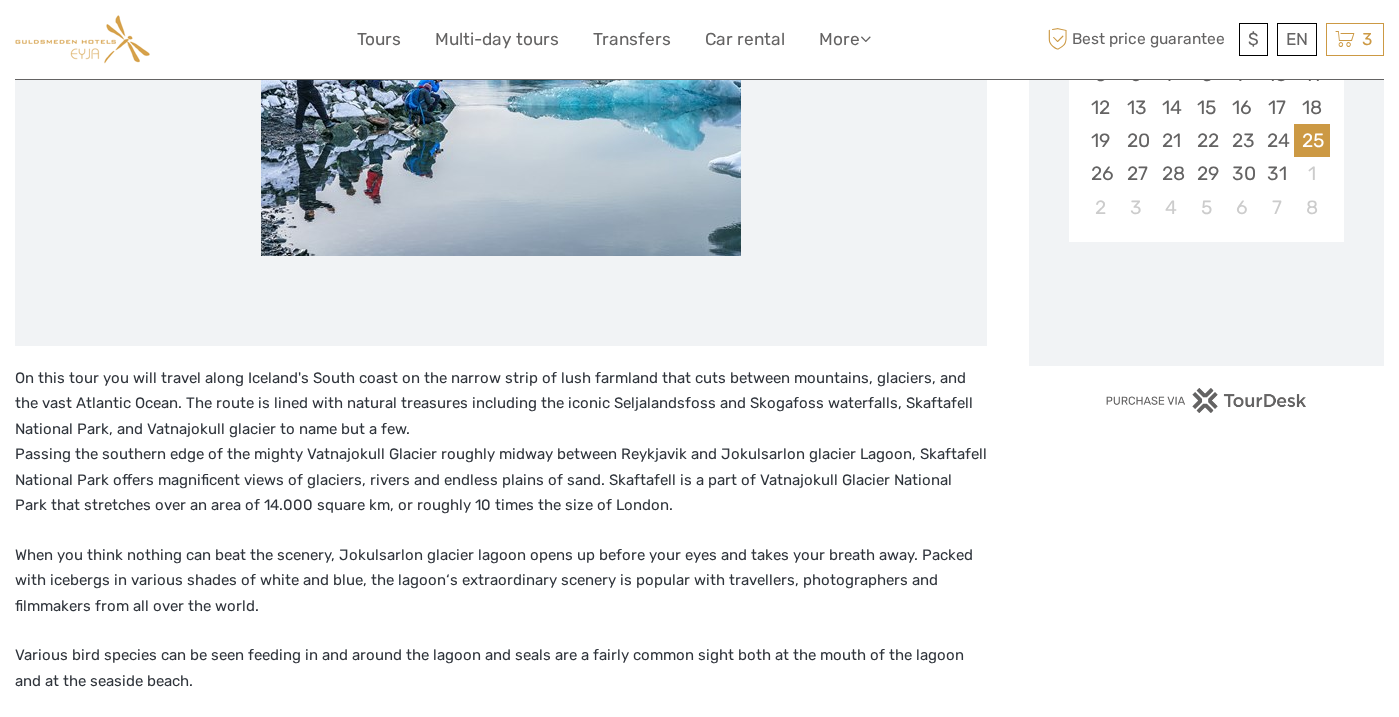 scroll, scrollTop: 493, scrollLeft: 0, axis: vertical 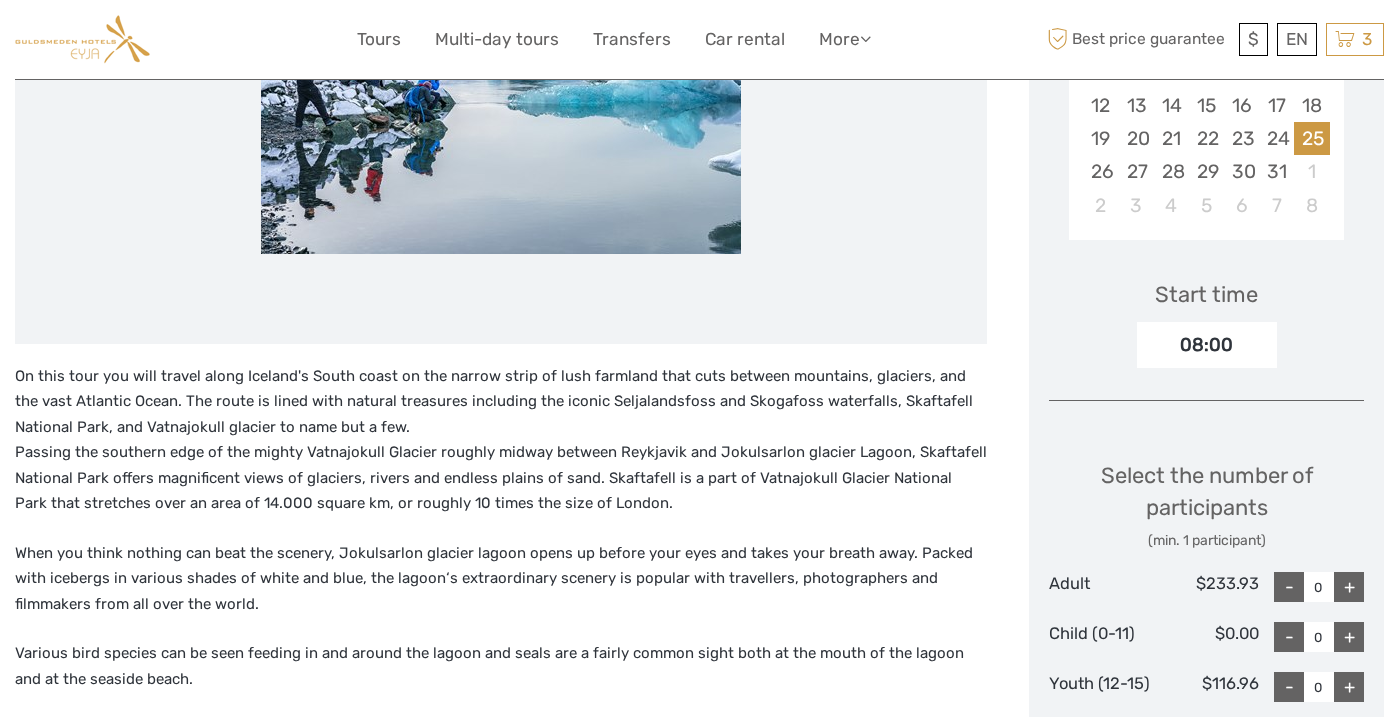 click on "08:00" at bounding box center [1207, 345] 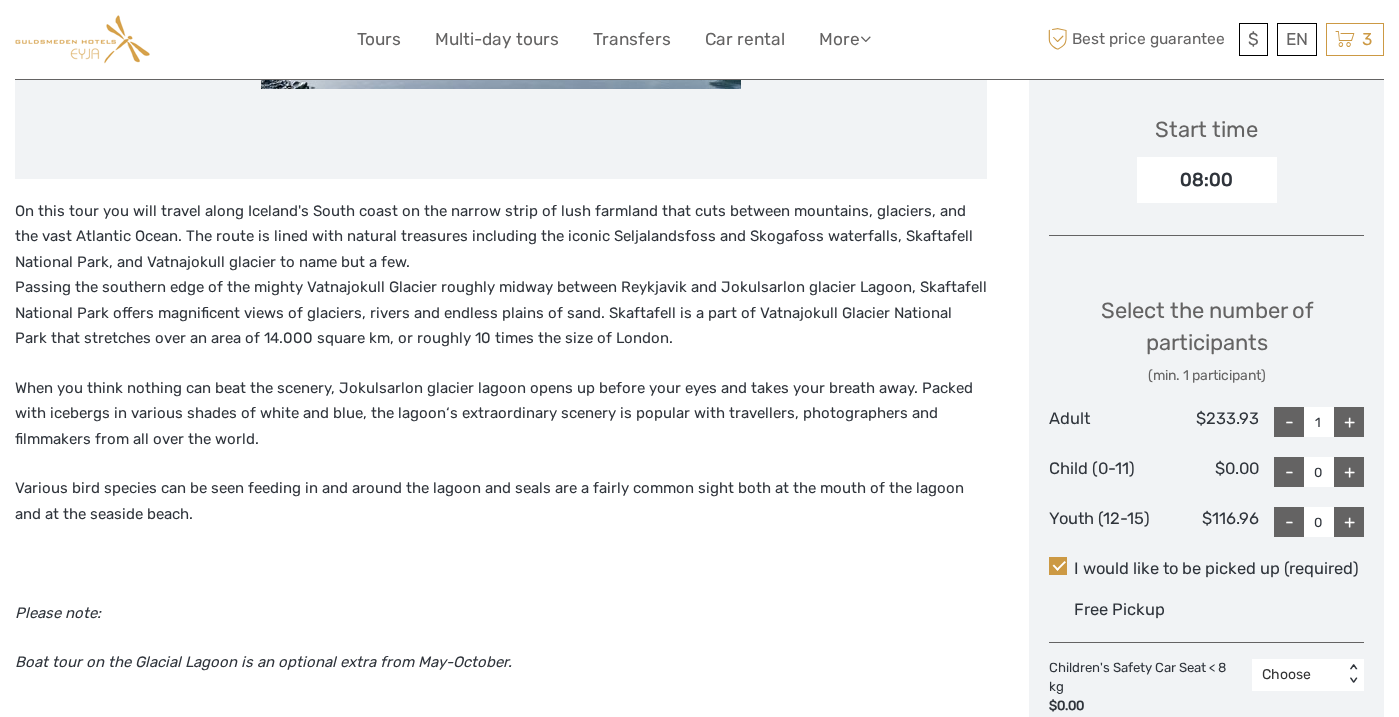scroll, scrollTop: 655, scrollLeft: 0, axis: vertical 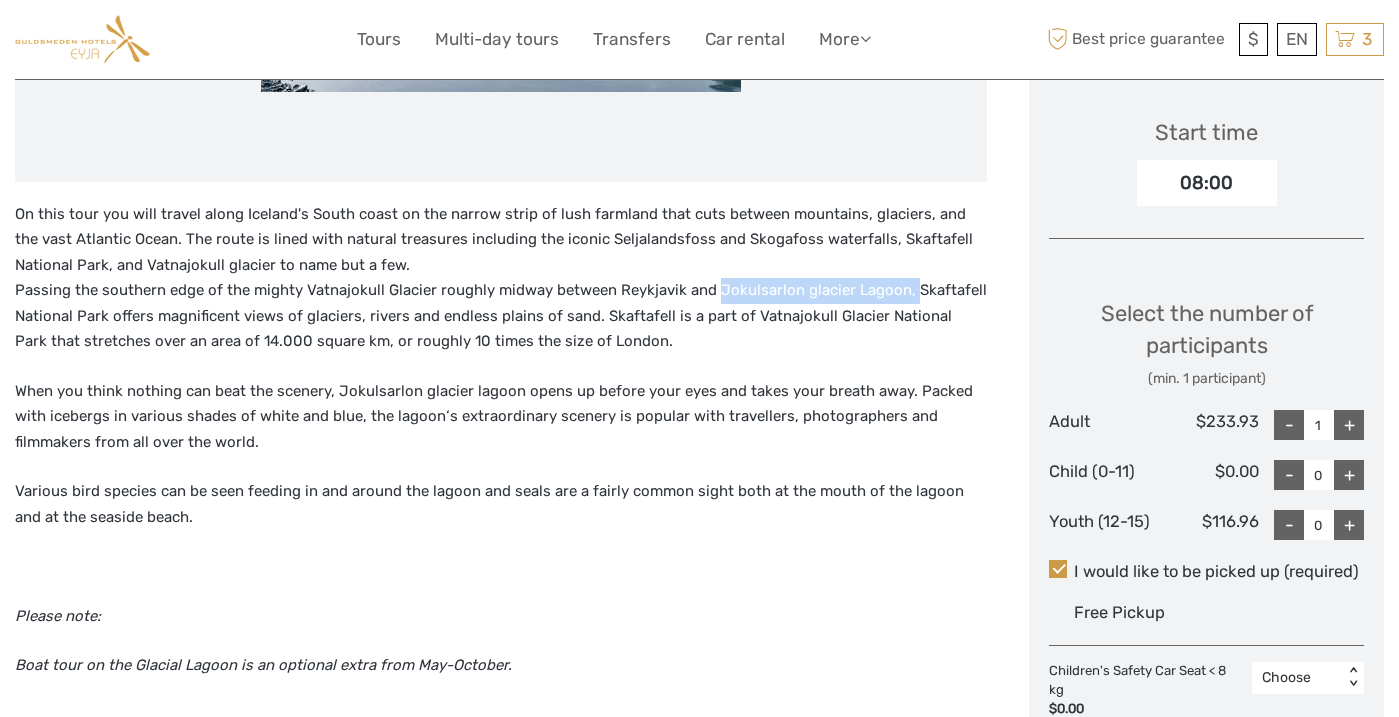 drag, startPoint x: 714, startPoint y: 297, endPoint x: 907, endPoint y: 295, distance: 193.01036 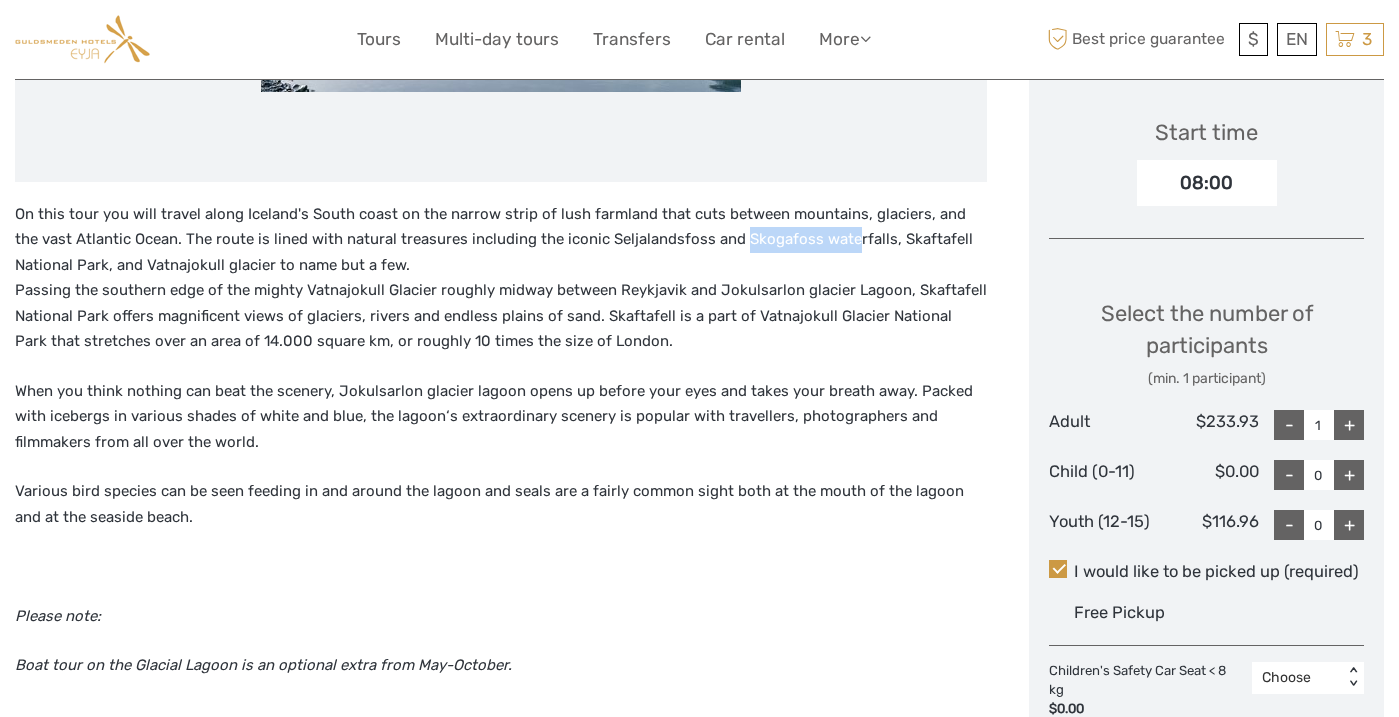 drag, startPoint x: 713, startPoint y: 241, endPoint x: 818, endPoint y: 243, distance: 105.01904 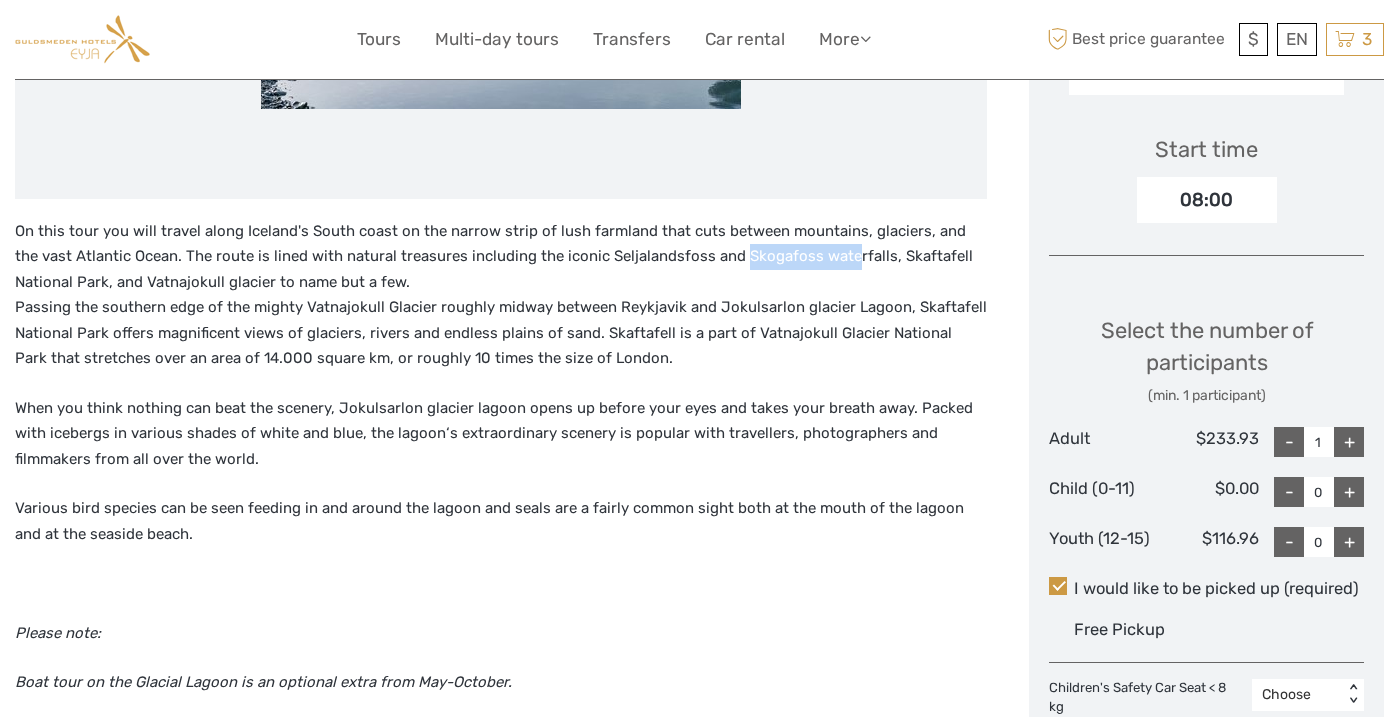 scroll, scrollTop: 524, scrollLeft: 0, axis: vertical 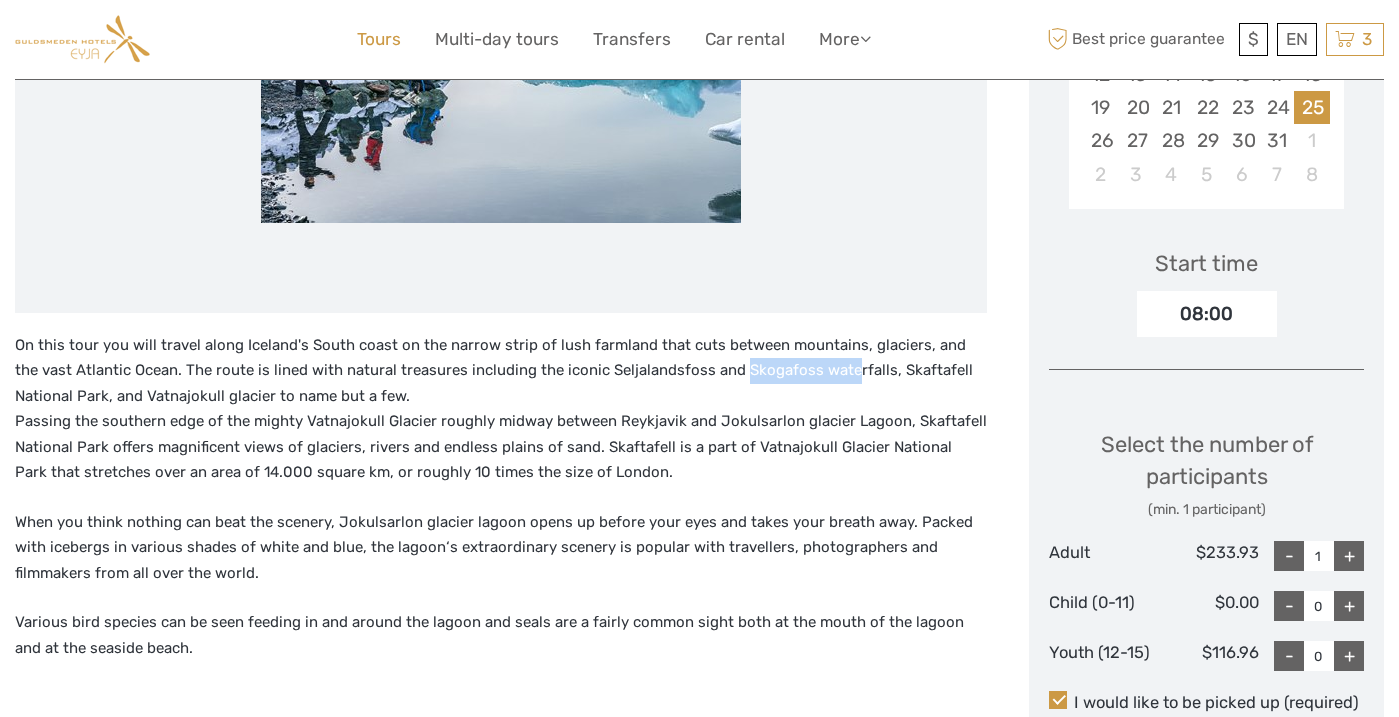 click on "Tours" at bounding box center (379, 39) 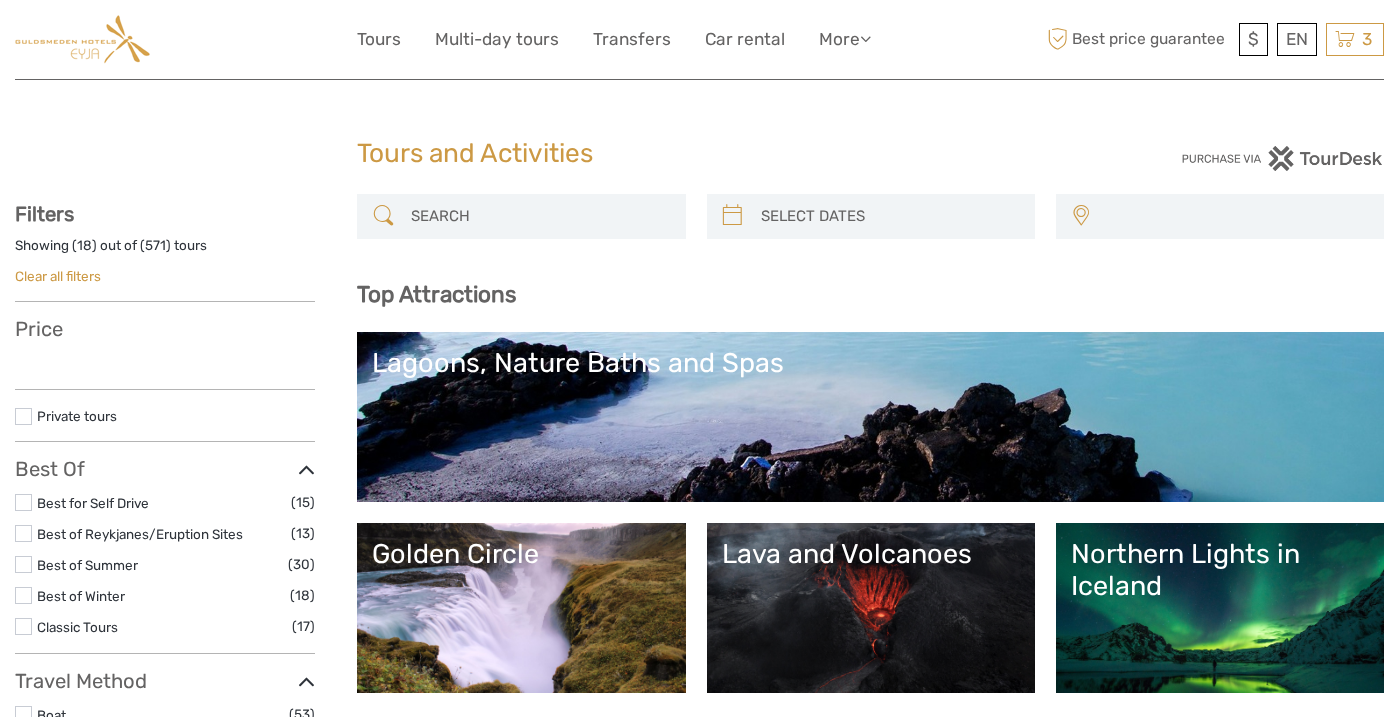 select 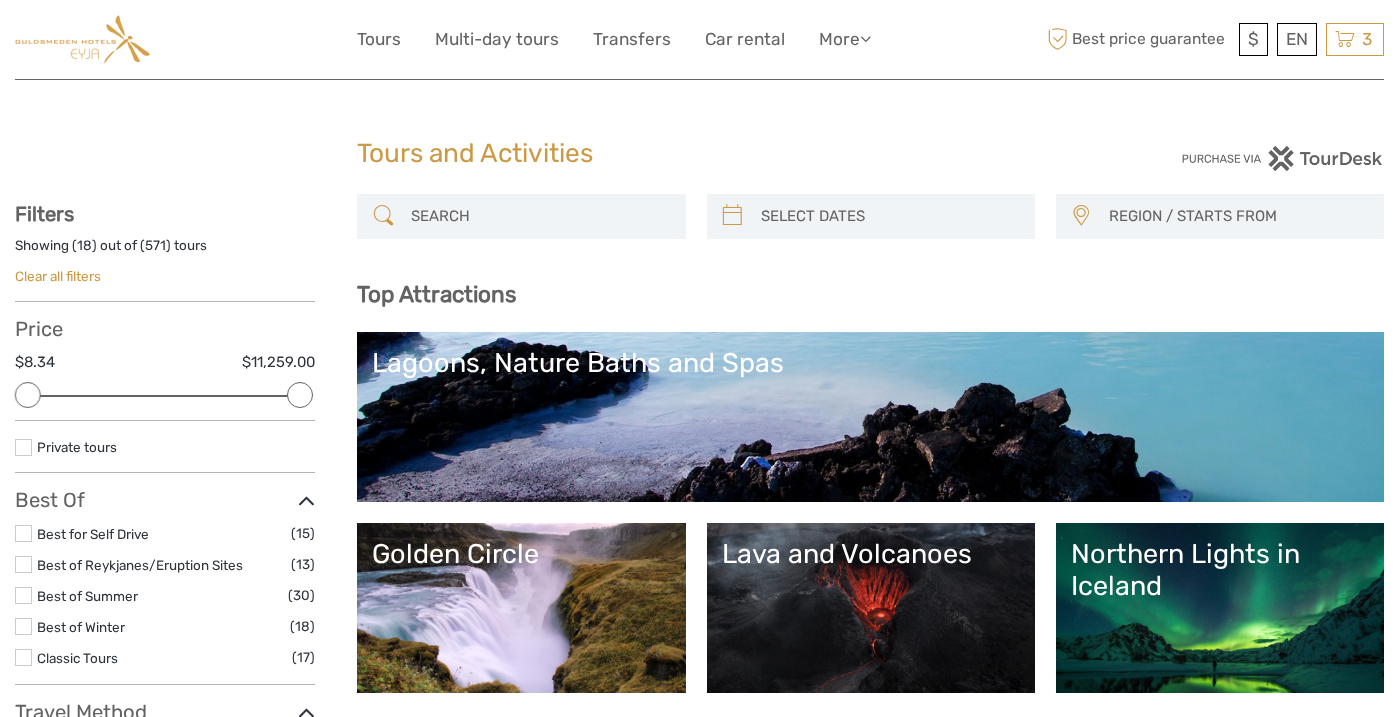 scroll, scrollTop: 0, scrollLeft: 0, axis: both 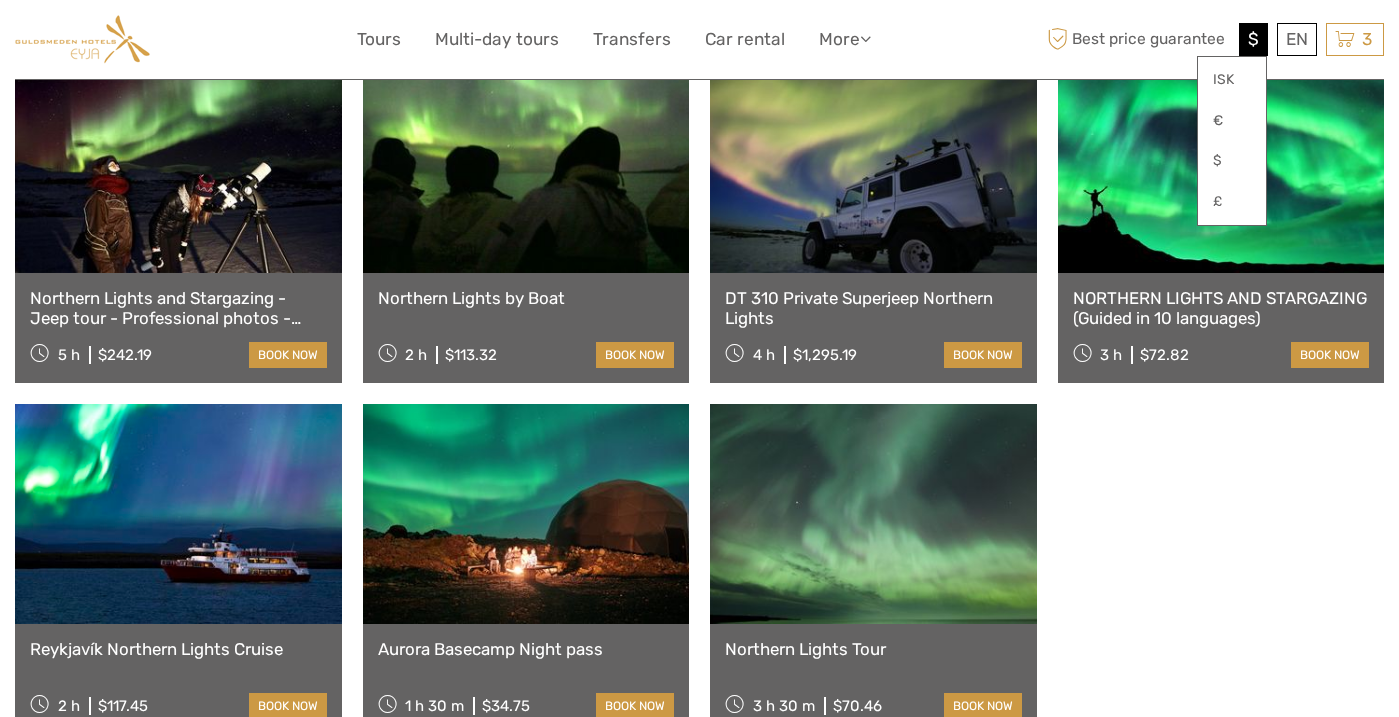 click on "$" at bounding box center (1253, 39) 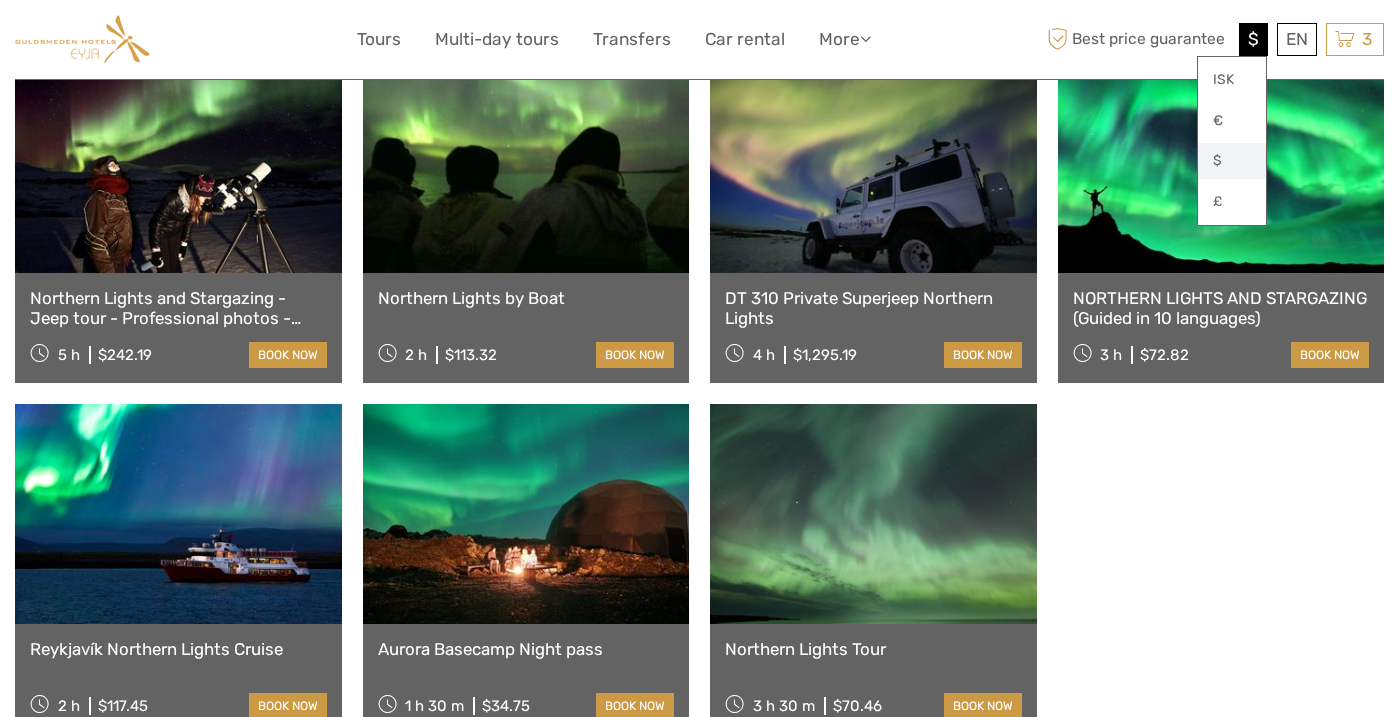 click on "$" at bounding box center (1232, 161) 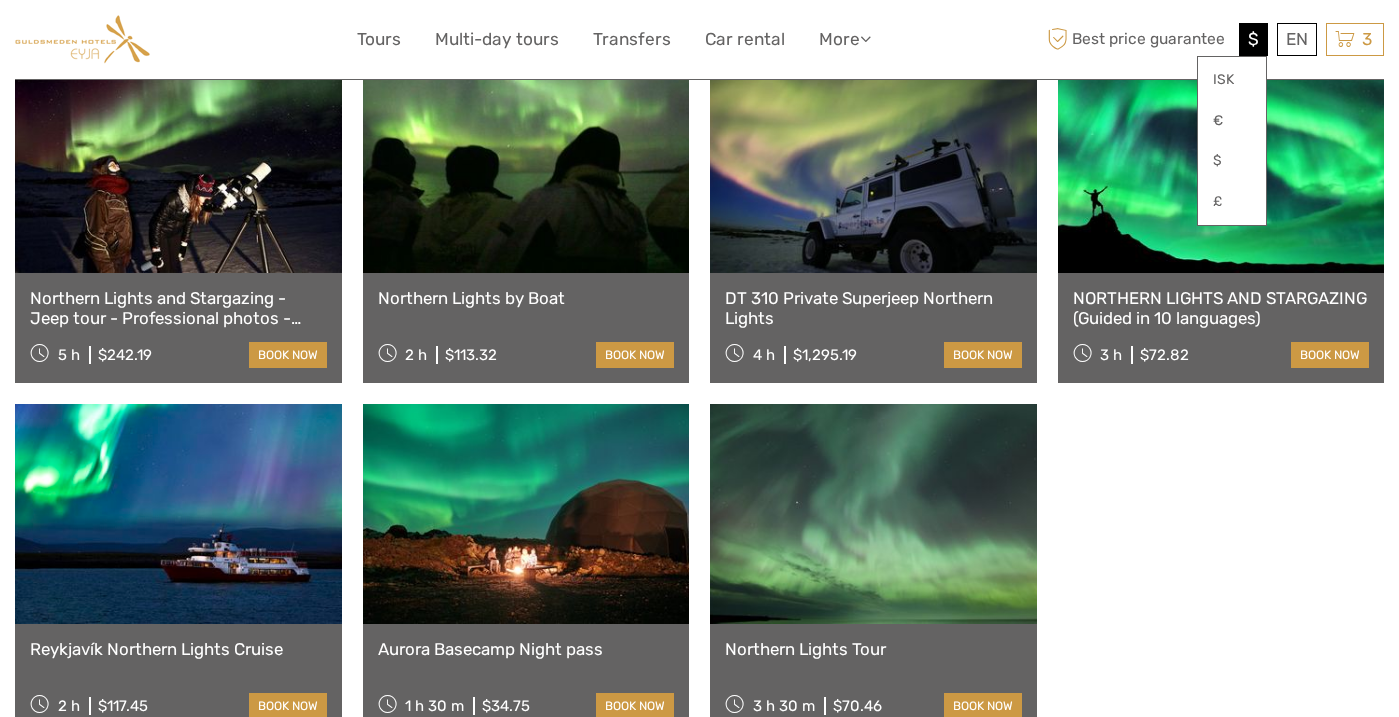 click on "Northern Lights w/Aurora Viking - free pro photos - Free Retry – minibus
4 h
$170.10
book now
BEST SELLER
Northern Lights Small Group Tour with Hot Cocoa & Free Photos
4 h
$153.82
book now
BEST SELLER
DT 10 Northern Lights - Free photo service - Free retry
4 h
$242.19
book now
Northern Lights in Mini Bus with Local Pastries, Hot Chocolate, and Photos
4 h
$137.70
book now" at bounding box center (699, 218) 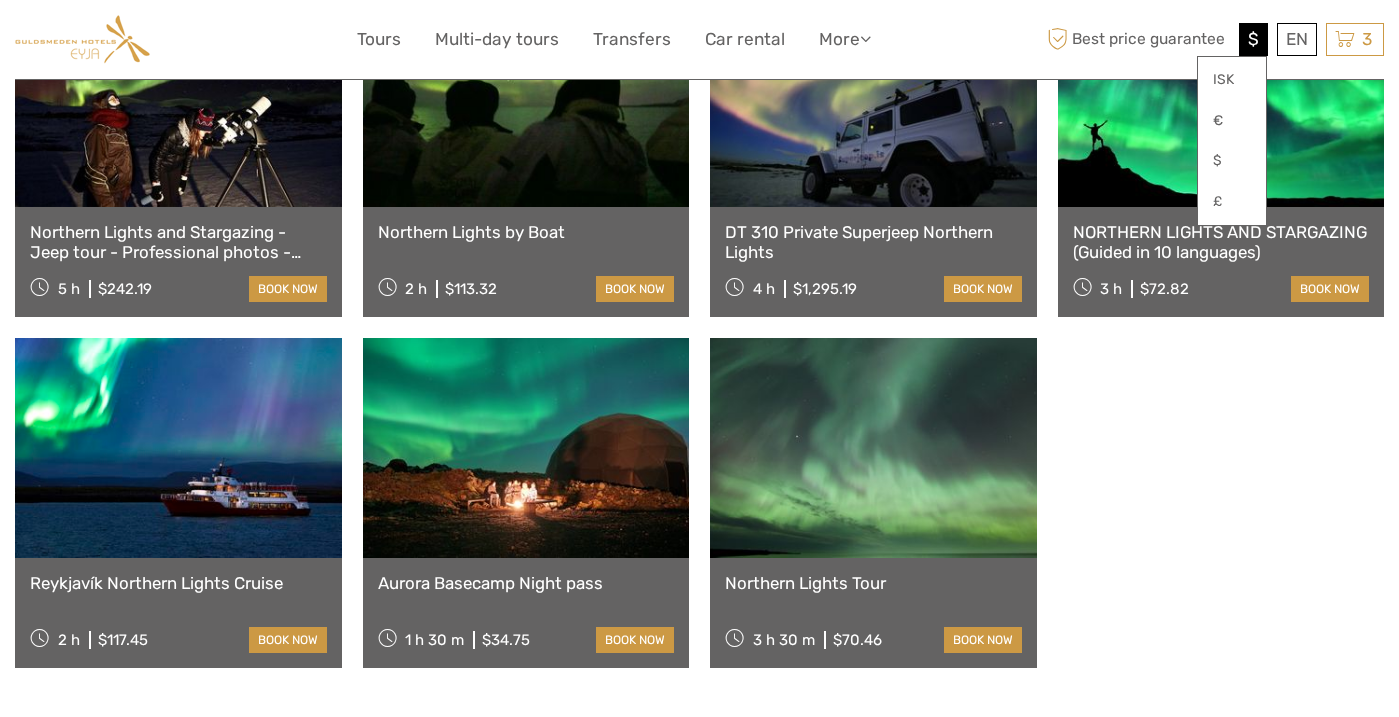 scroll, scrollTop: 1181, scrollLeft: 0, axis: vertical 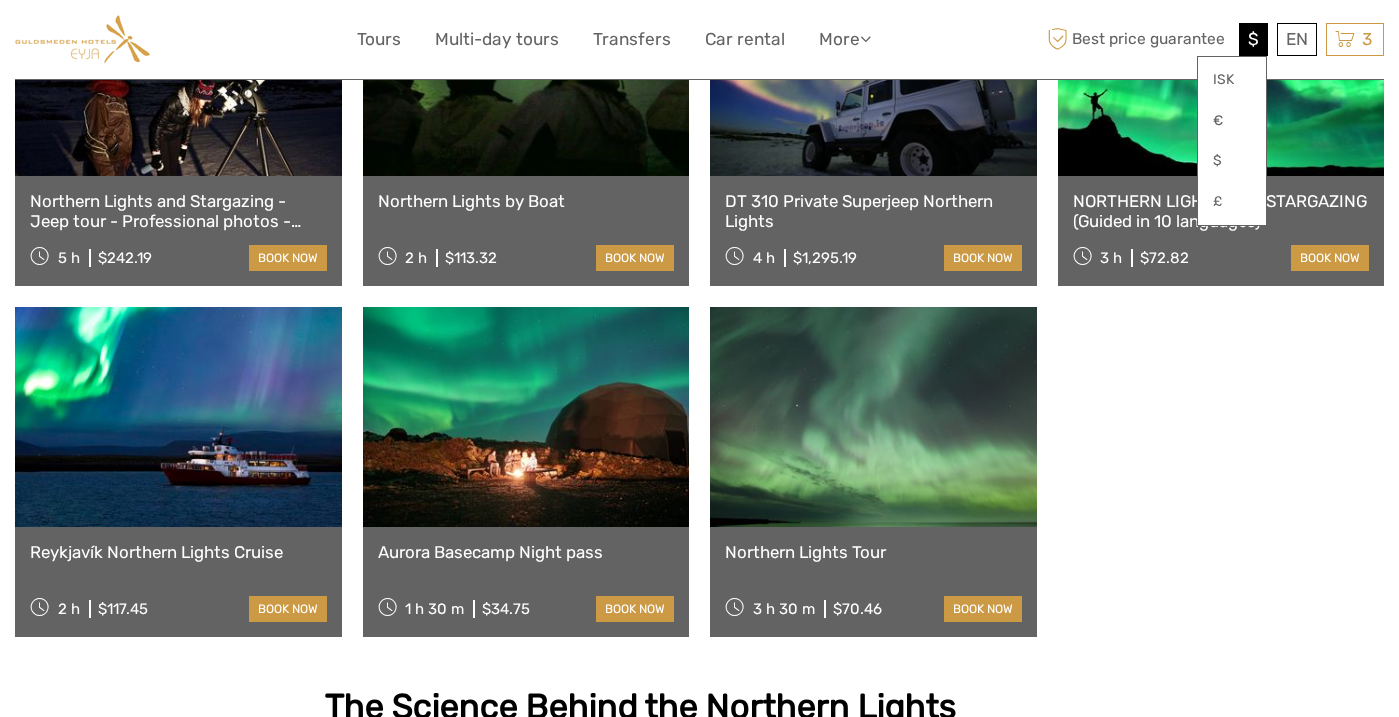 click on "Northern Lights Tour" at bounding box center (873, 552) 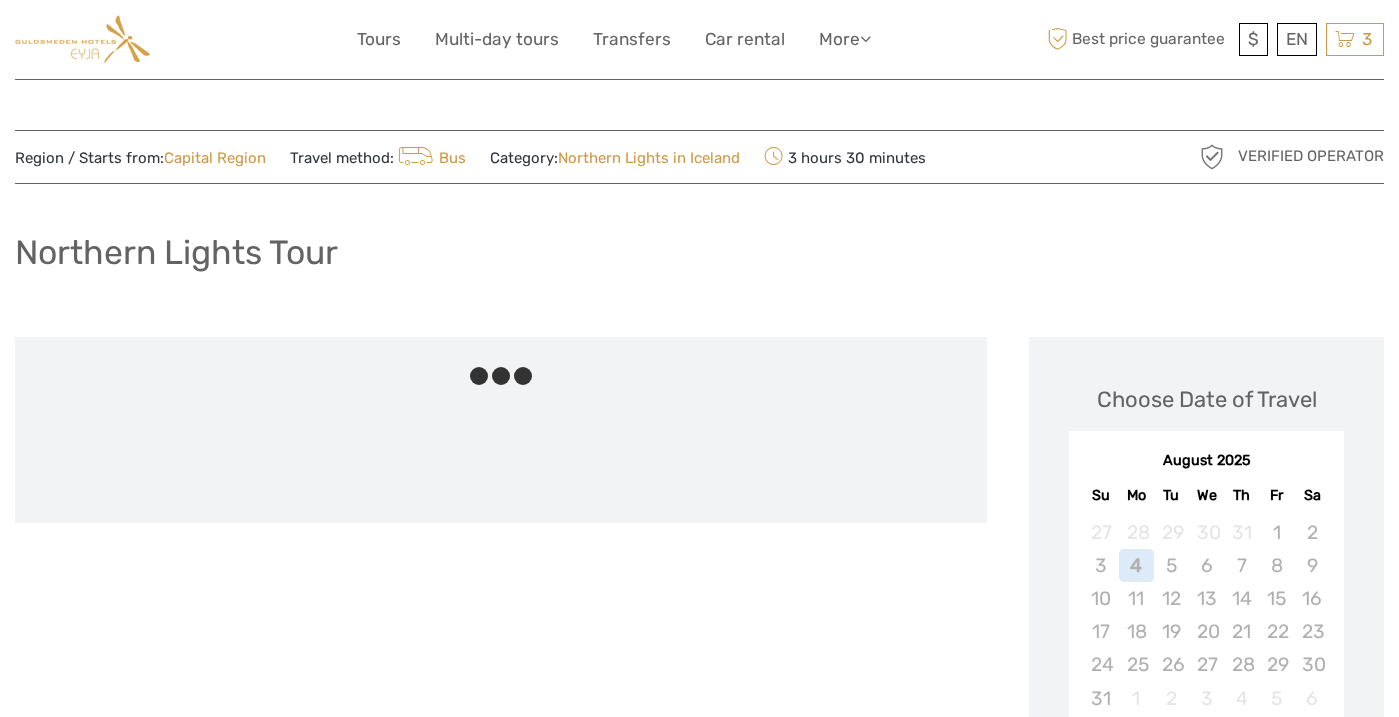 scroll, scrollTop: 0, scrollLeft: 0, axis: both 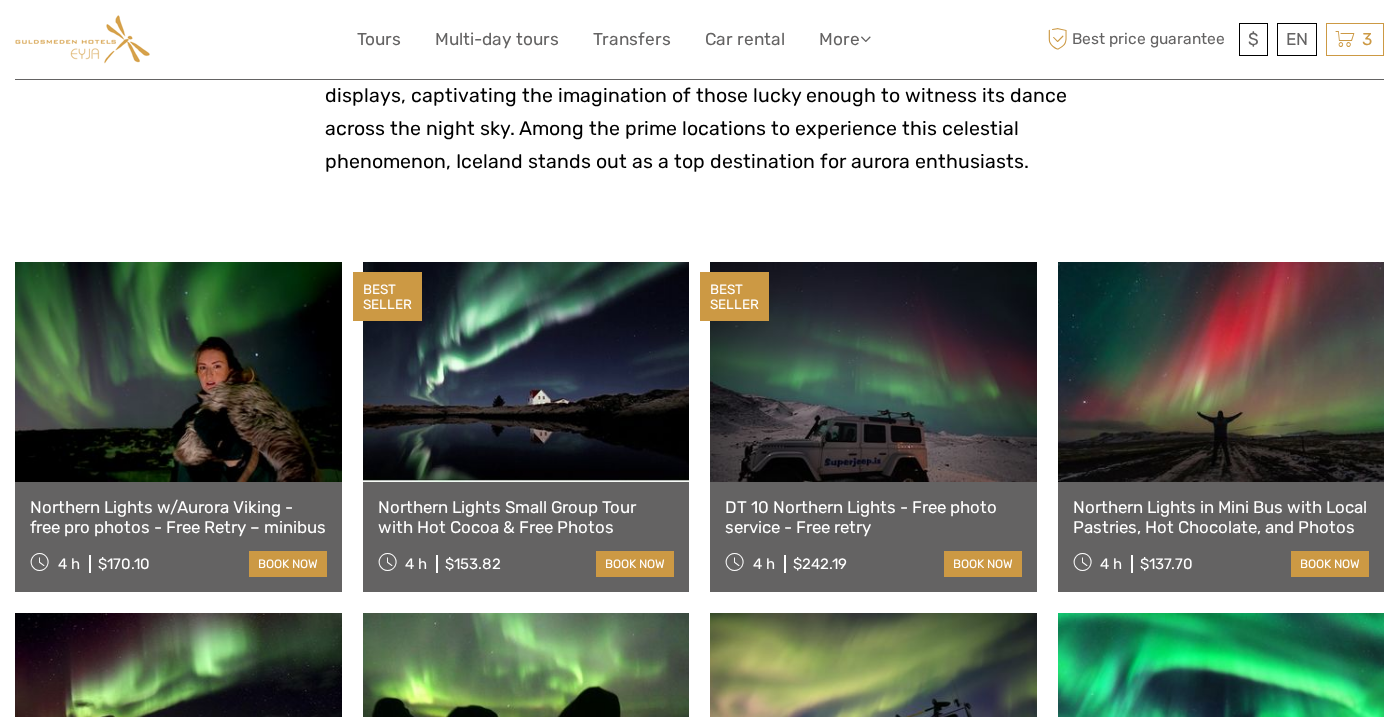 click on "Northern Lights in Mini Bus with Local Pastries, Hot Chocolate, and Photos" at bounding box center (1221, 517) 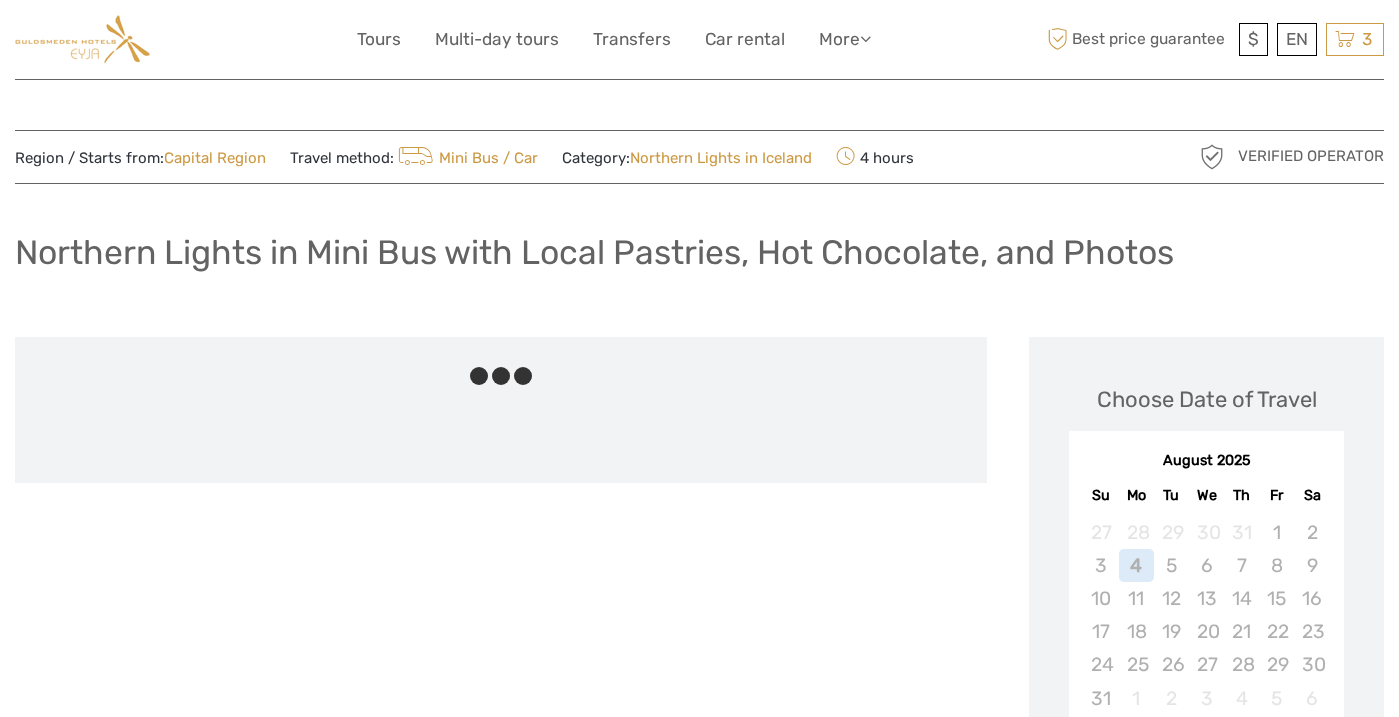 scroll, scrollTop: 0, scrollLeft: 0, axis: both 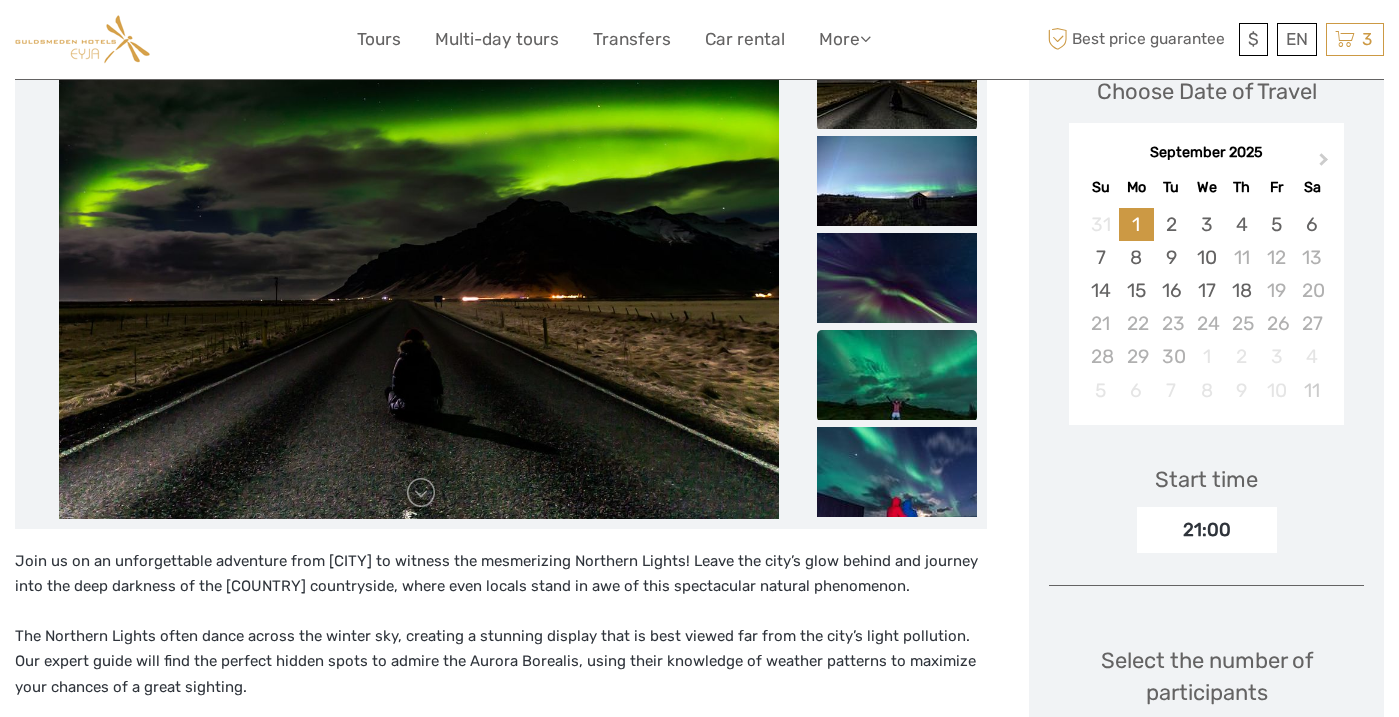 click at bounding box center [897, 375] 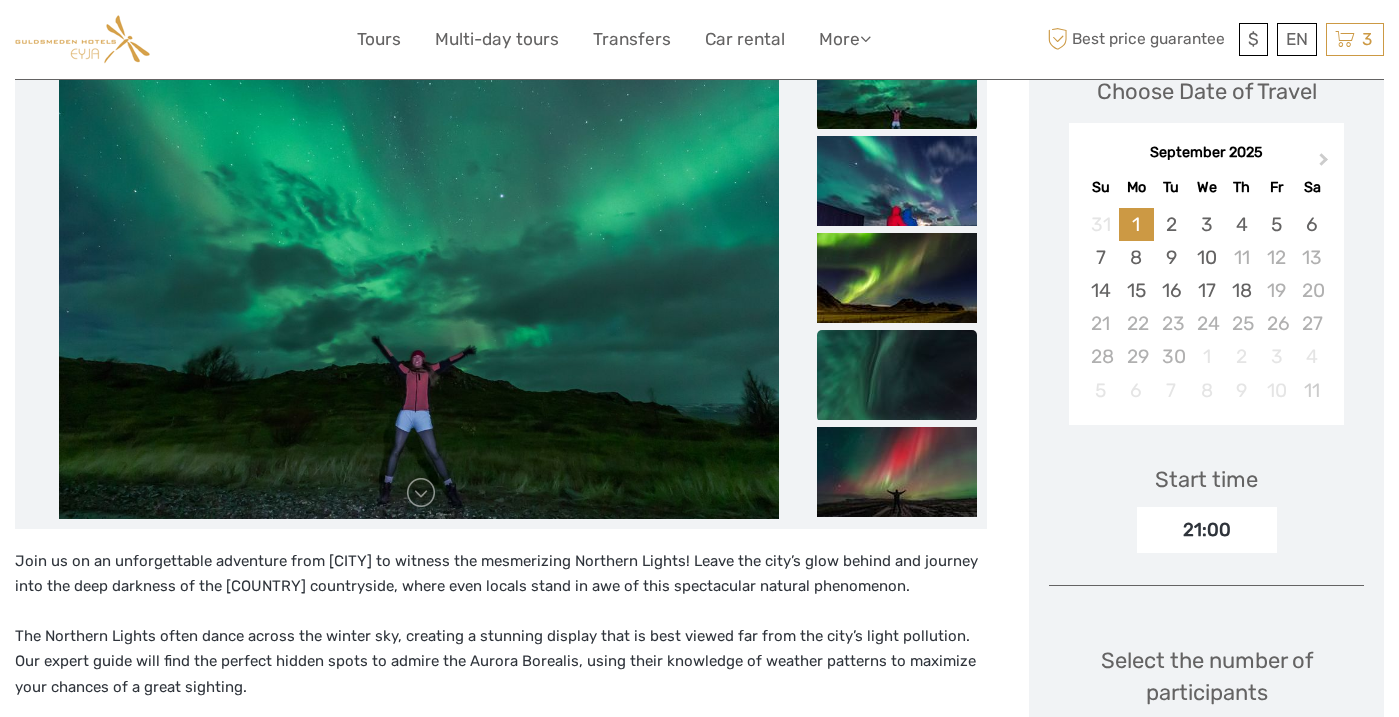 click at bounding box center (897, 375) 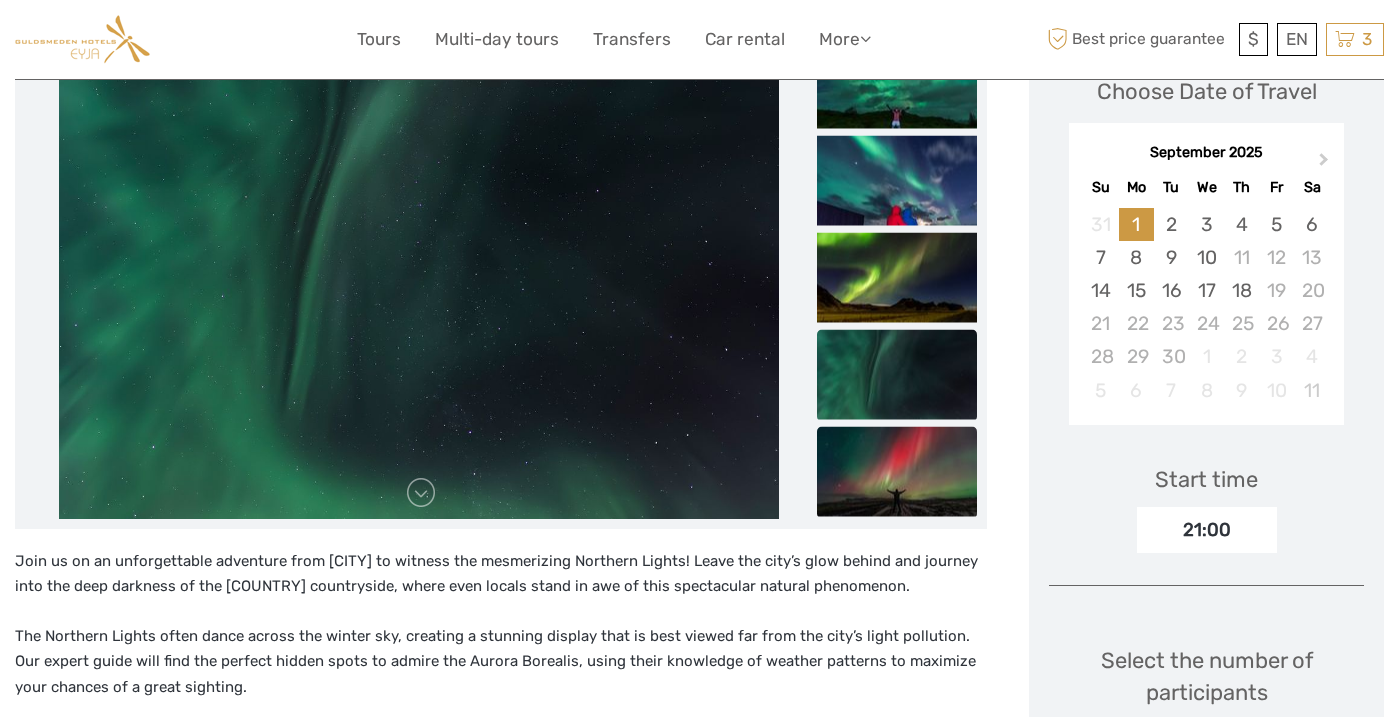 click at bounding box center (897, 471) 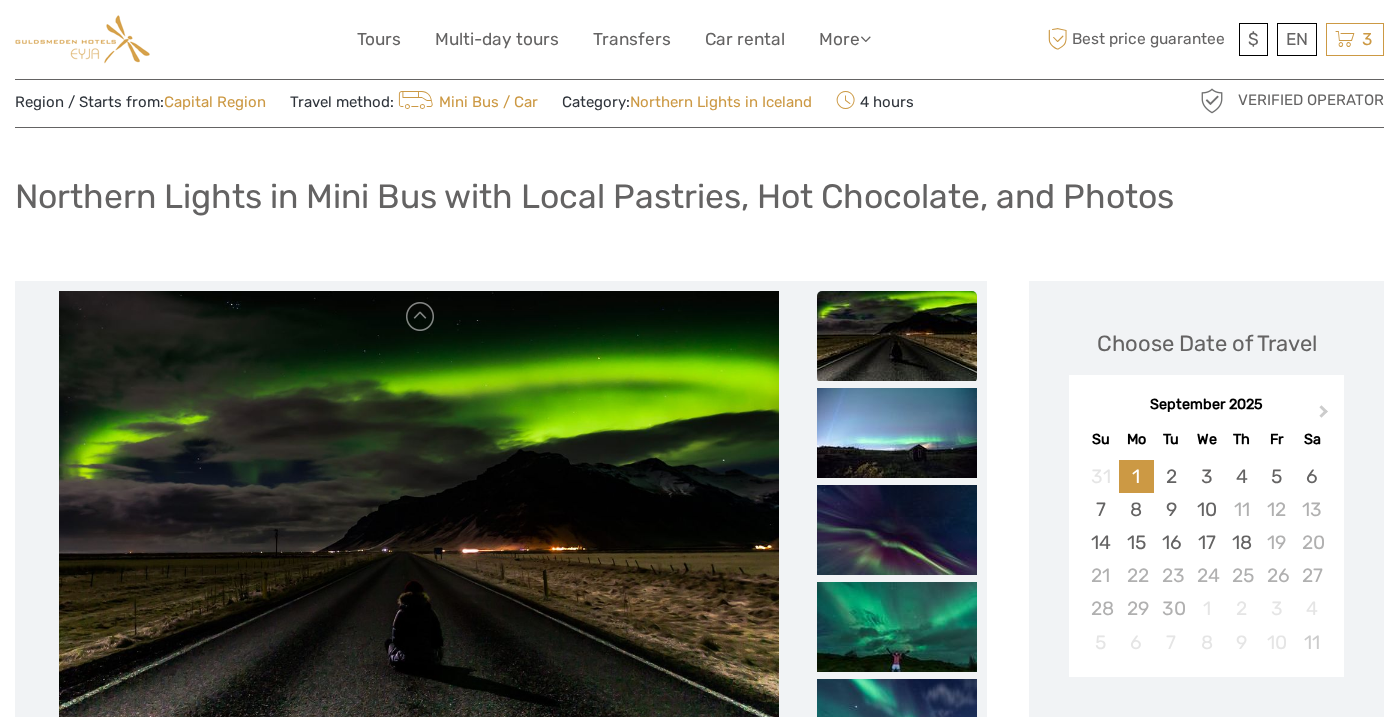 scroll, scrollTop: 0, scrollLeft: 0, axis: both 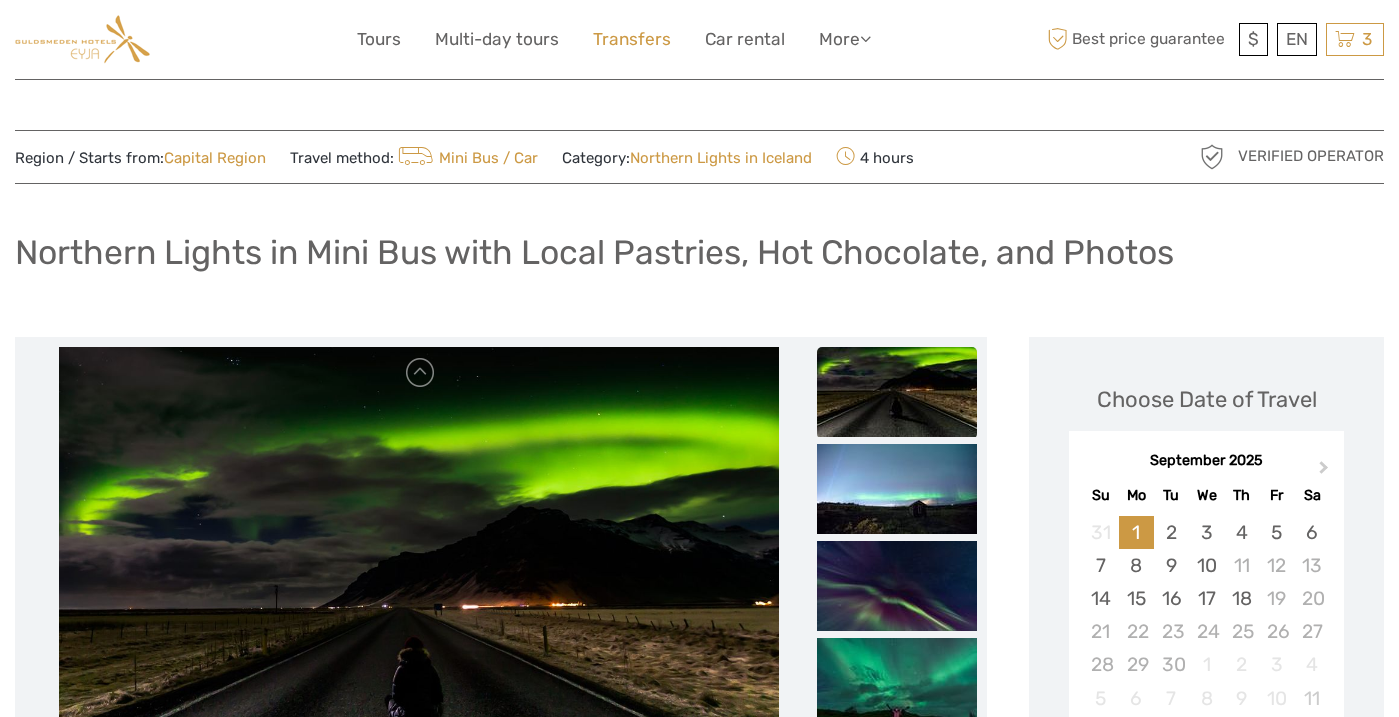 click on "Transfers" at bounding box center (632, 39) 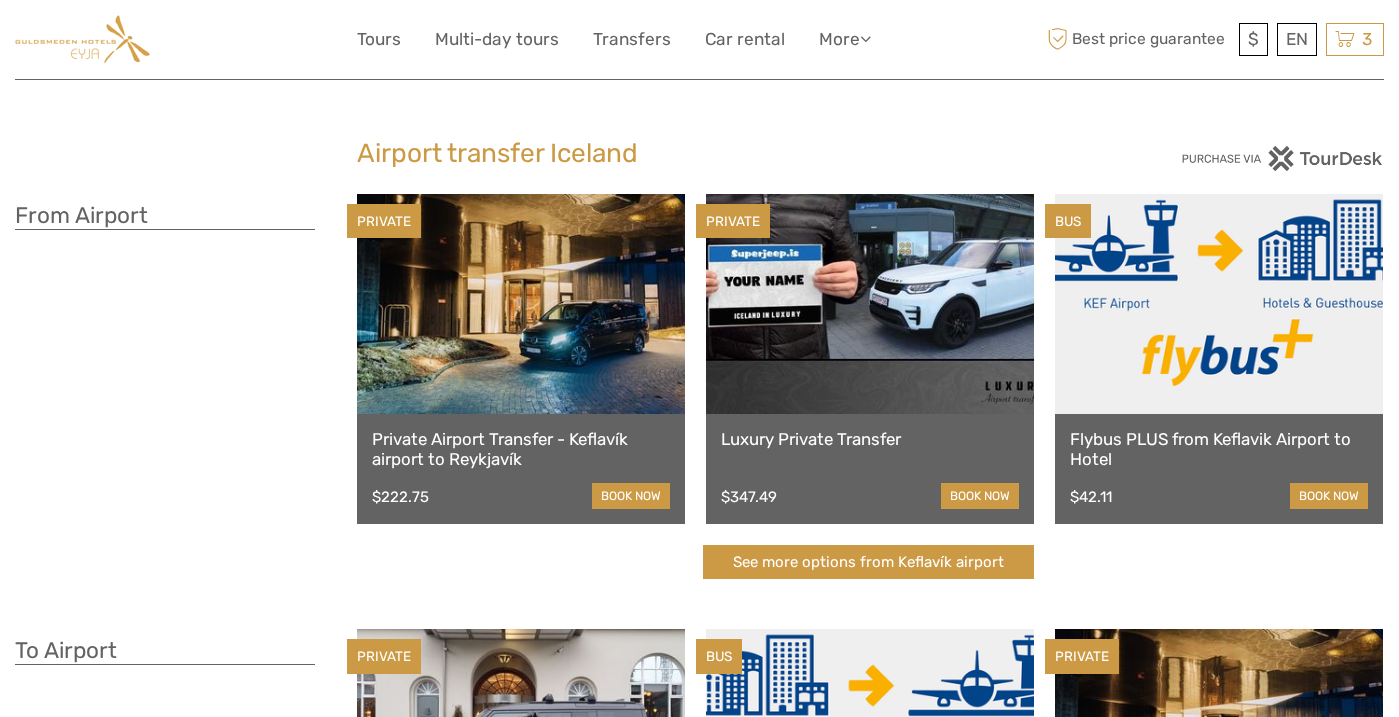 scroll, scrollTop: 0, scrollLeft: 0, axis: both 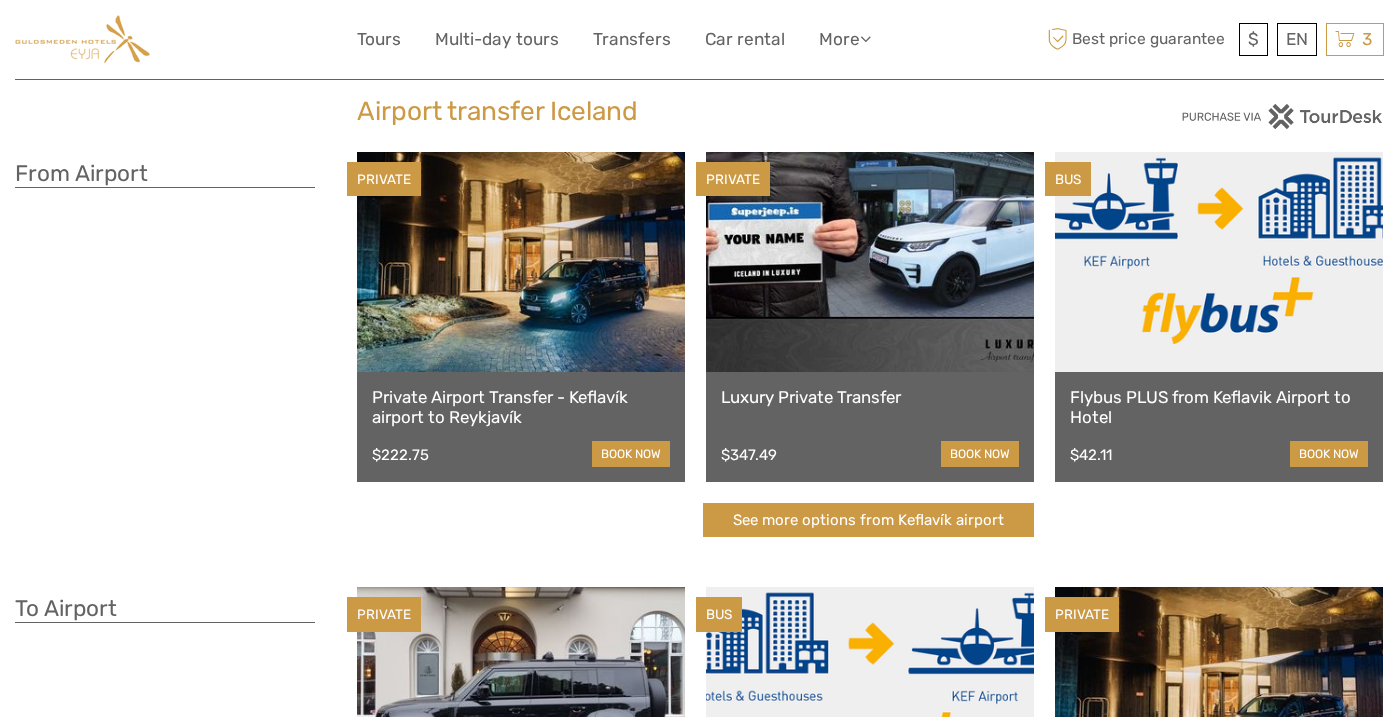 click on "Flybus PLUS from Keflavik Airport to Hotel" at bounding box center [1219, 407] 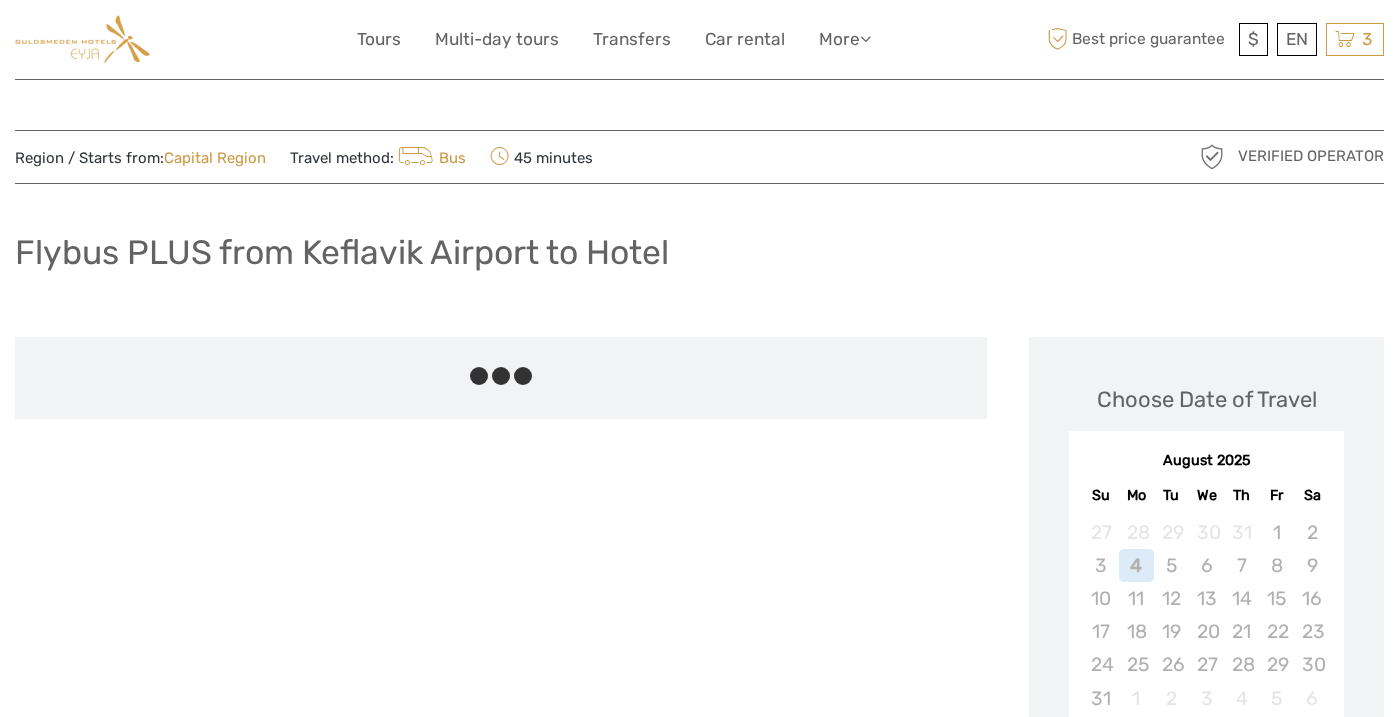 scroll, scrollTop: 0, scrollLeft: 0, axis: both 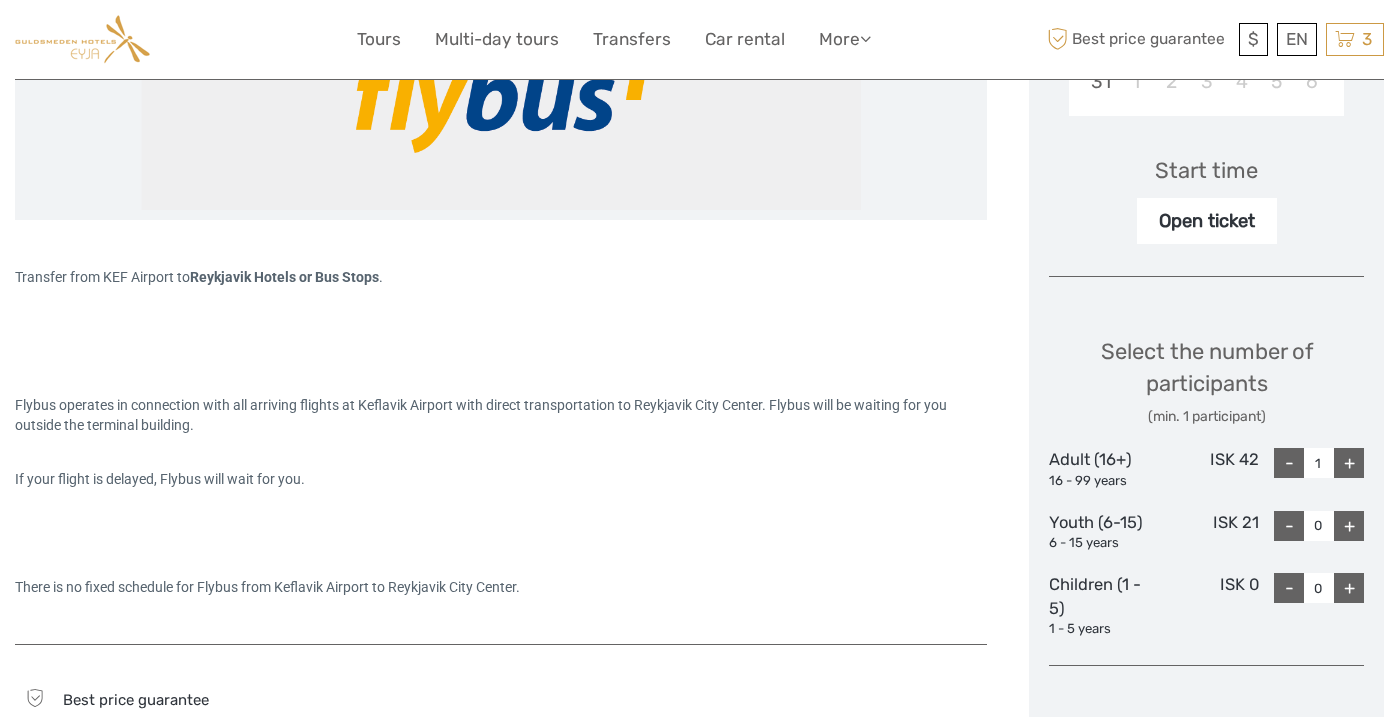 drag, startPoint x: 718, startPoint y: 417, endPoint x: 832, endPoint y: 402, distance: 114.982605 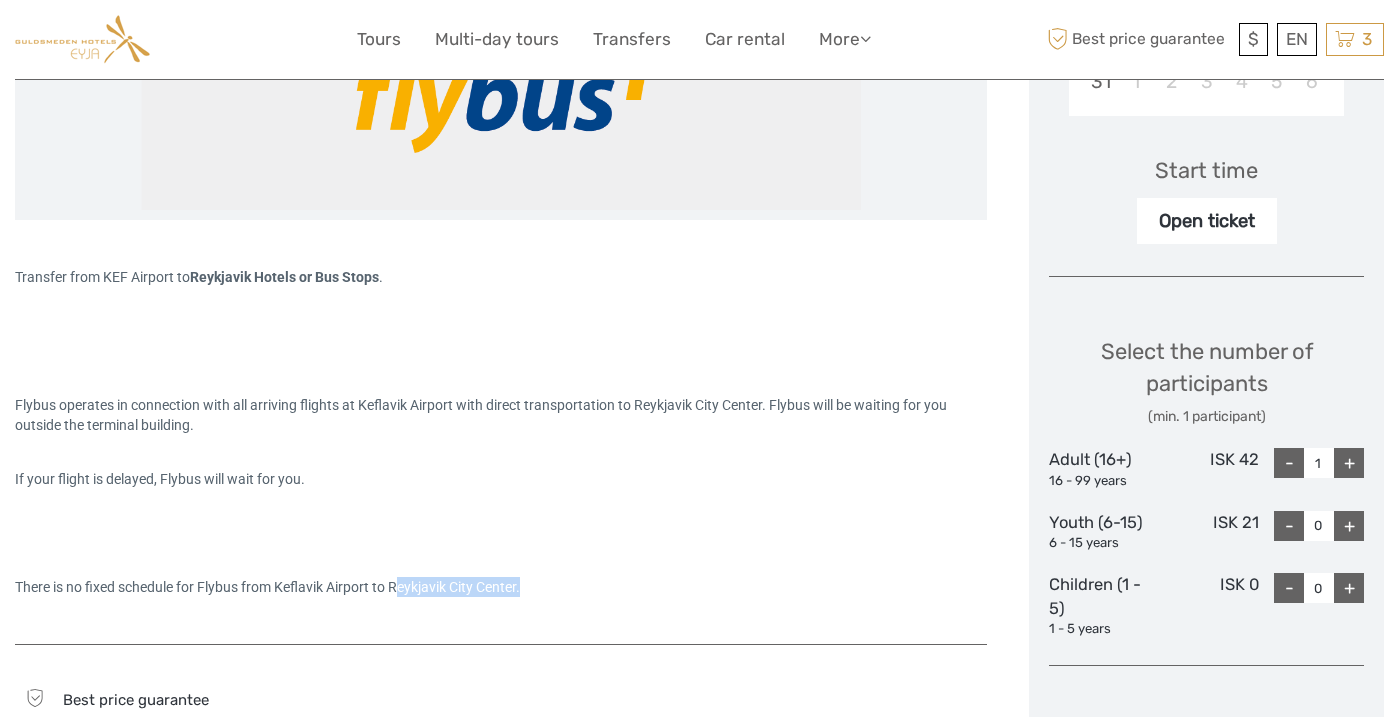 drag, startPoint x: 420, startPoint y: 586, endPoint x: 551, endPoint y: 589, distance: 131.03435 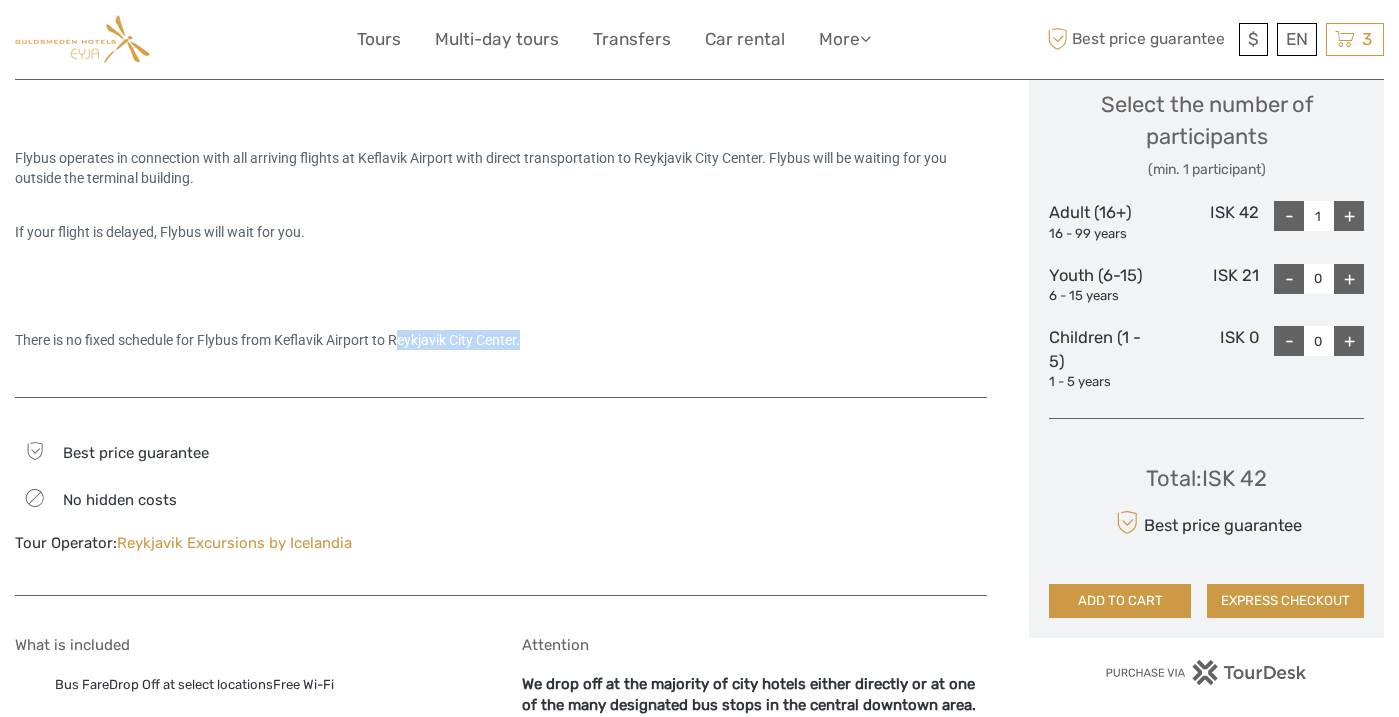scroll, scrollTop: 876, scrollLeft: 0, axis: vertical 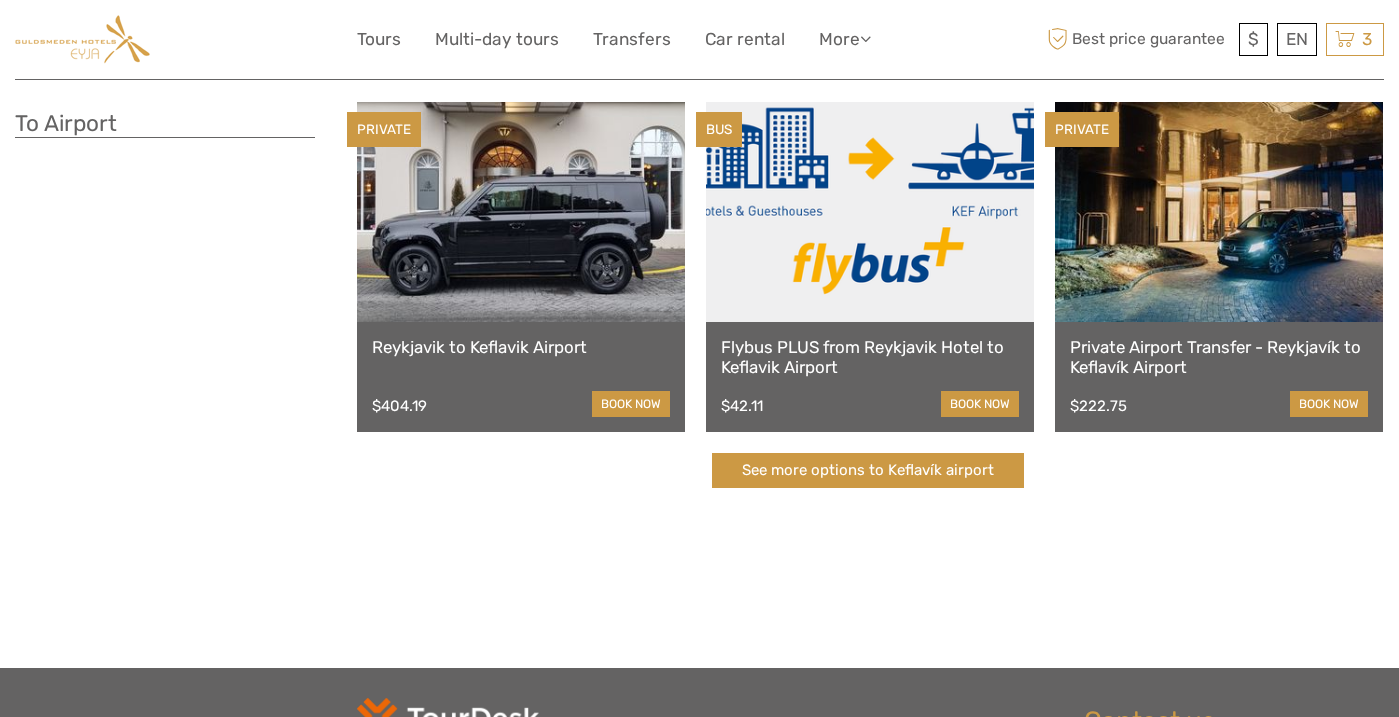 click on "Flybus PLUS from Reykjavik Hotel to Keflavik Airport" at bounding box center [870, 357] 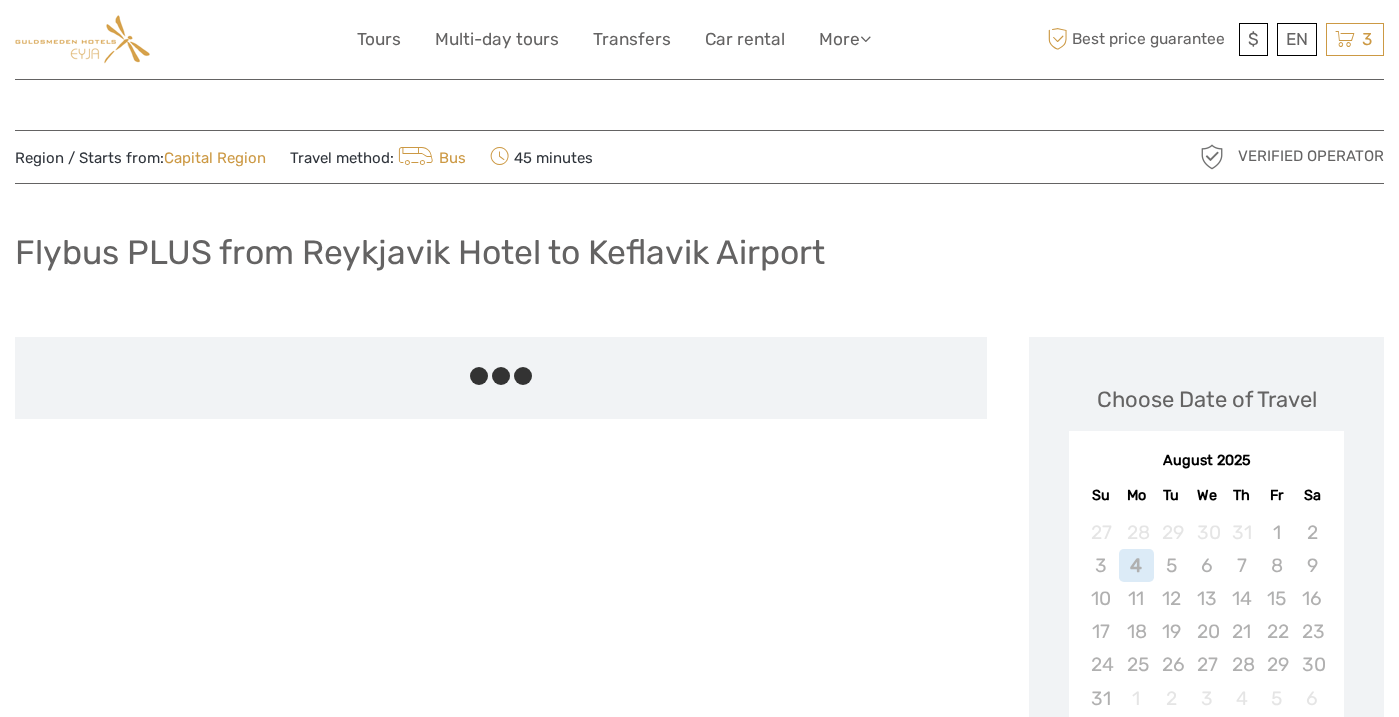 scroll, scrollTop: 0, scrollLeft: 0, axis: both 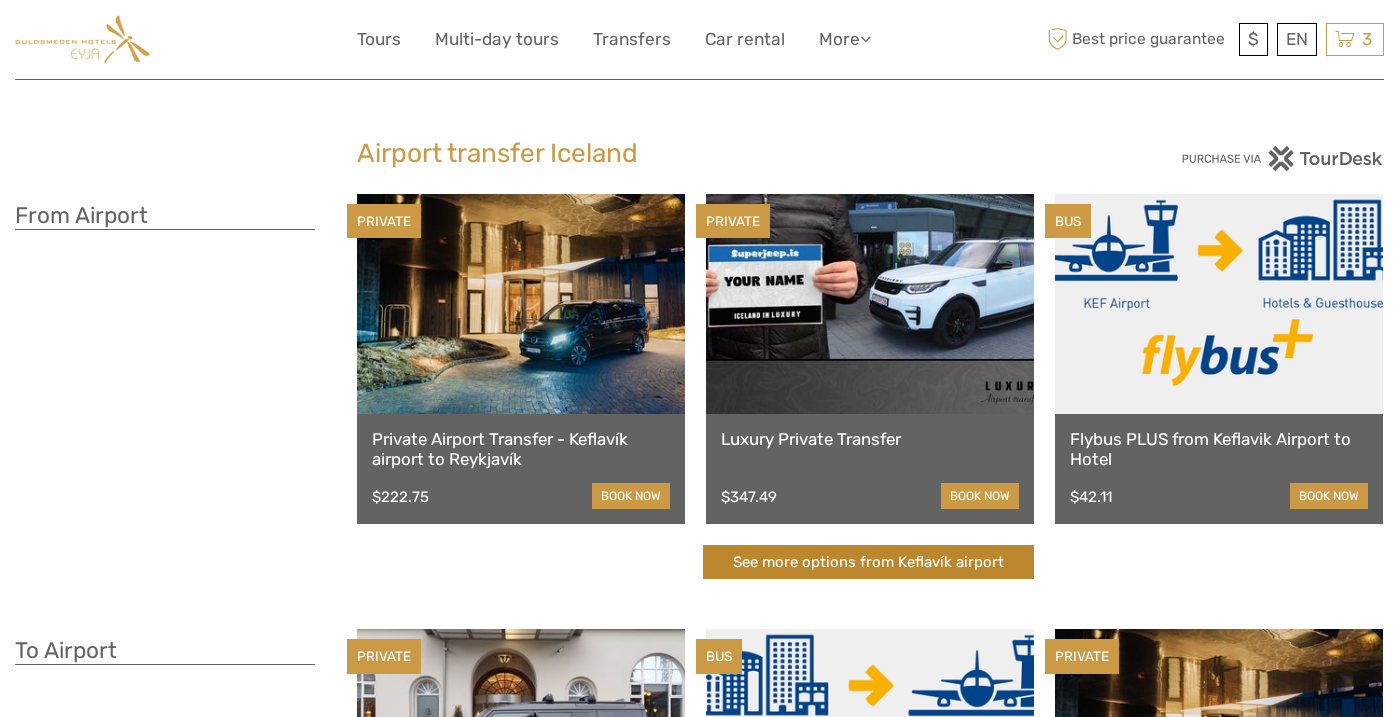 click on "See more options from Keflavík airport" at bounding box center (868, 562) 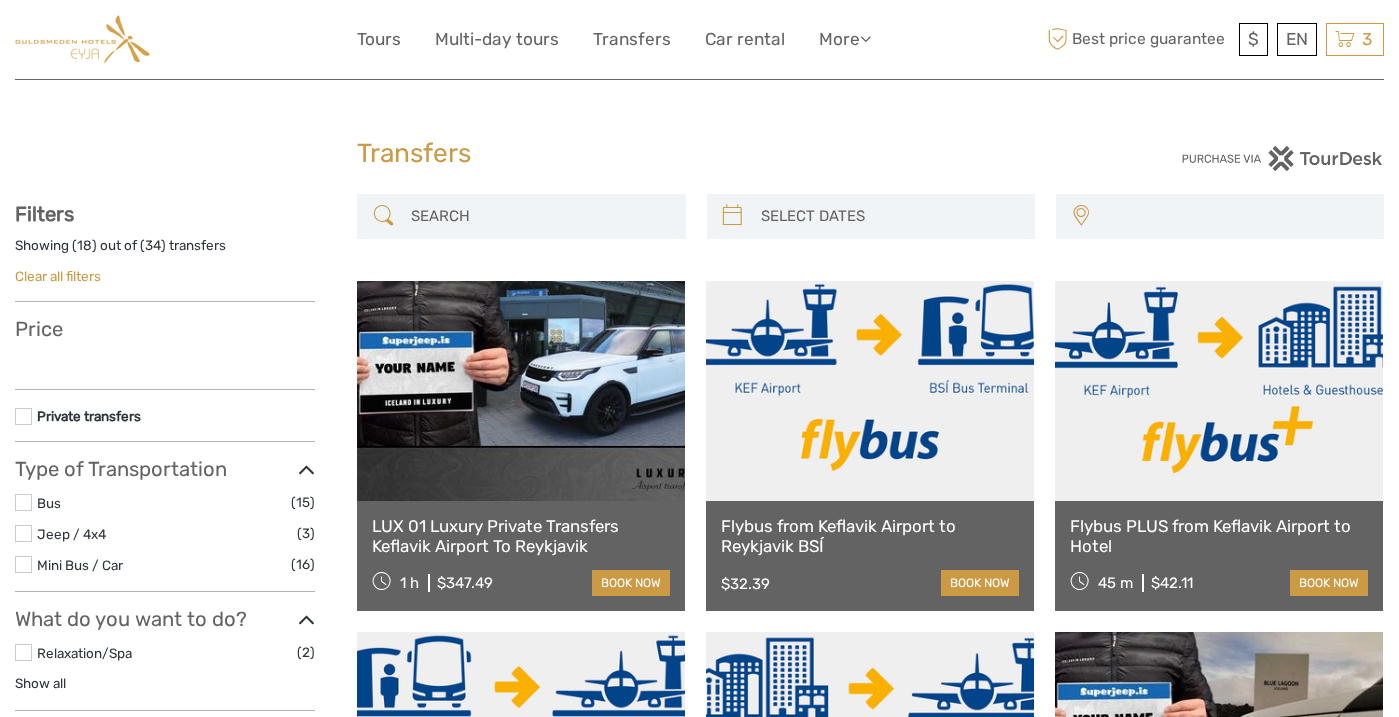 select 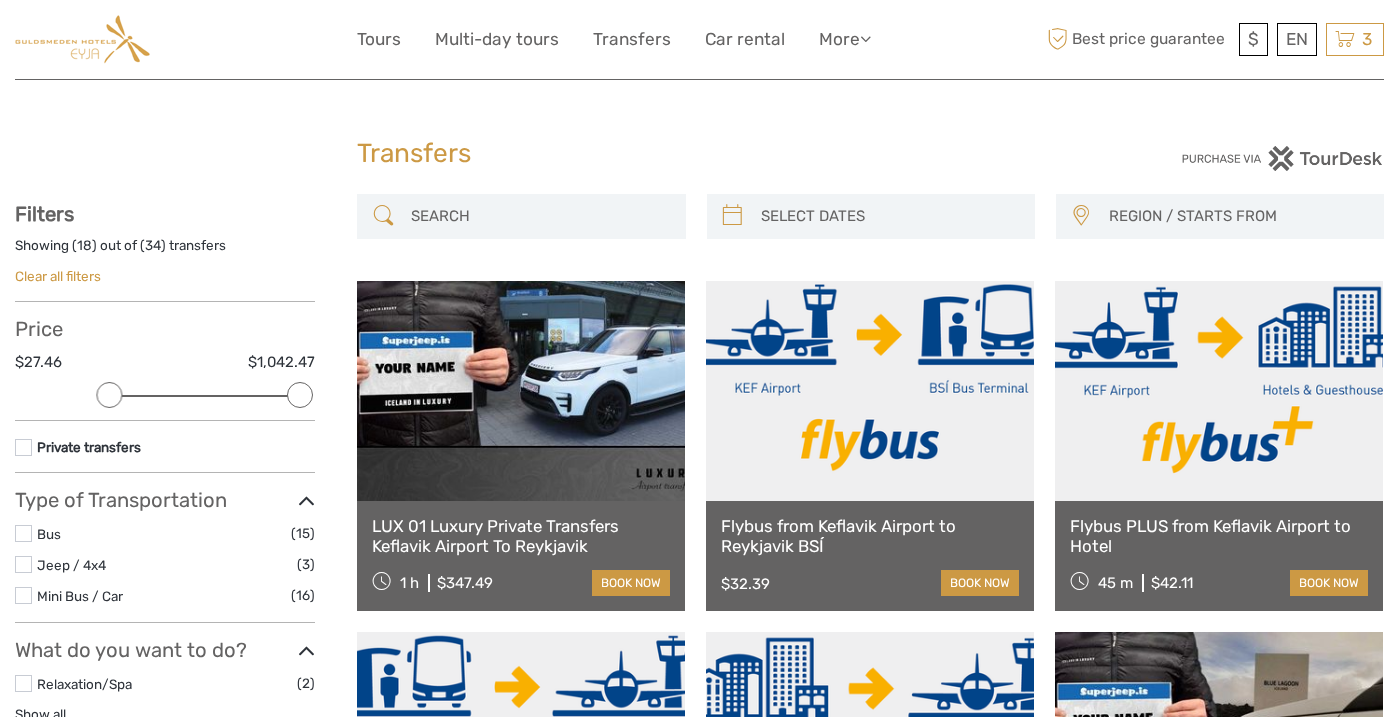 scroll, scrollTop: 0, scrollLeft: 0, axis: both 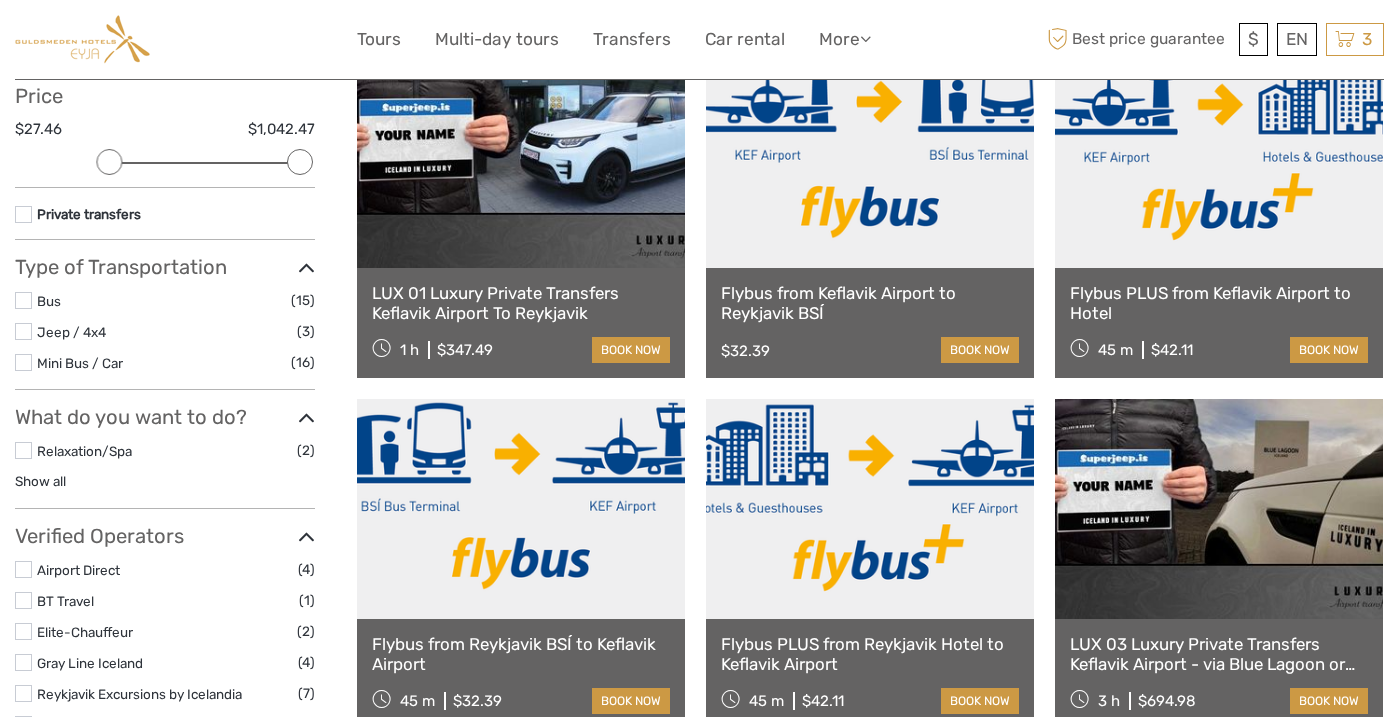 click on "Flybus from Keflavik Airport to Reykjavik BSÍ" at bounding box center [870, 303] 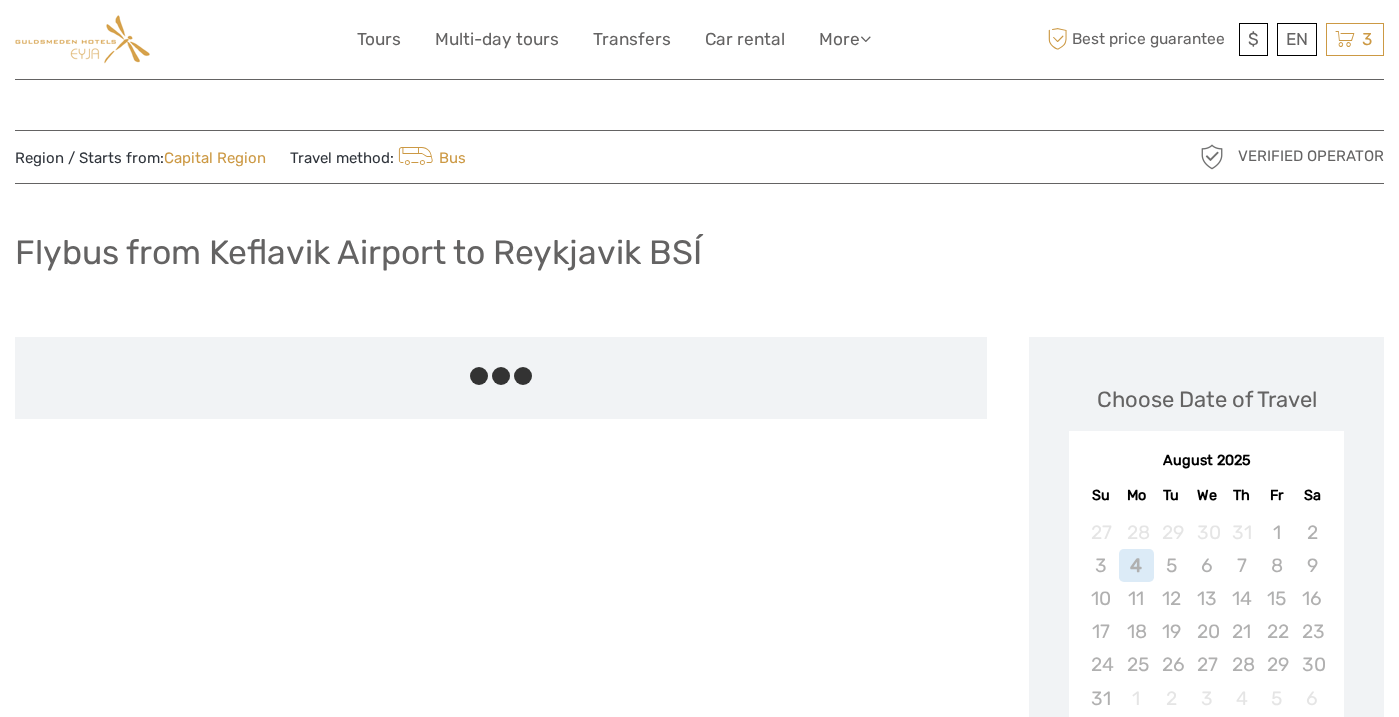 scroll, scrollTop: 0, scrollLeft: 0, axis: both 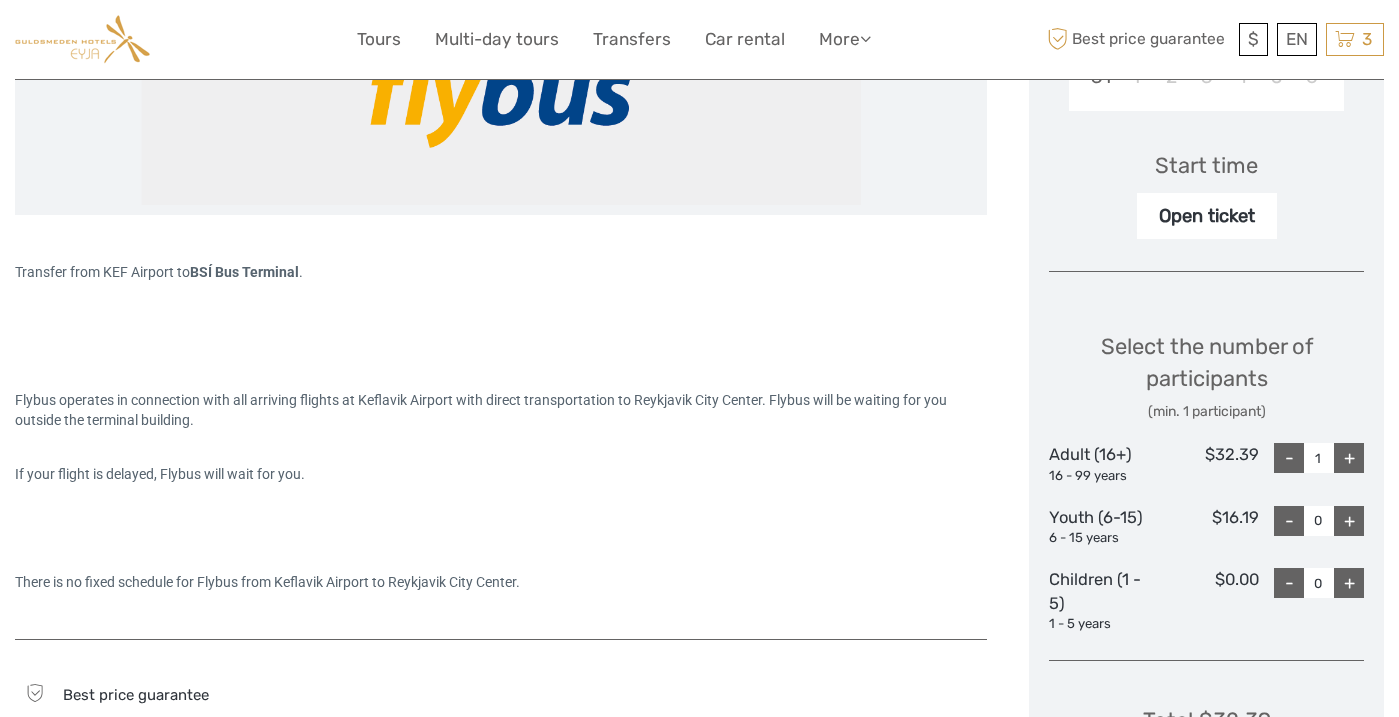 drag, startPoint x: 223, startPoint y: 275, endPoint x: 351, endPoint y: 277, distance: 128.01562 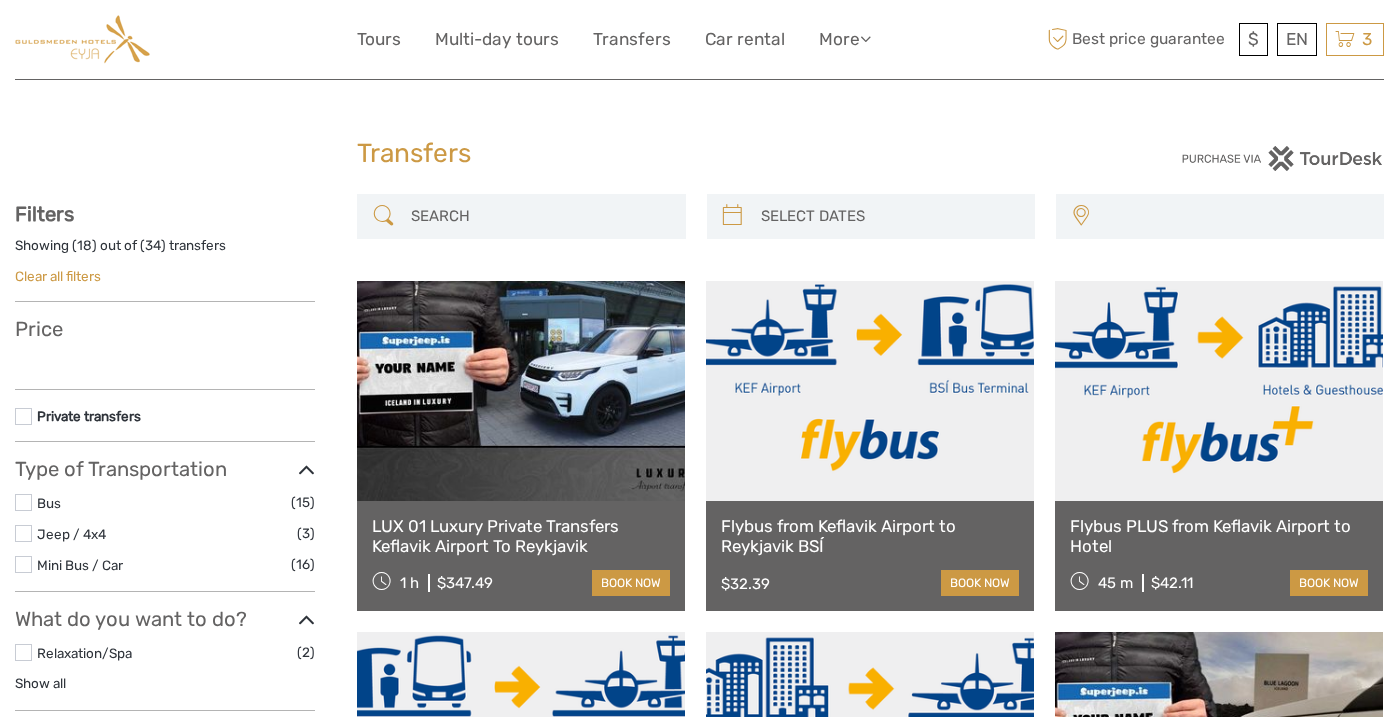 select 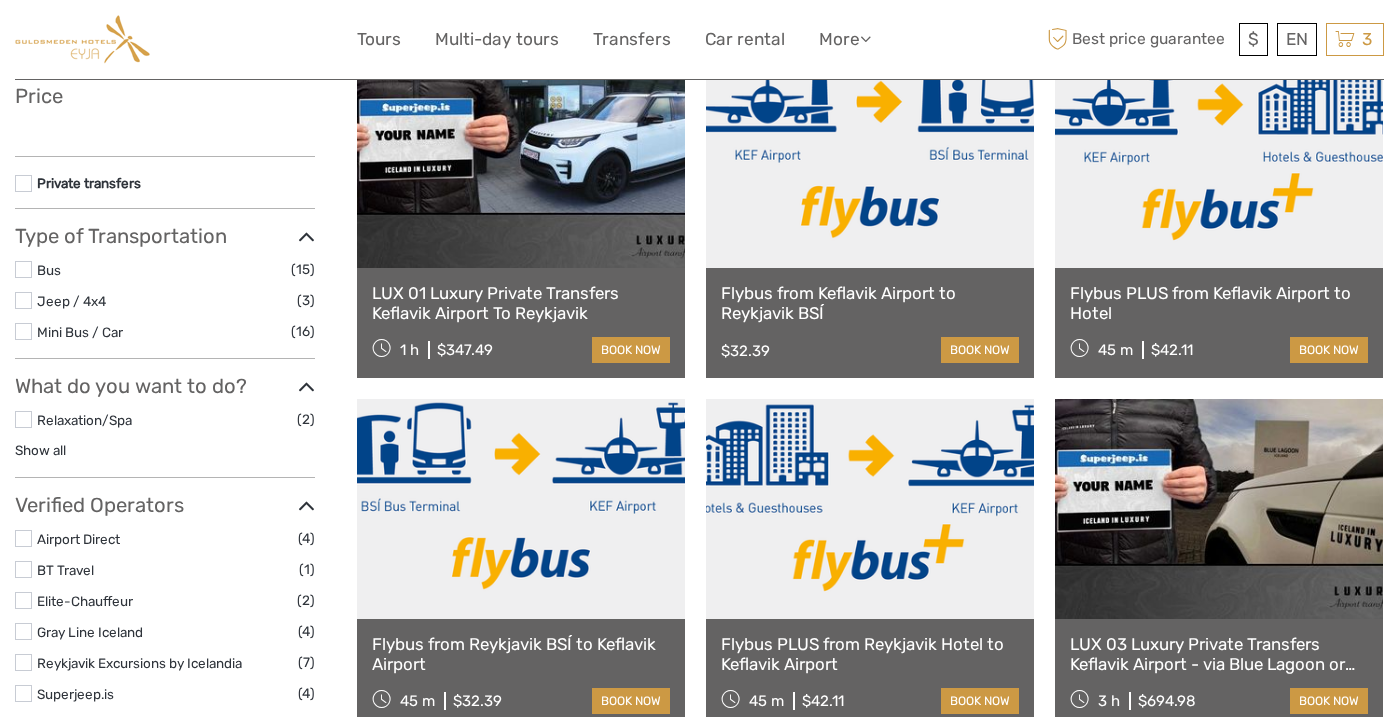 select 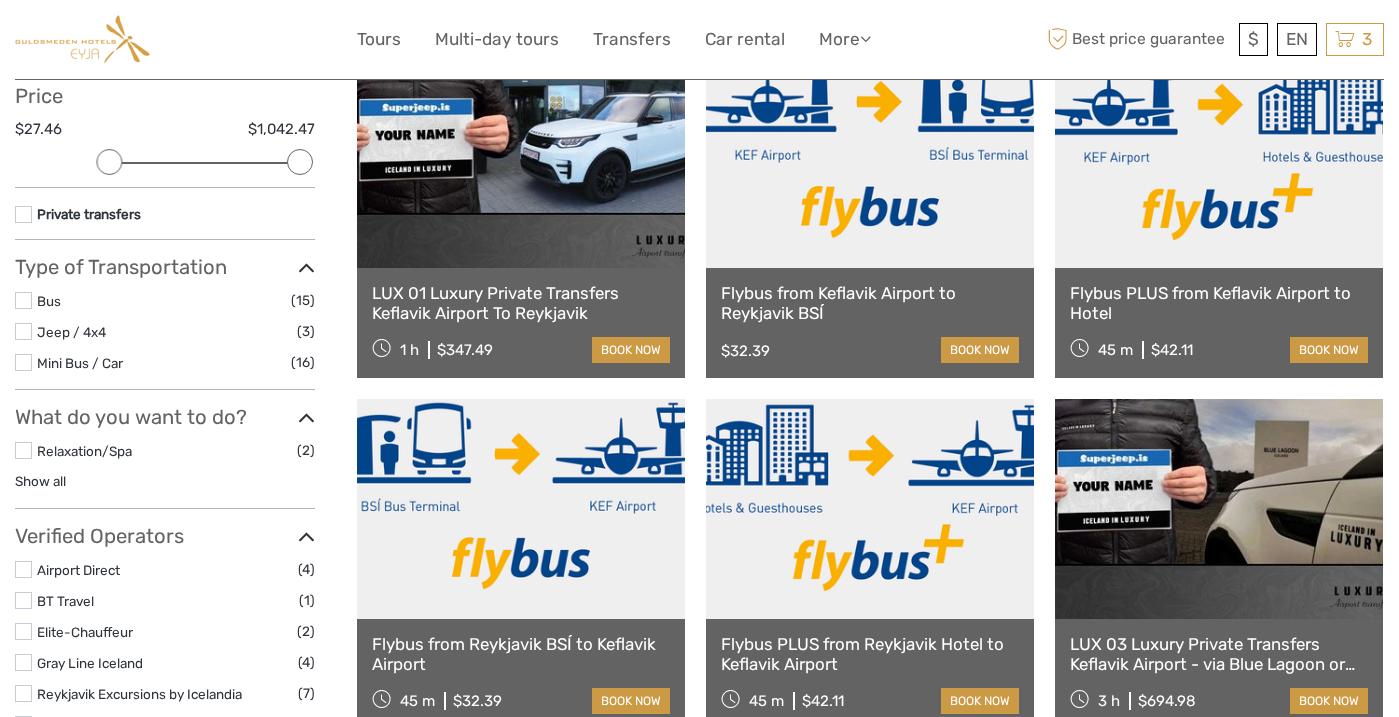 scroll, scrollTop: 0, scrollLeft: 0, axis: both 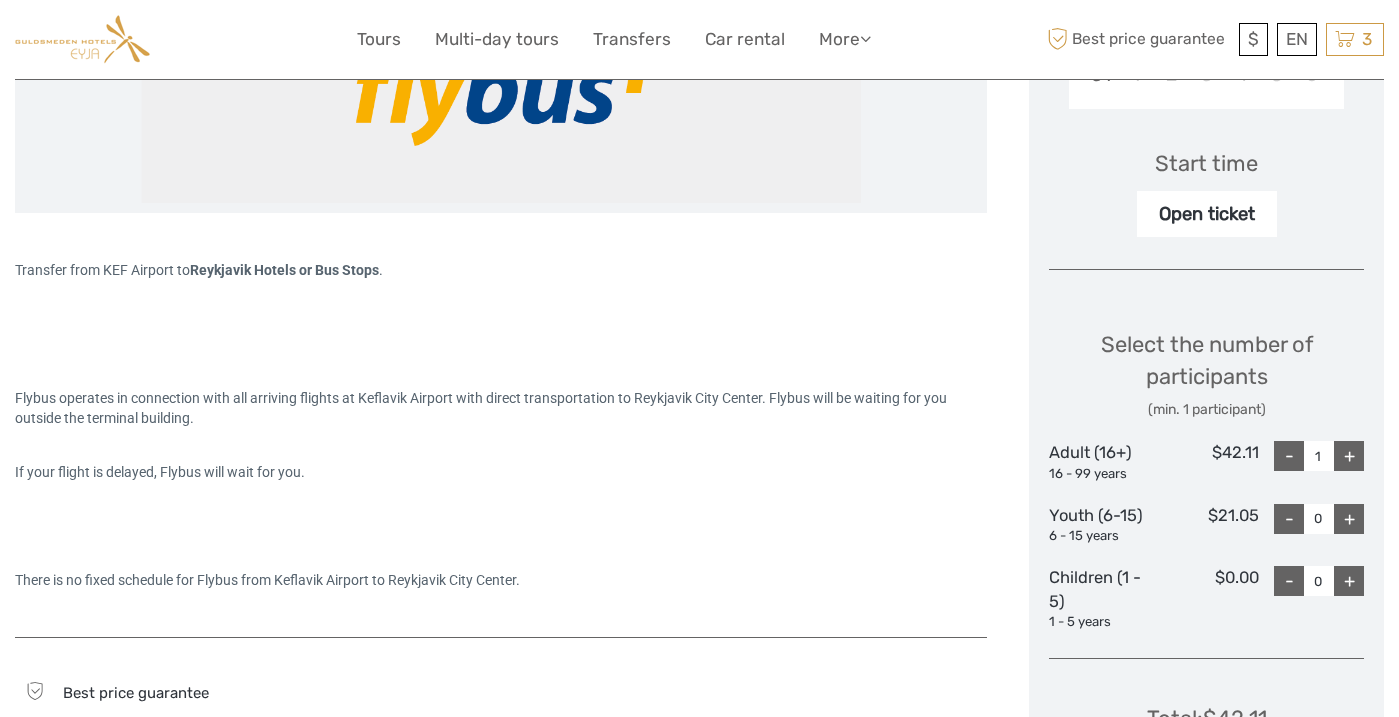 drag, startPoint x: 658, startPoint y: 402, endPoint x: 786, endPoint y: 393, distance: 128.31601 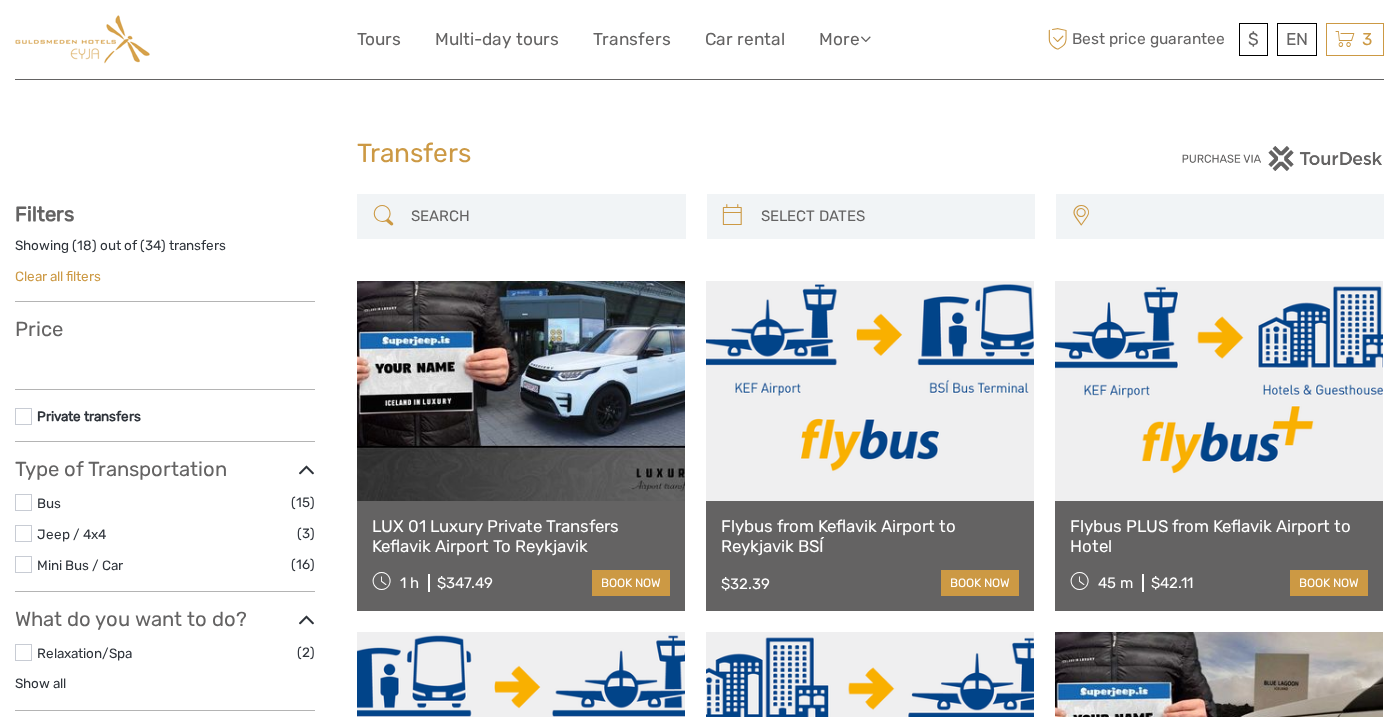 select 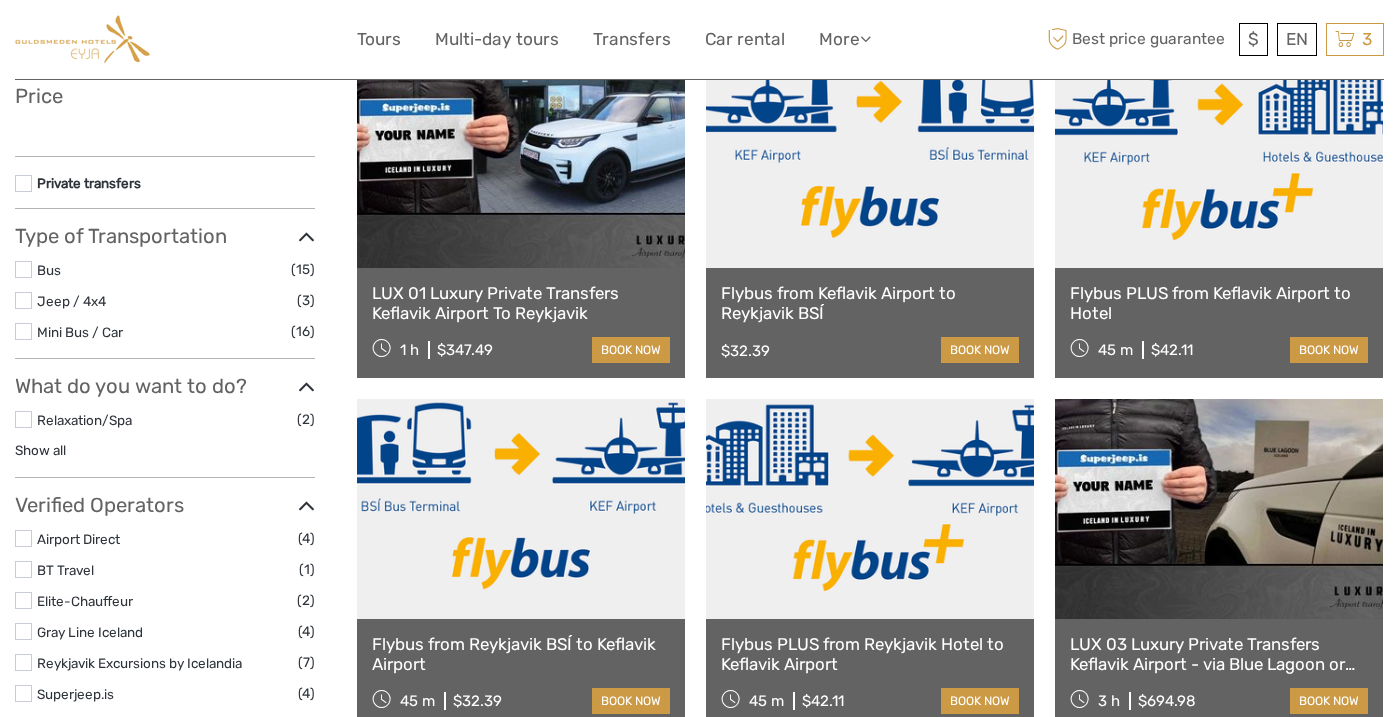 select 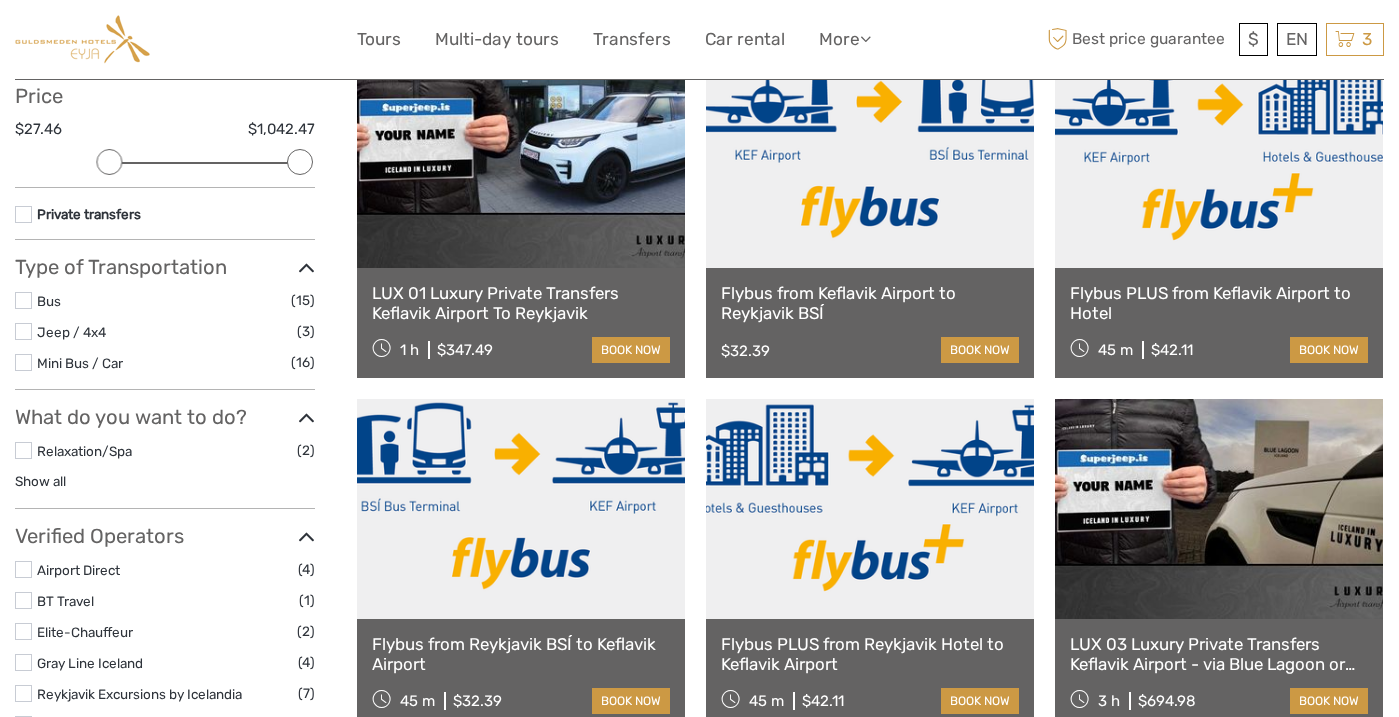 scroll, scrollTop: 0, scrollLeft: 0, axis: both 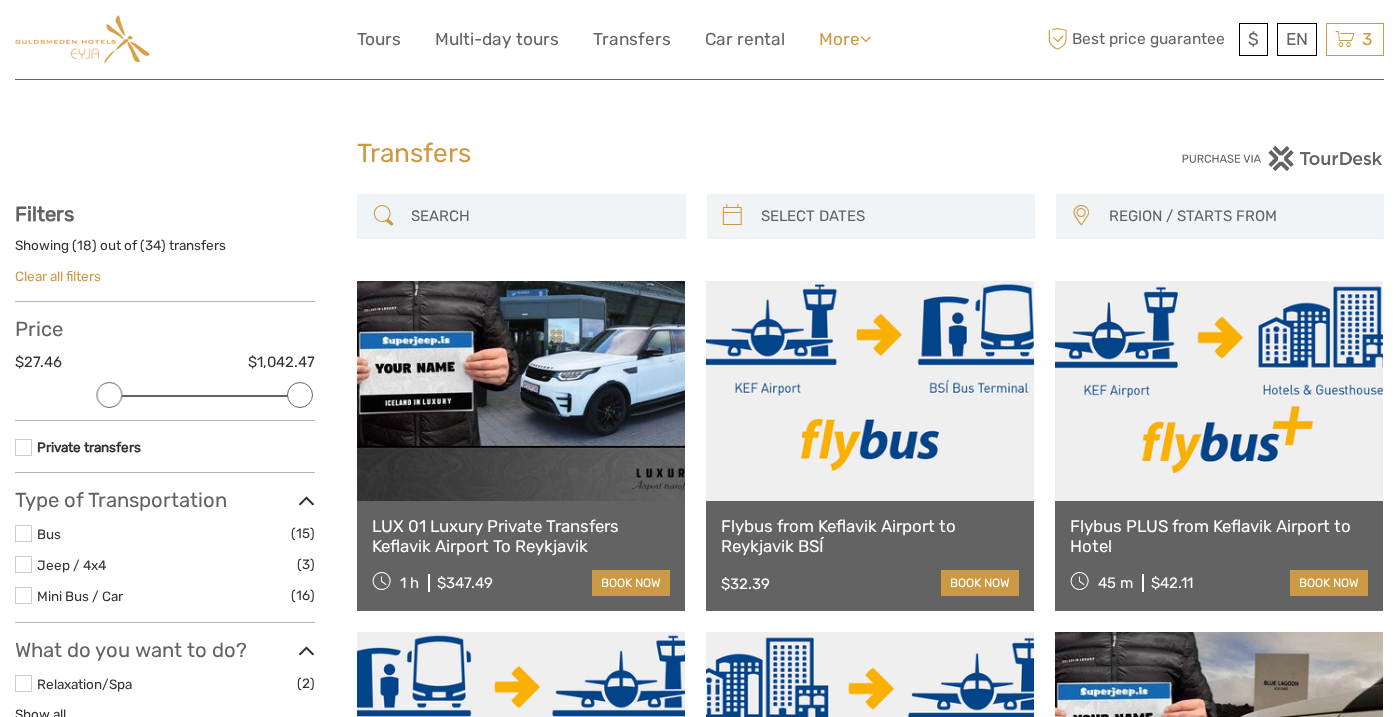 click on "More" at bounding box center [845, 39] 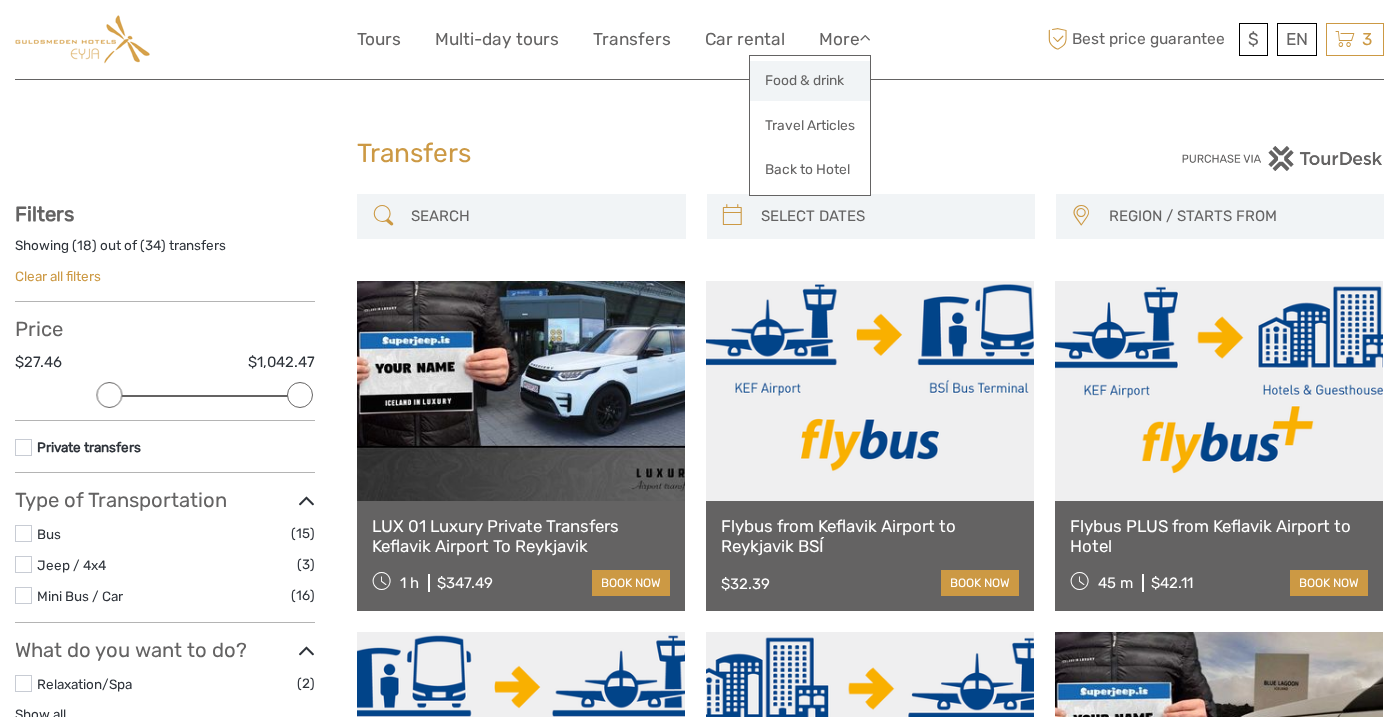 click on "Food & drink" at bounding box center (810, 80) 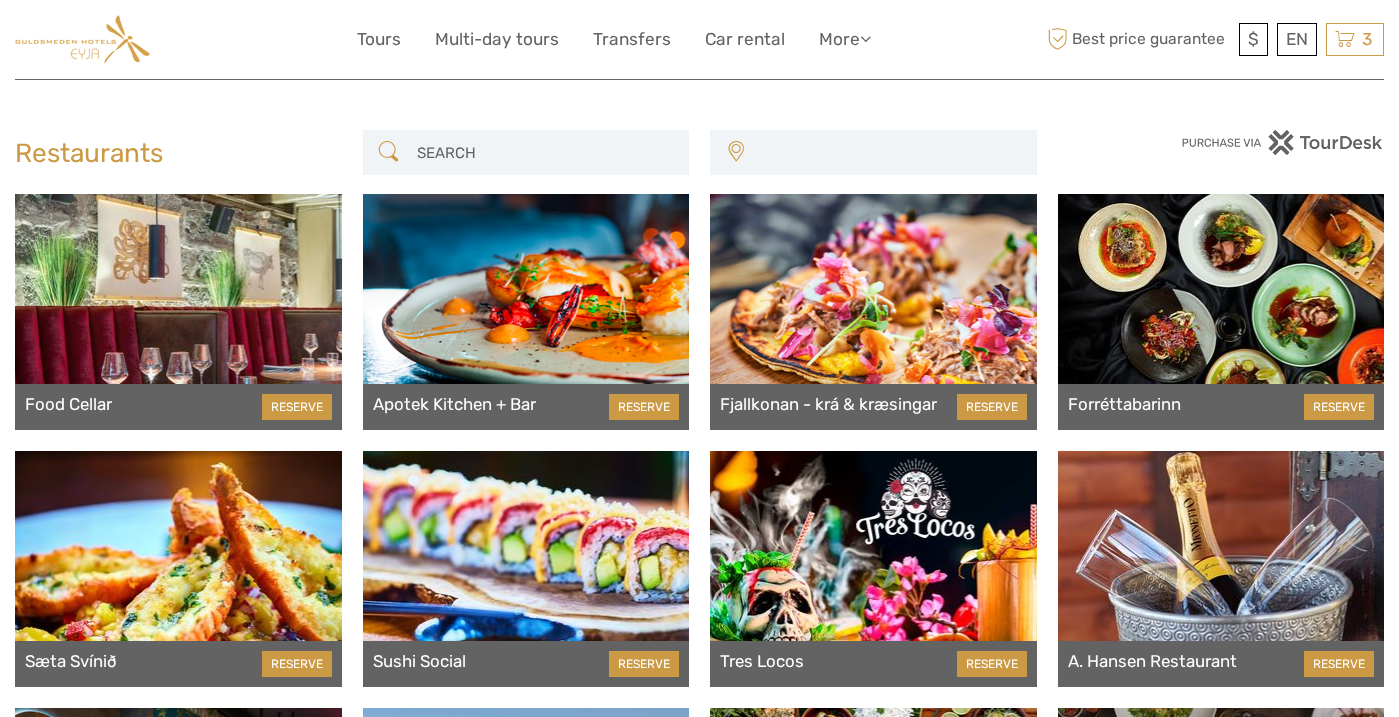 scroll, scrollTop: 0, scrollLeft: 0, axis: both 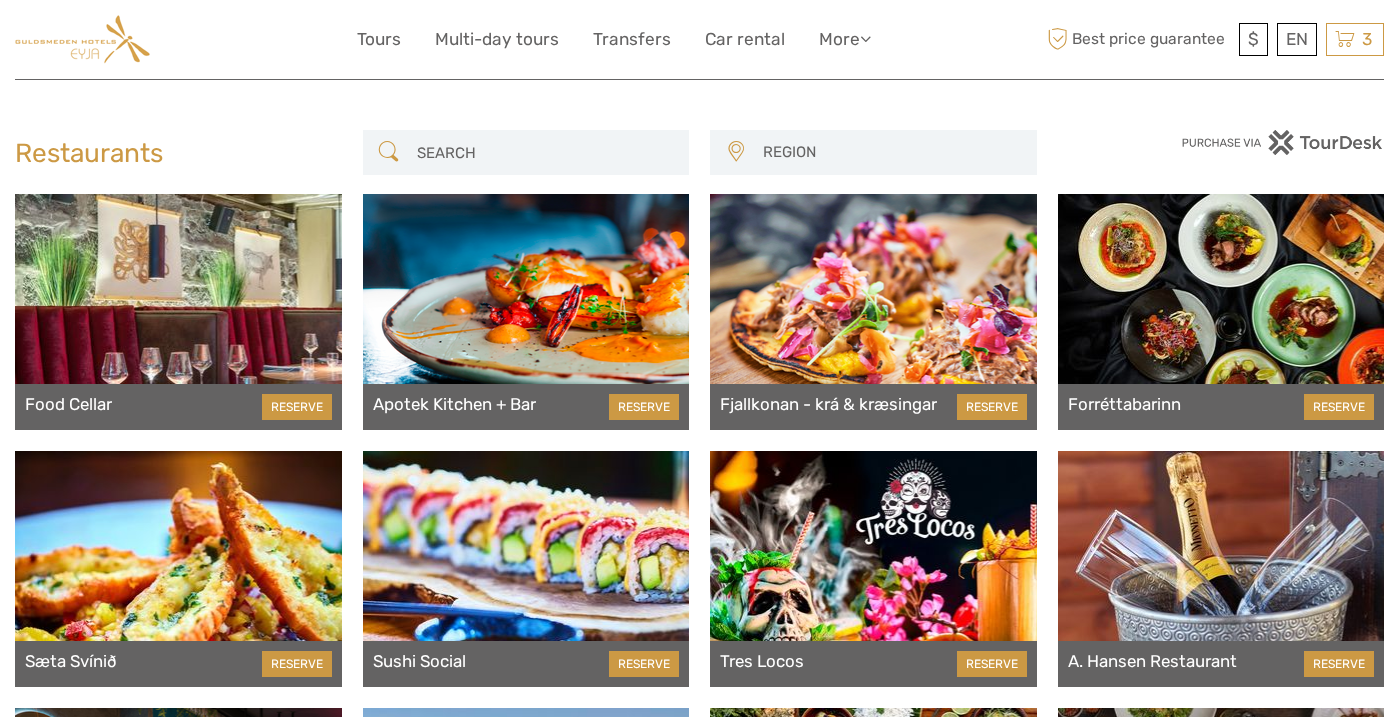 click at bounding box center [178, 312] 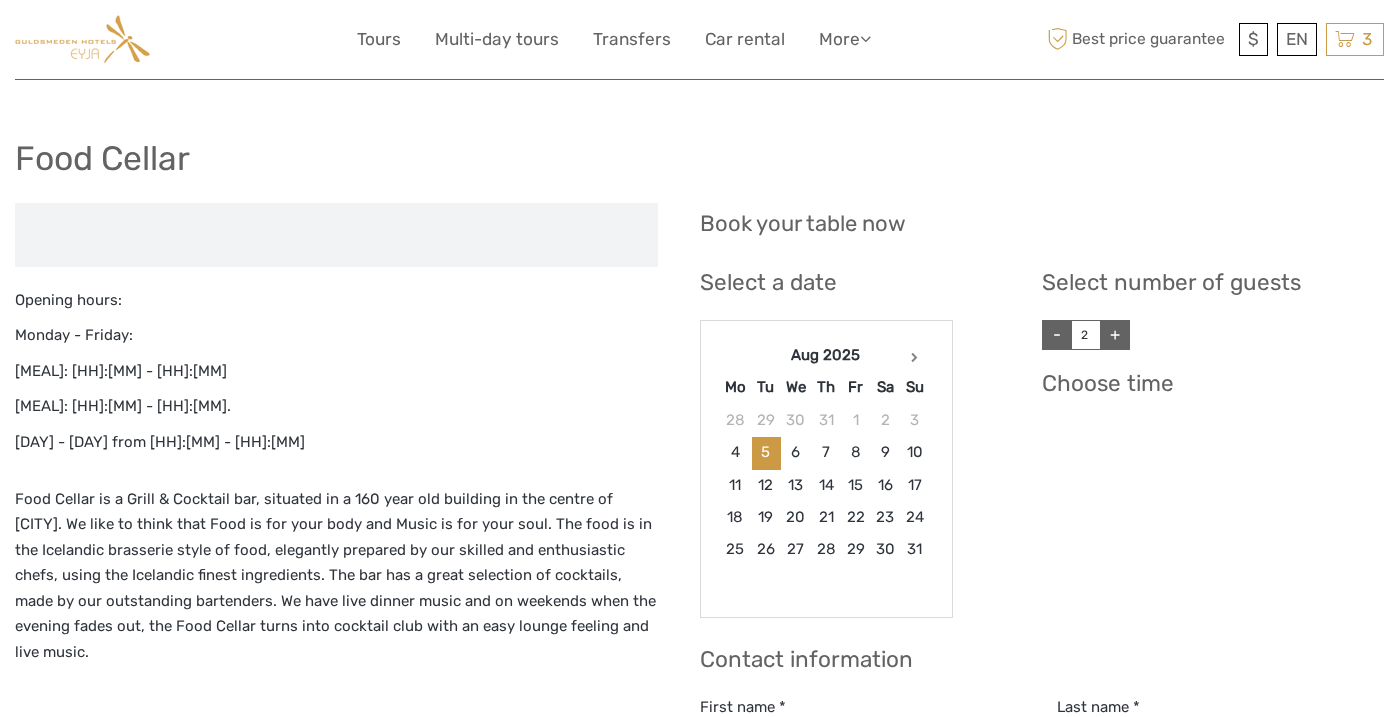 scroll, scrollTop: 0, scrollLeft: 0, axis: both 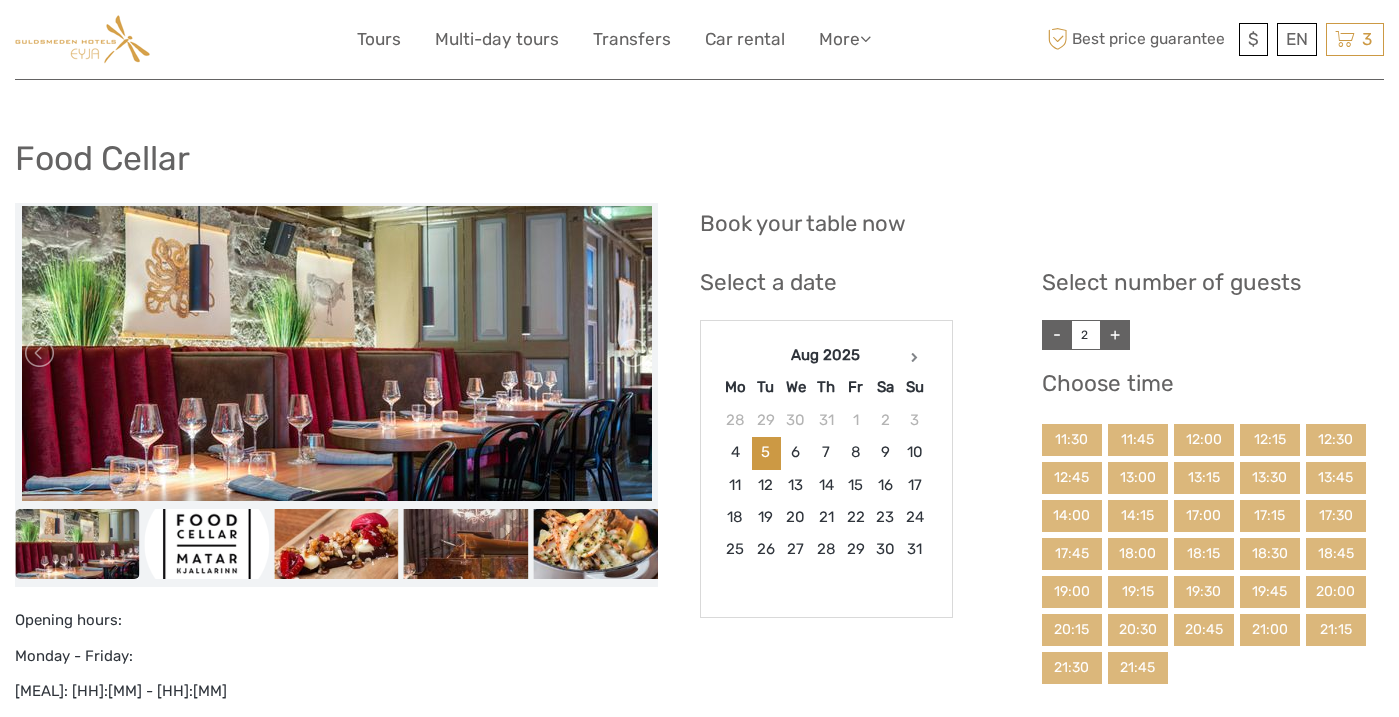 click at bounding box center (77, 544) 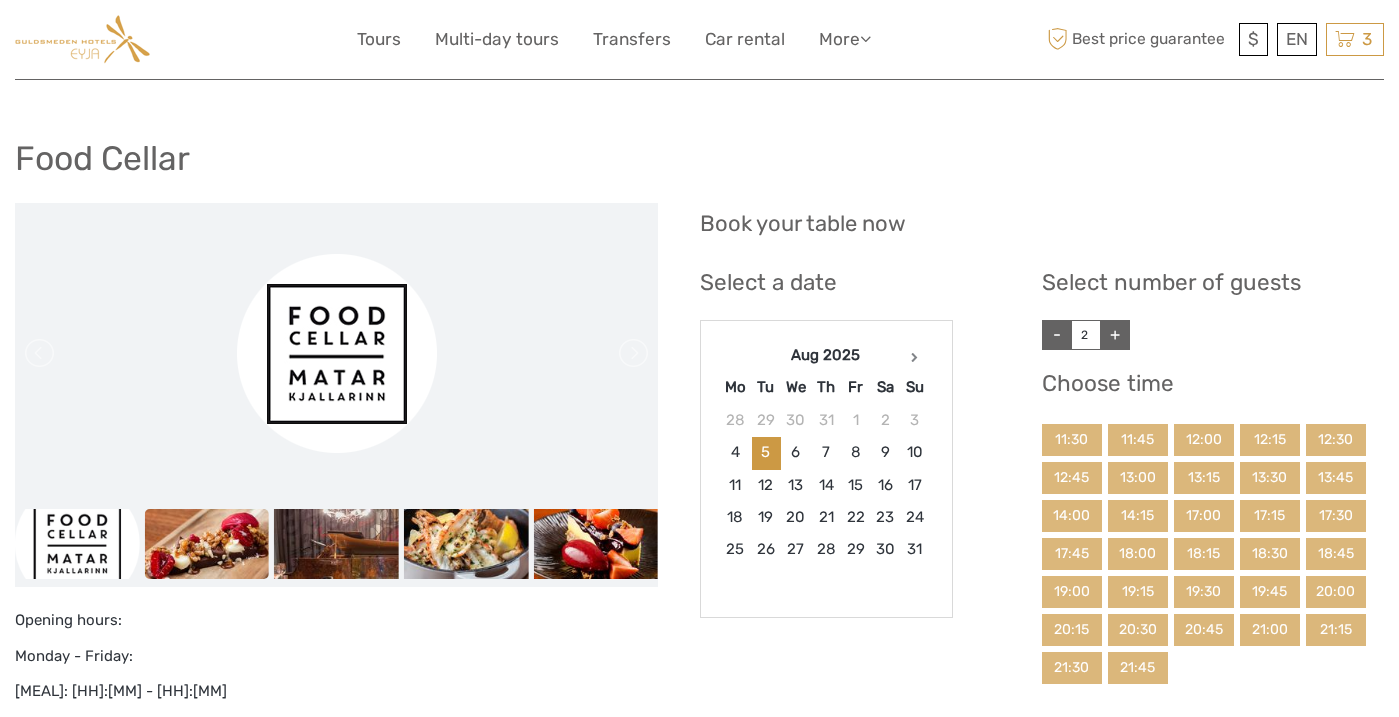 click at bounding box center [207, 544] 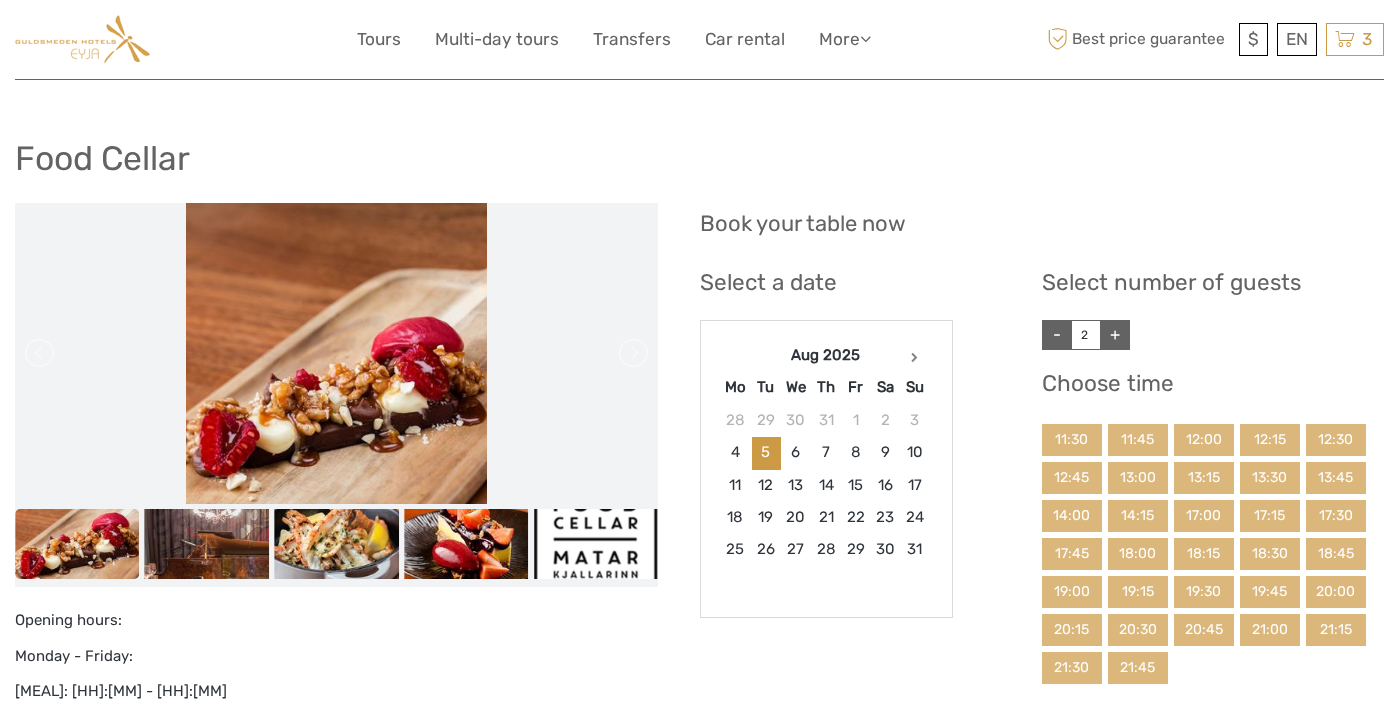 click at bounding box center [144, 548] 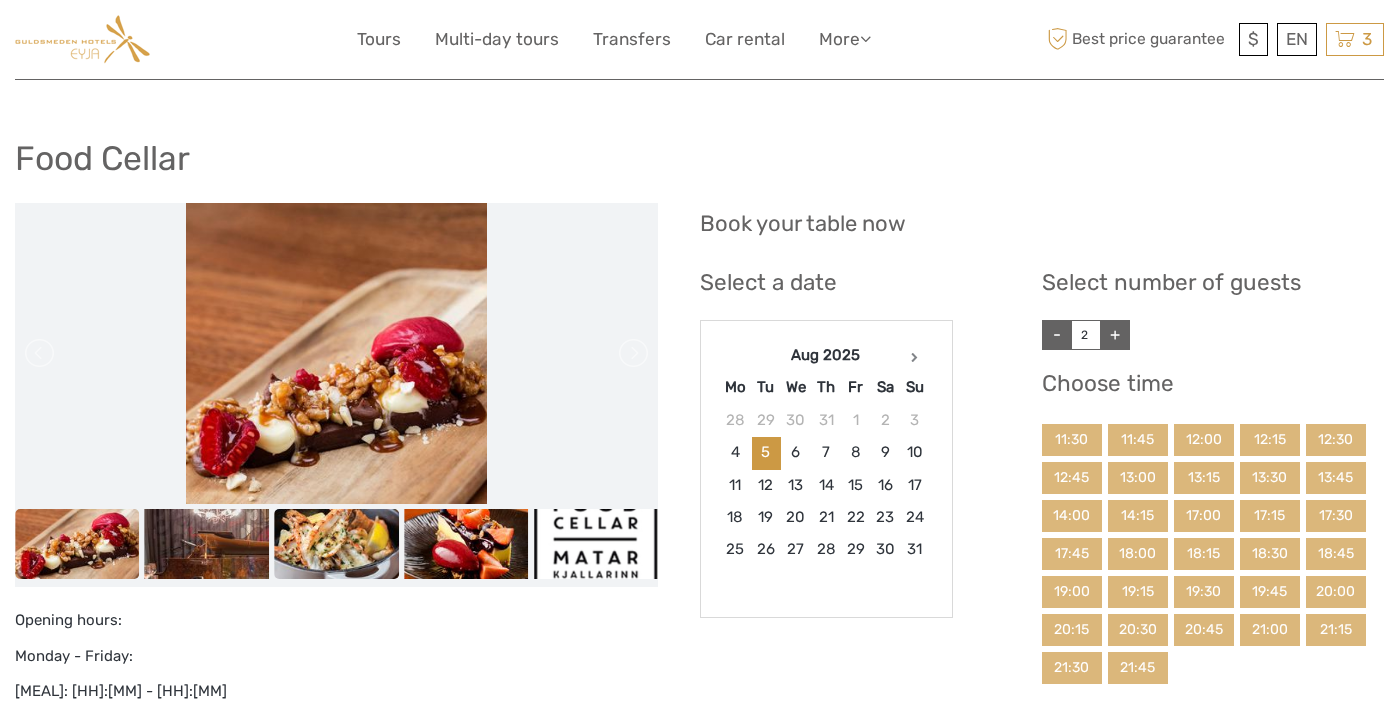 click at bounding box center (336, 544) 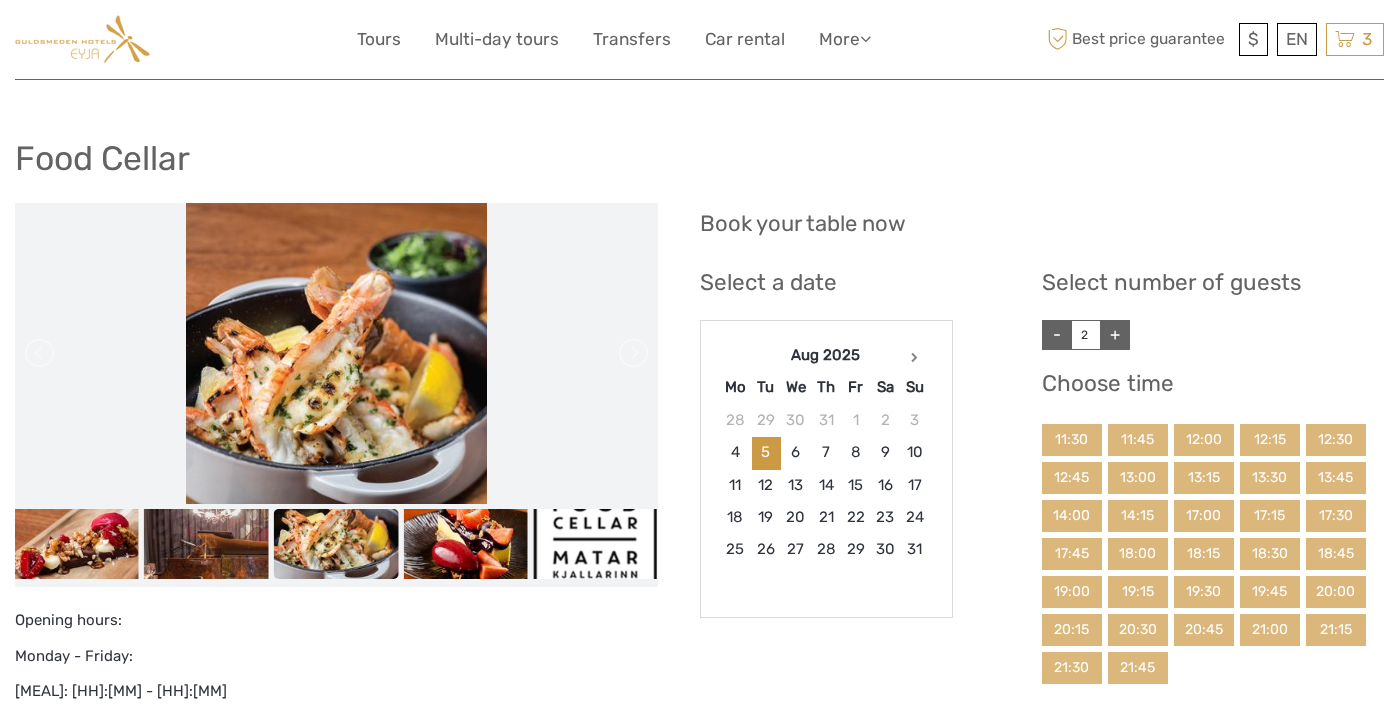 click at bounding box center (336, 544) 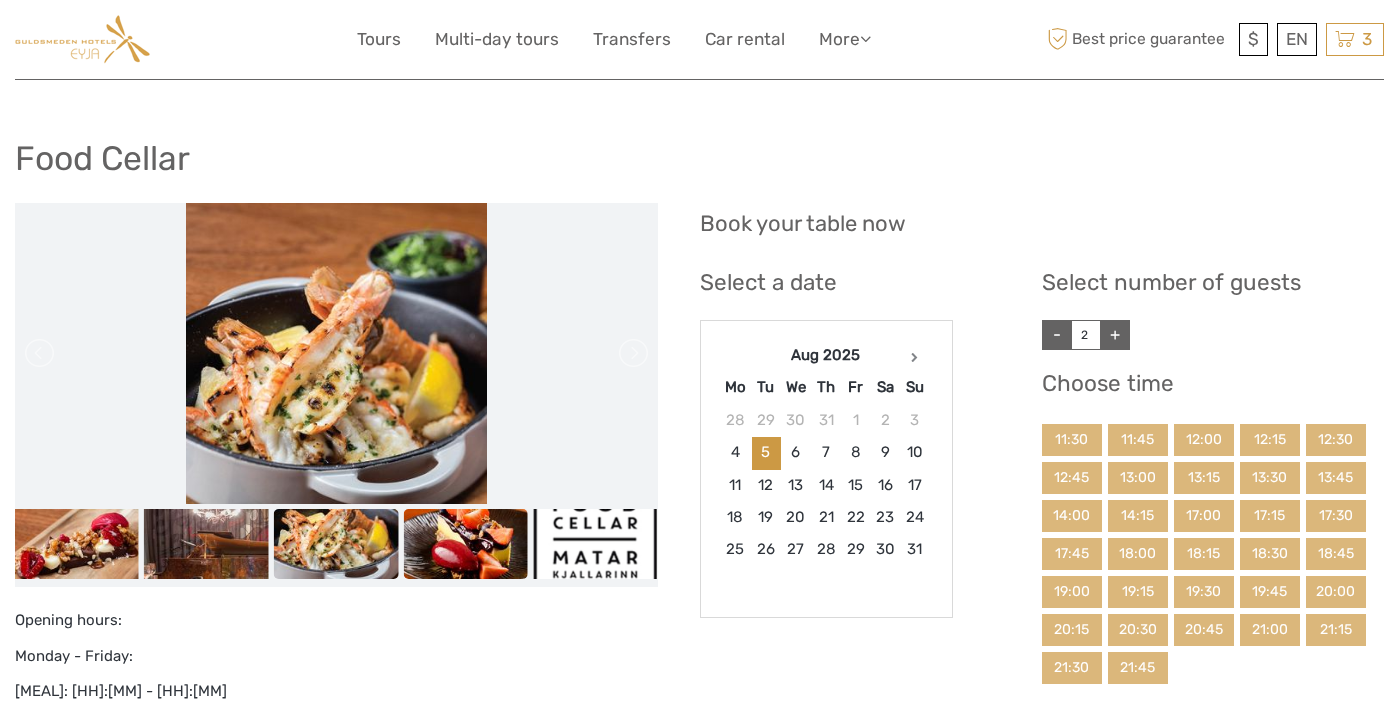 click at bounding box center [465, 544] 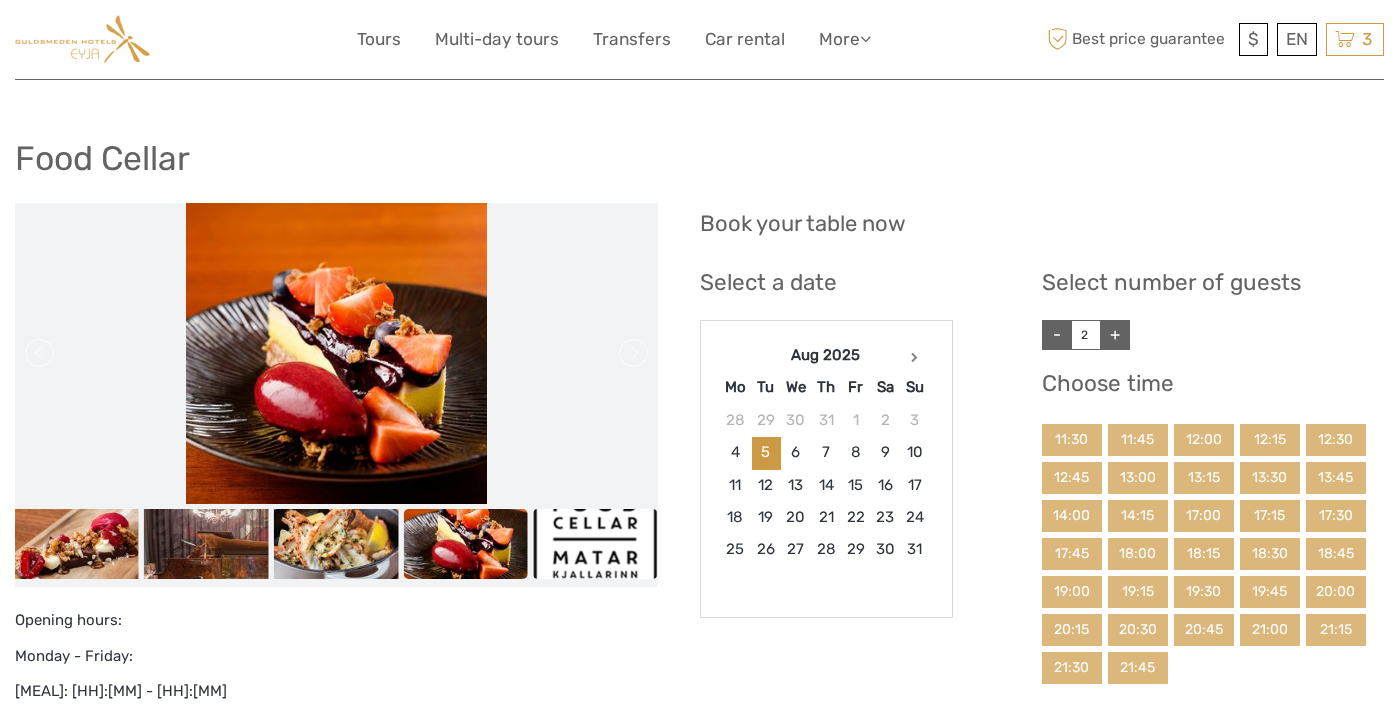click at bounding box center (595, 544) 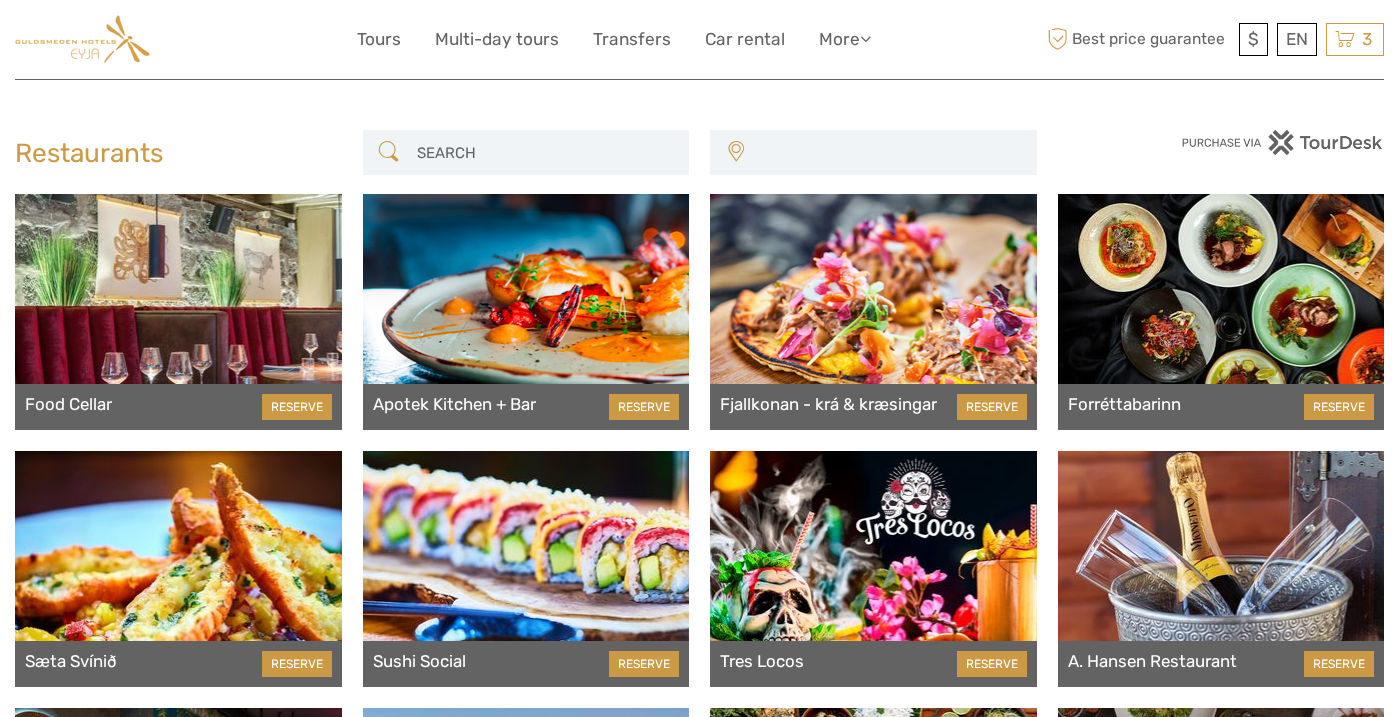 scroll, scrollTop: 0, scrollLeft: 0, axis: both 